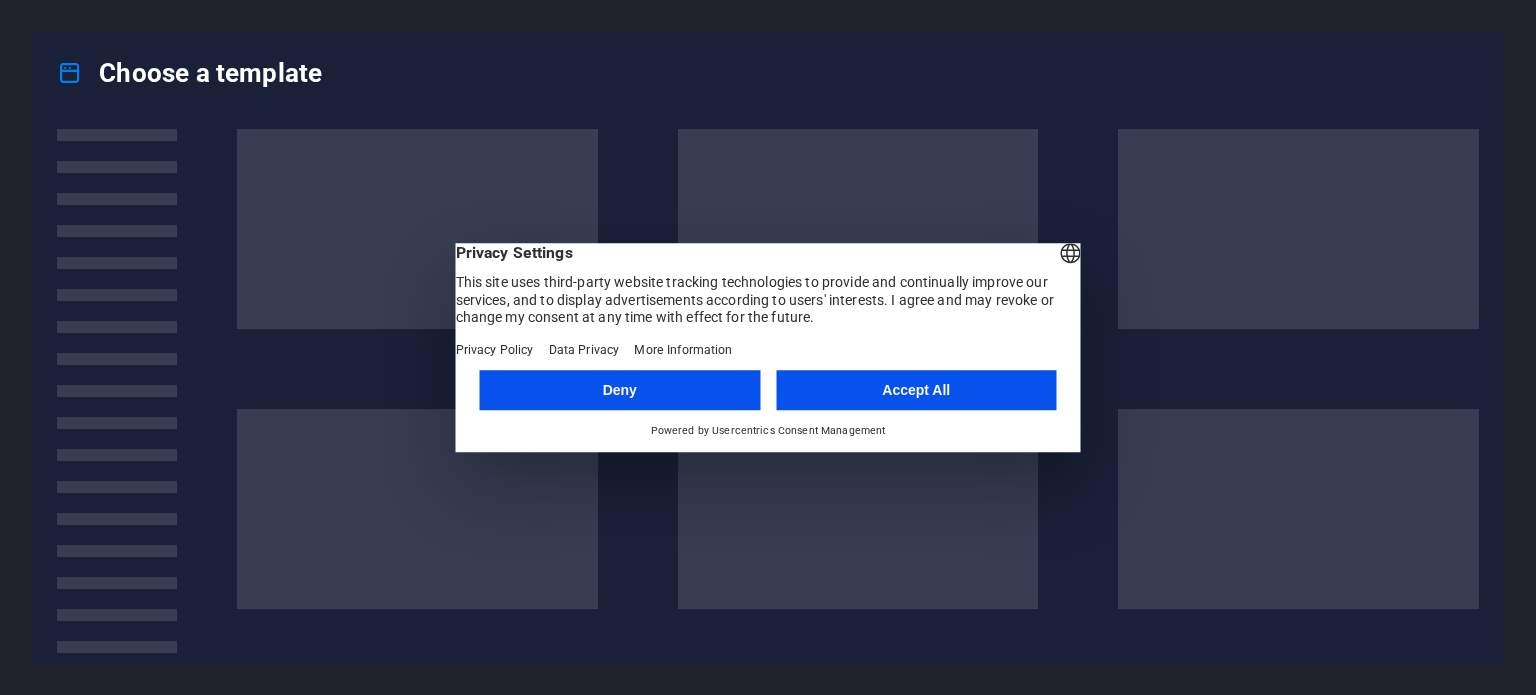 scroll, scrollTop: 0, scrollLeft: 0, axis: both 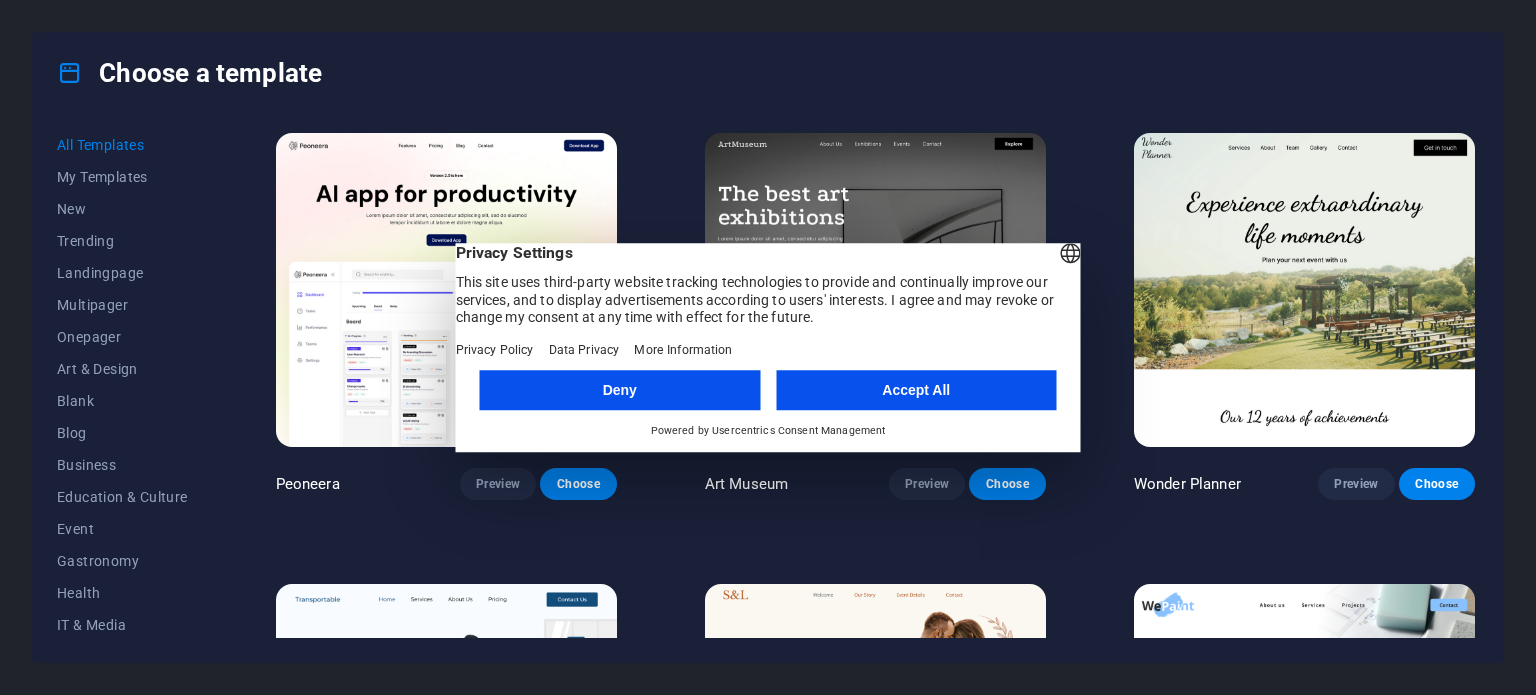 click on "Accept All" at bounding box center [916, 390] 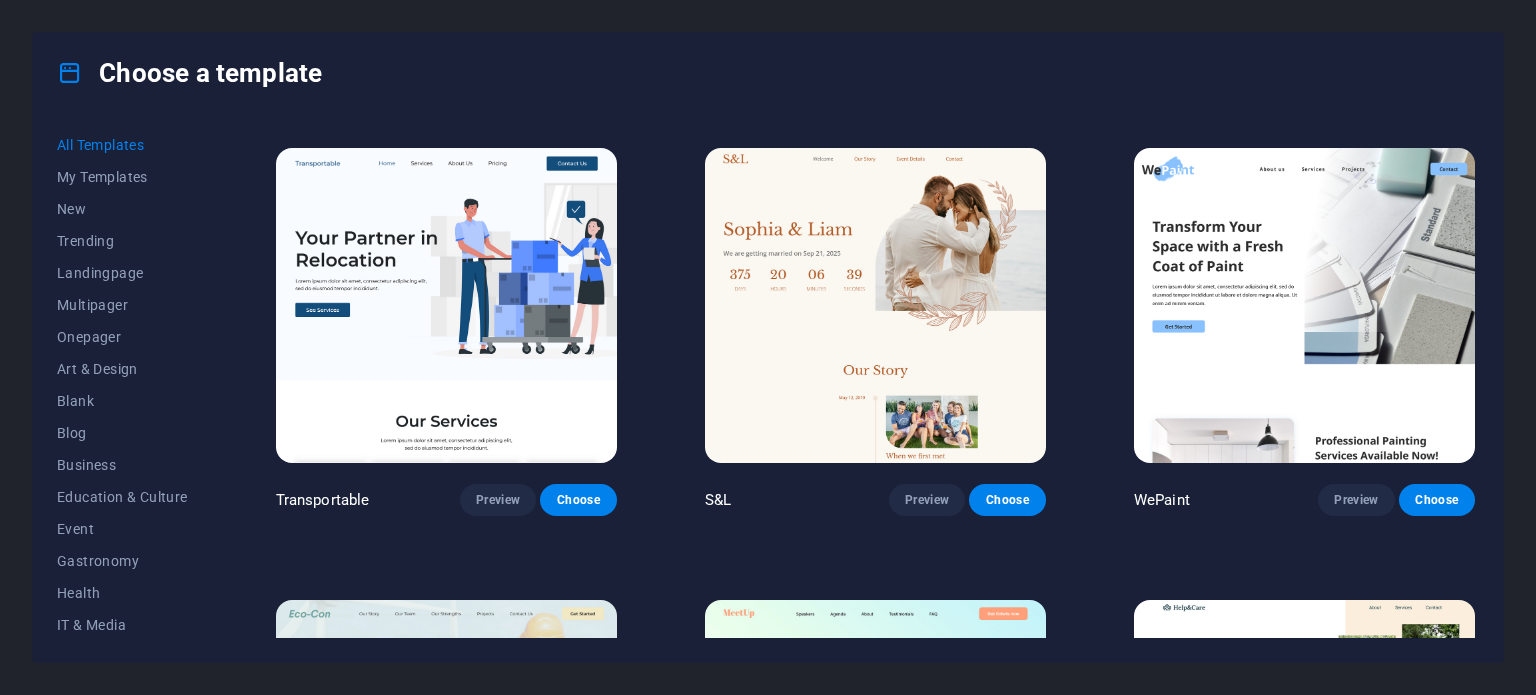 scroll, scrollTop: 500, scrollLeft: 0, axis: vertical 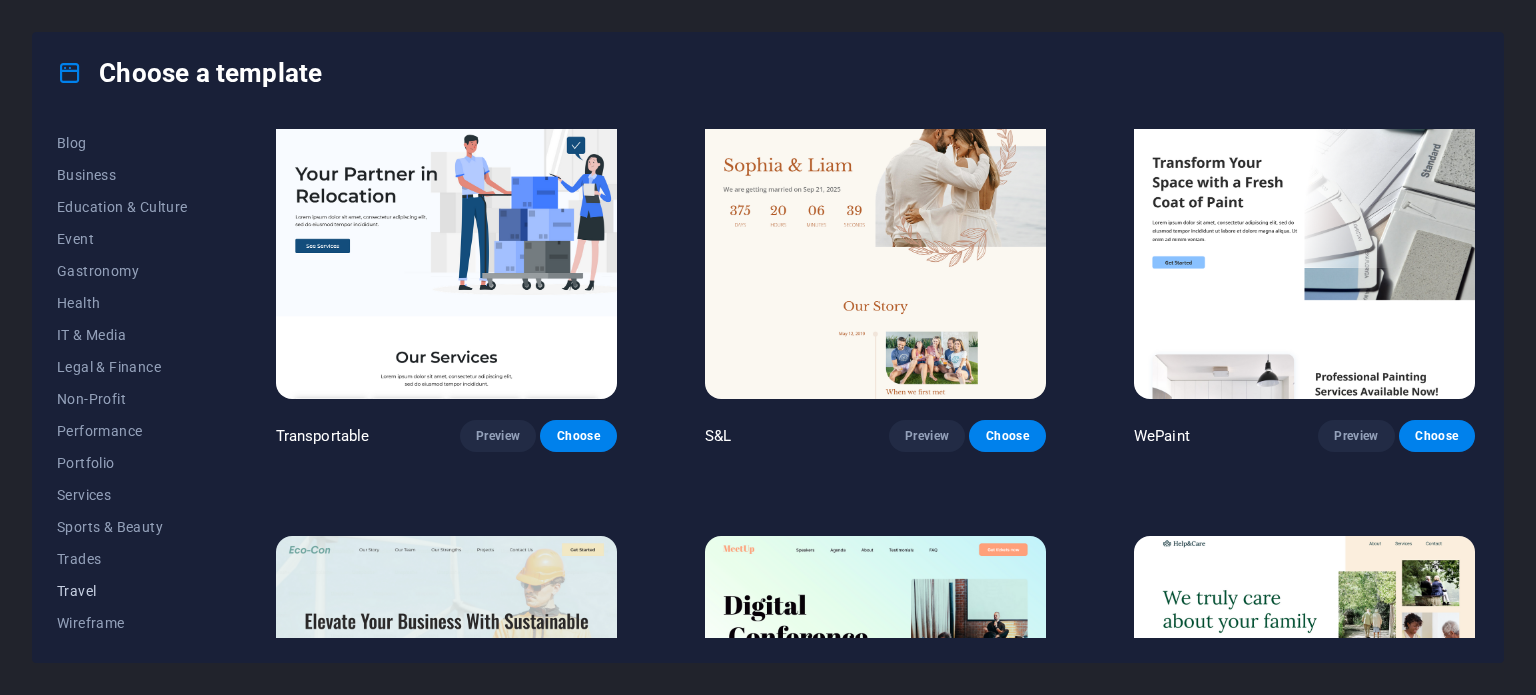 click on "Travel" at bounding box center (122, 591) 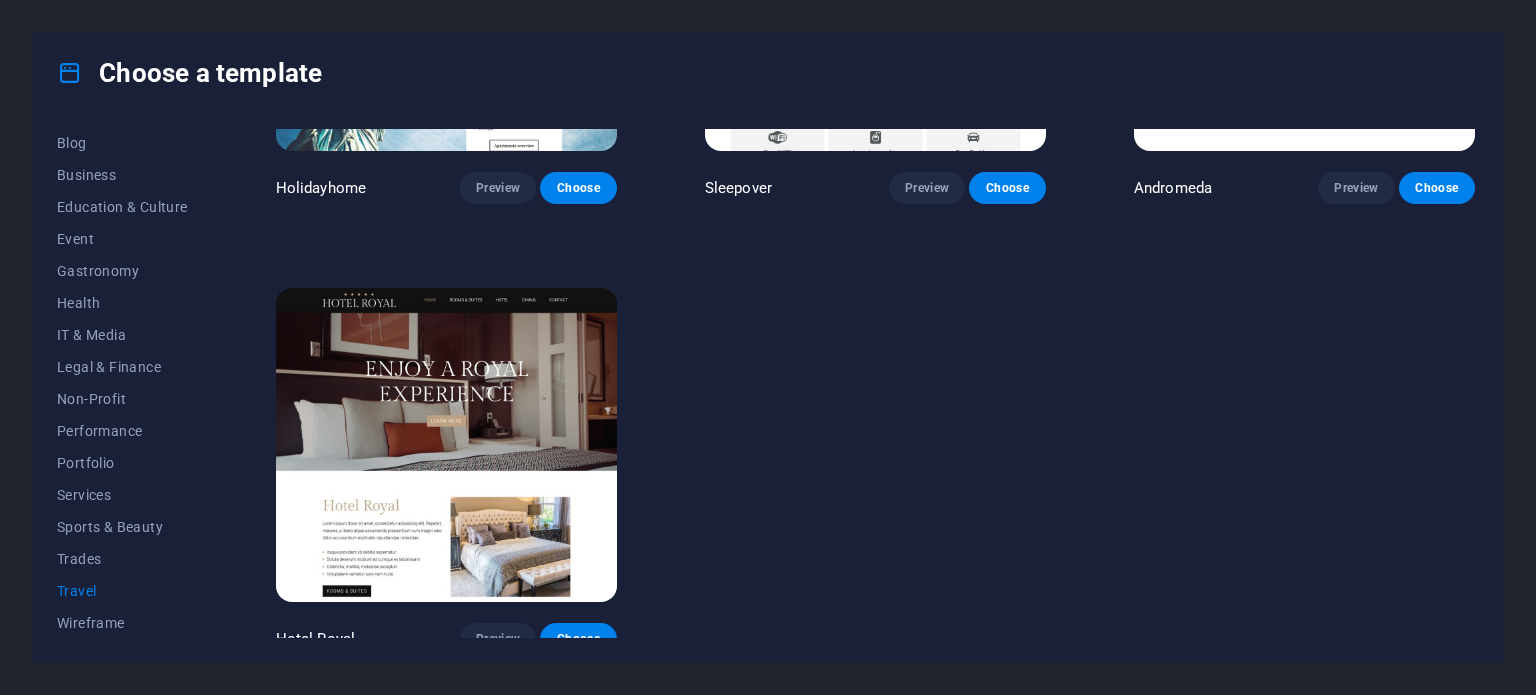 scroll, scrollTop: 758, scrollLeft: 0, axis: vertical 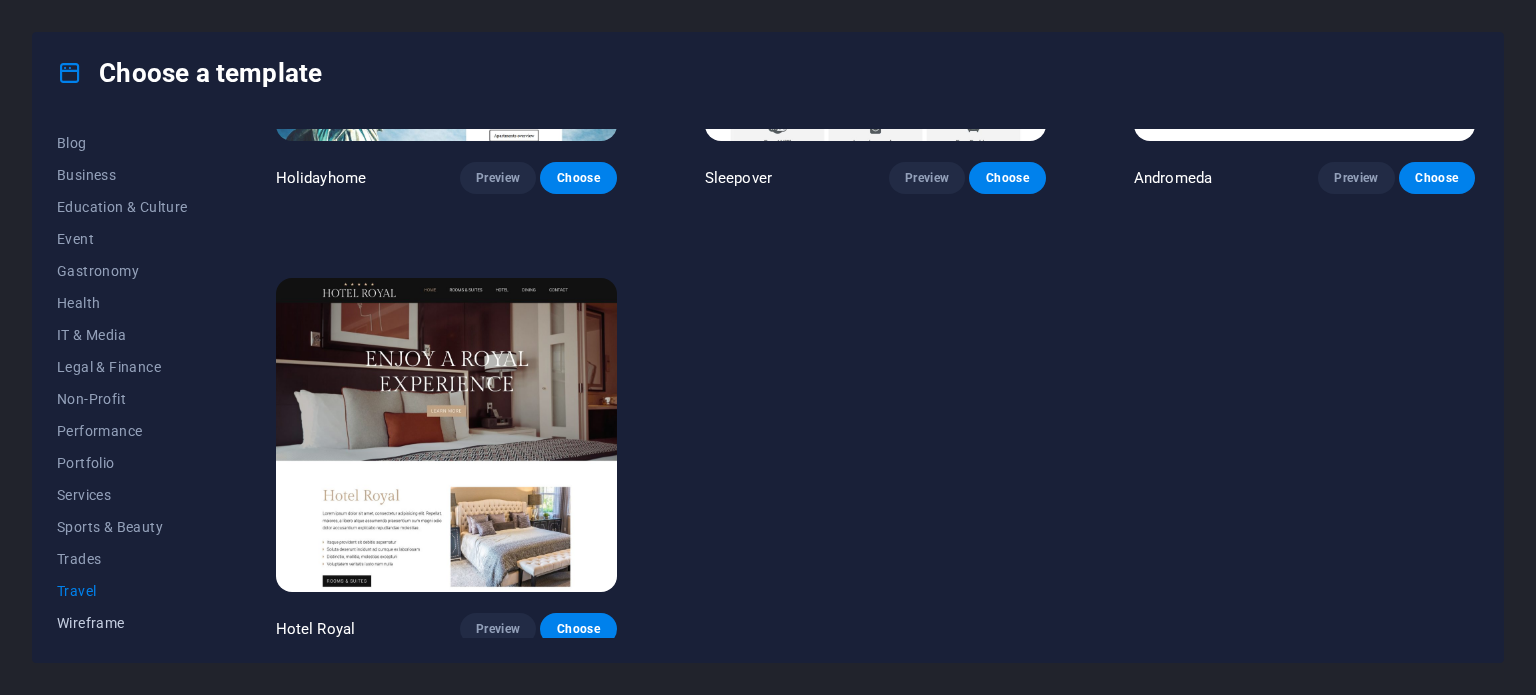 click on "Wireframe" at bounding box center [122, 623] 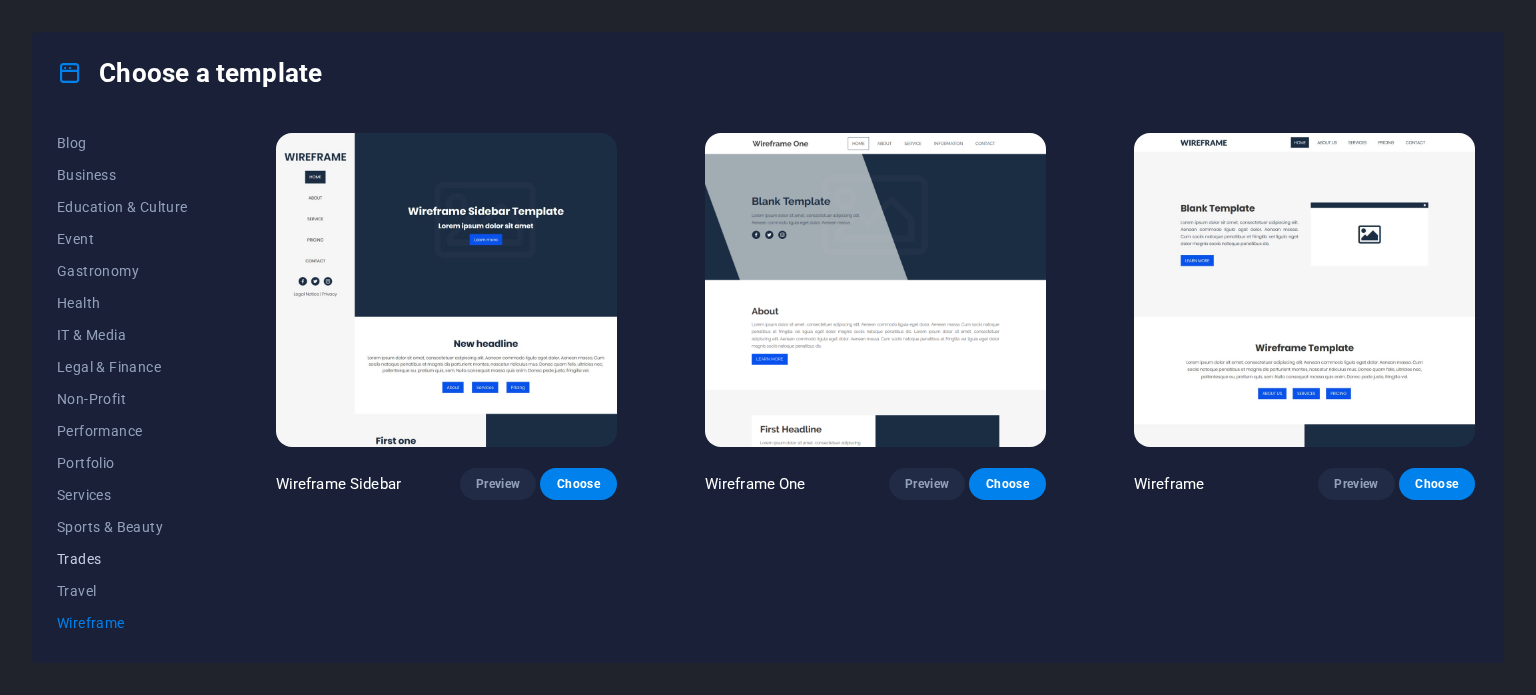 click on "Trades" at bounding box center (122, 559) 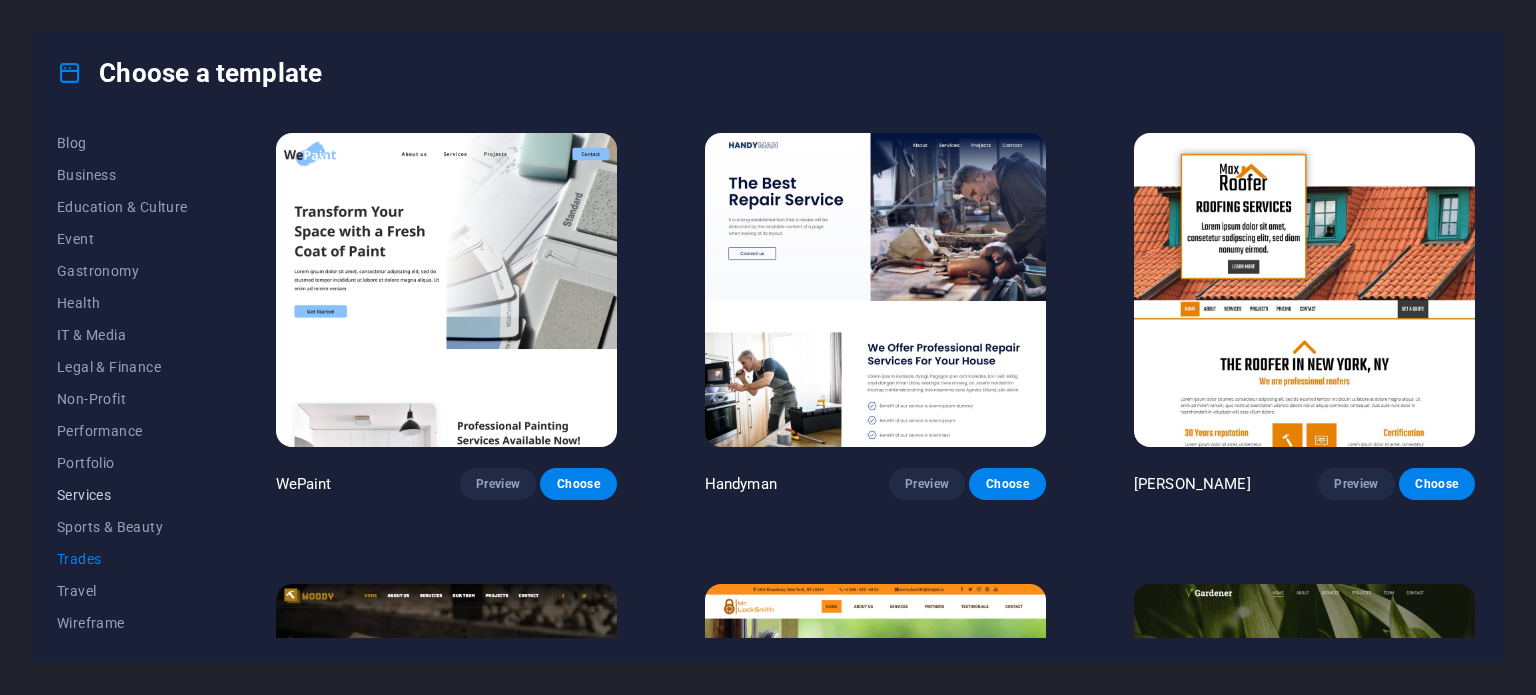 click on "Services" at bounding box center [122, 495] 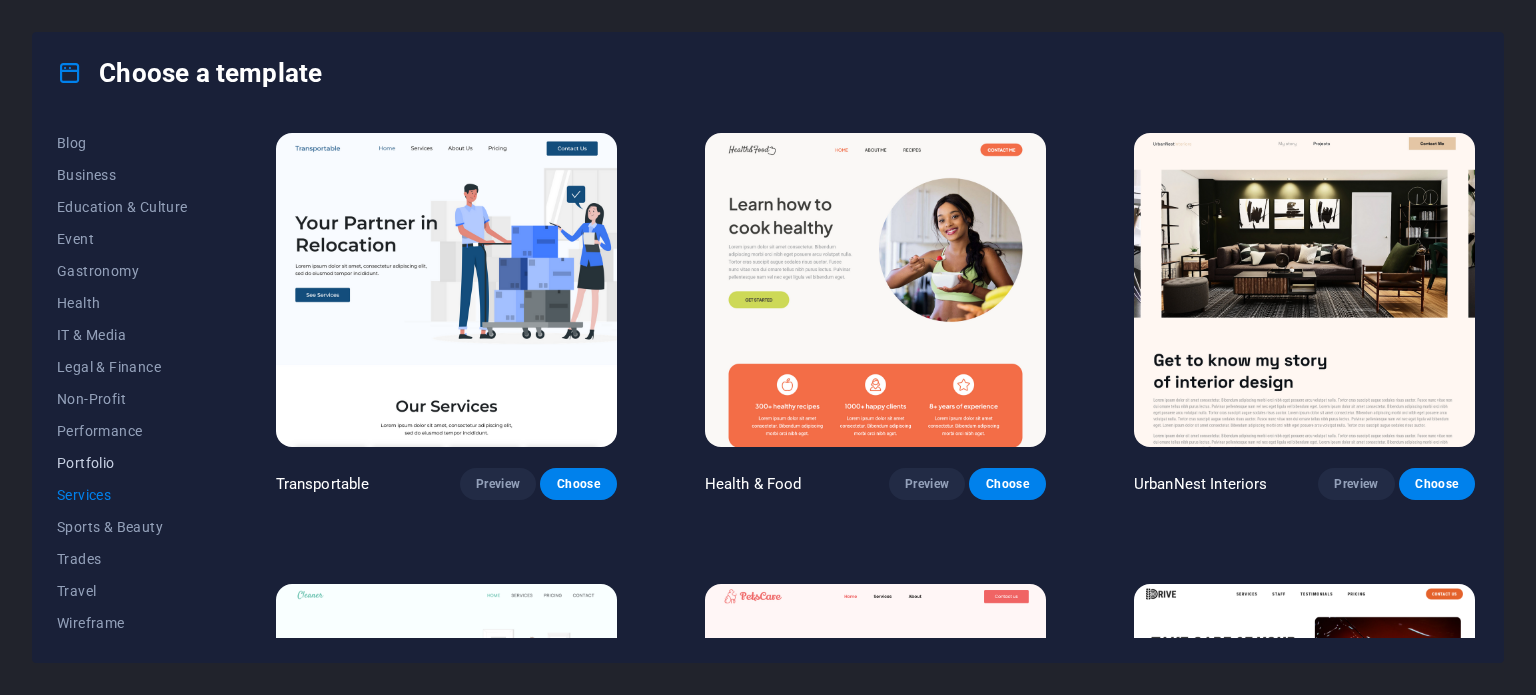 click on "Portfolio" at bounding box center (122, 463) 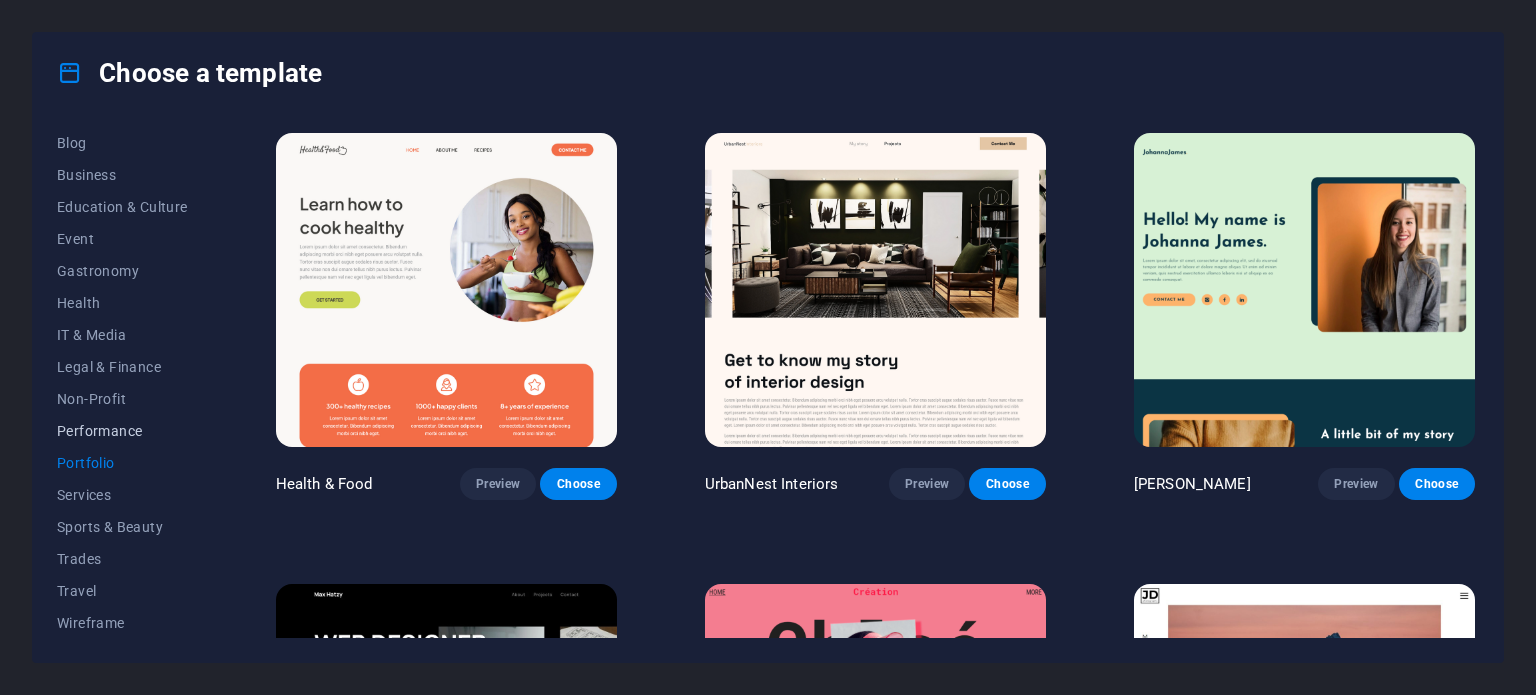 click on "Performance" at bounding box center (122, 431) 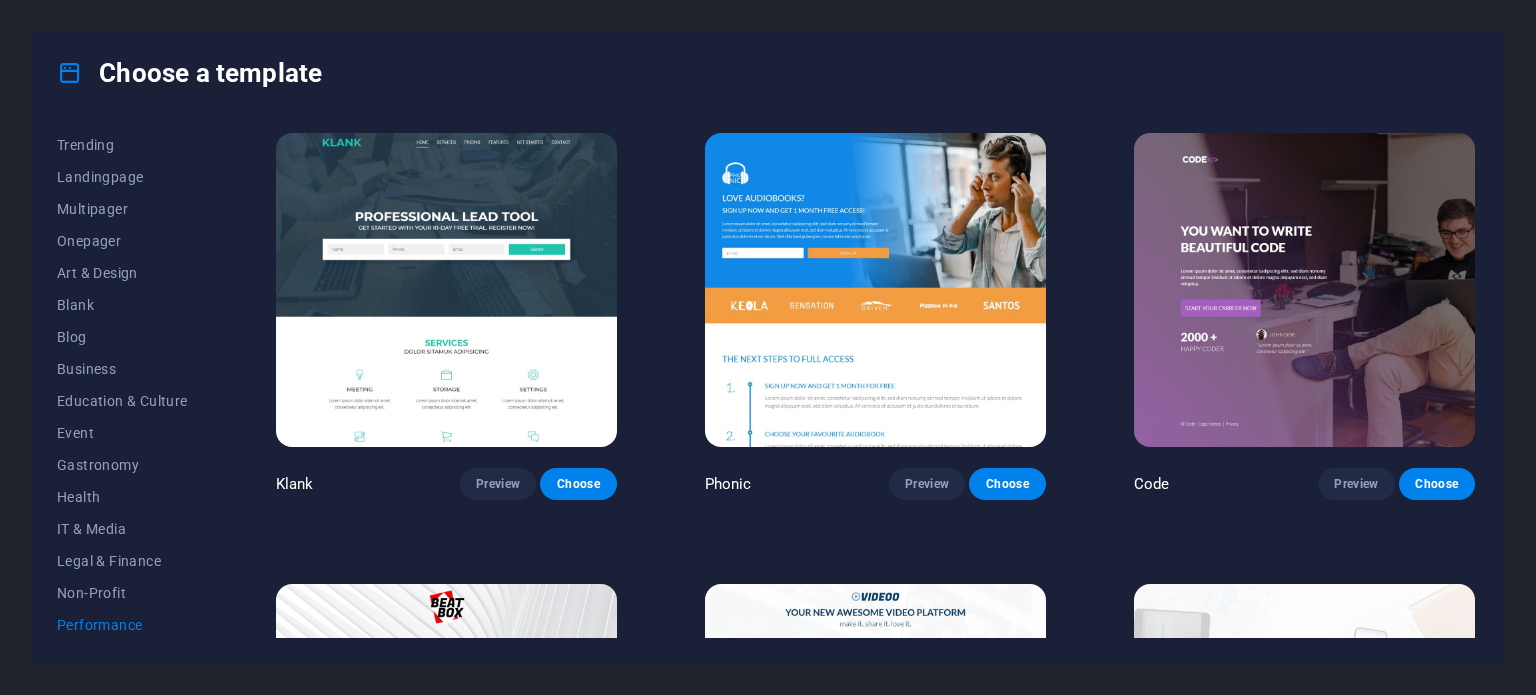 scroll, scrollTop: 90, scrollLeft: 0, axis: vertical 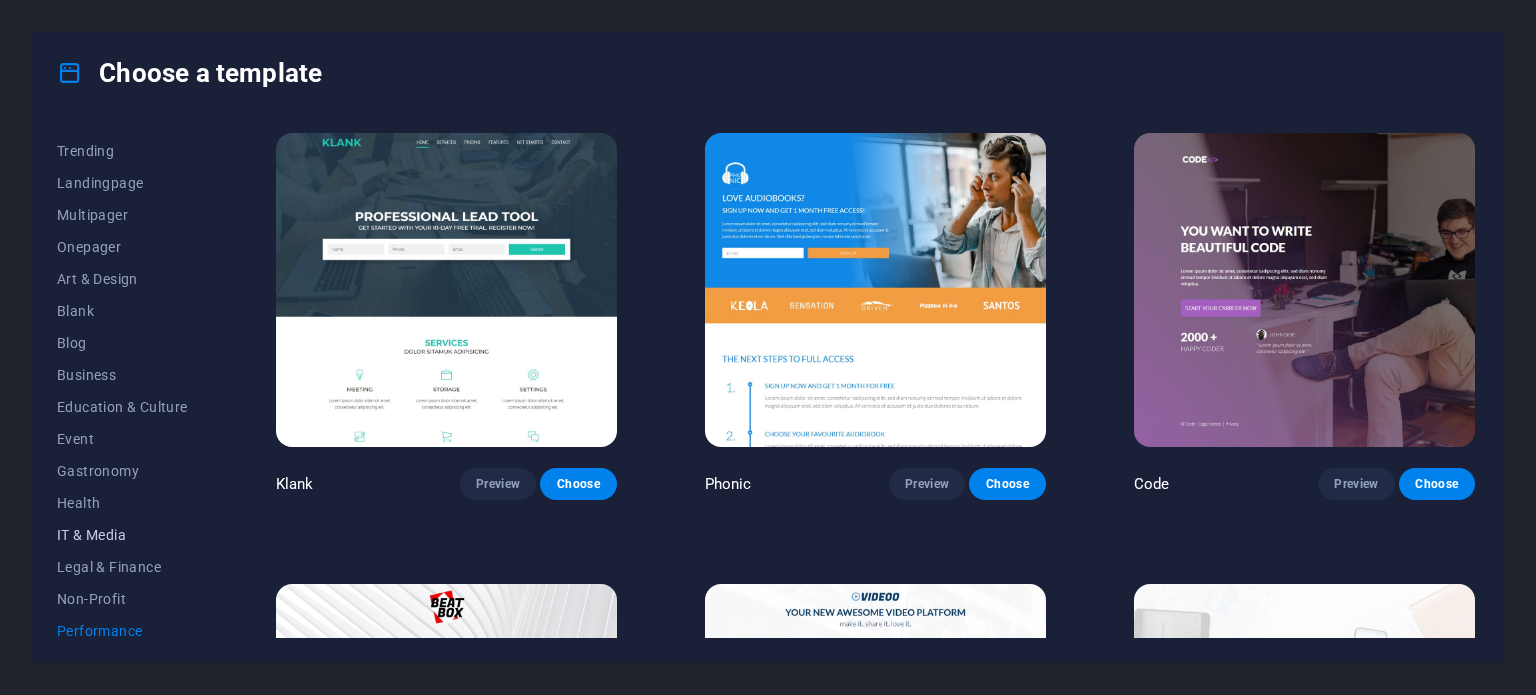 click on "IT & Media" at bounding box center [122, 535] 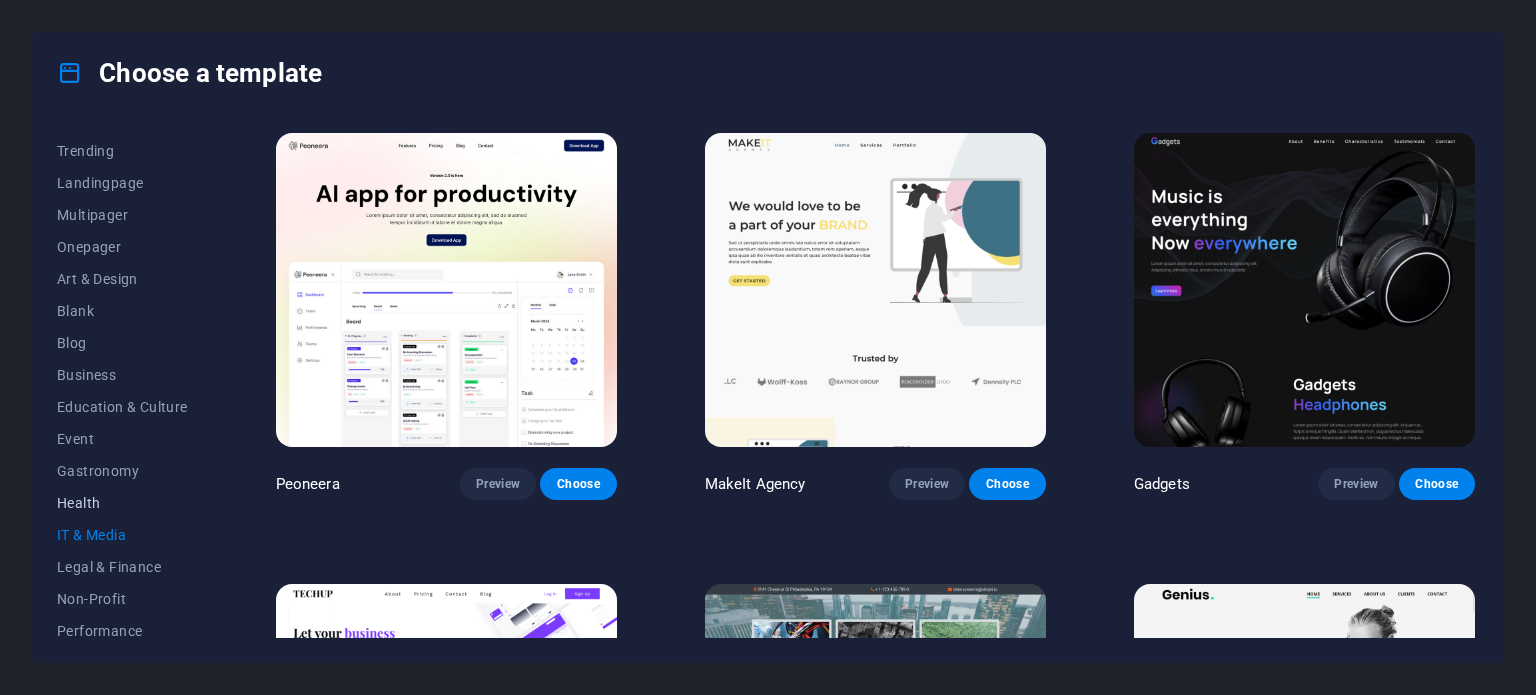 click on "Health" at bounding box center (122, 503) 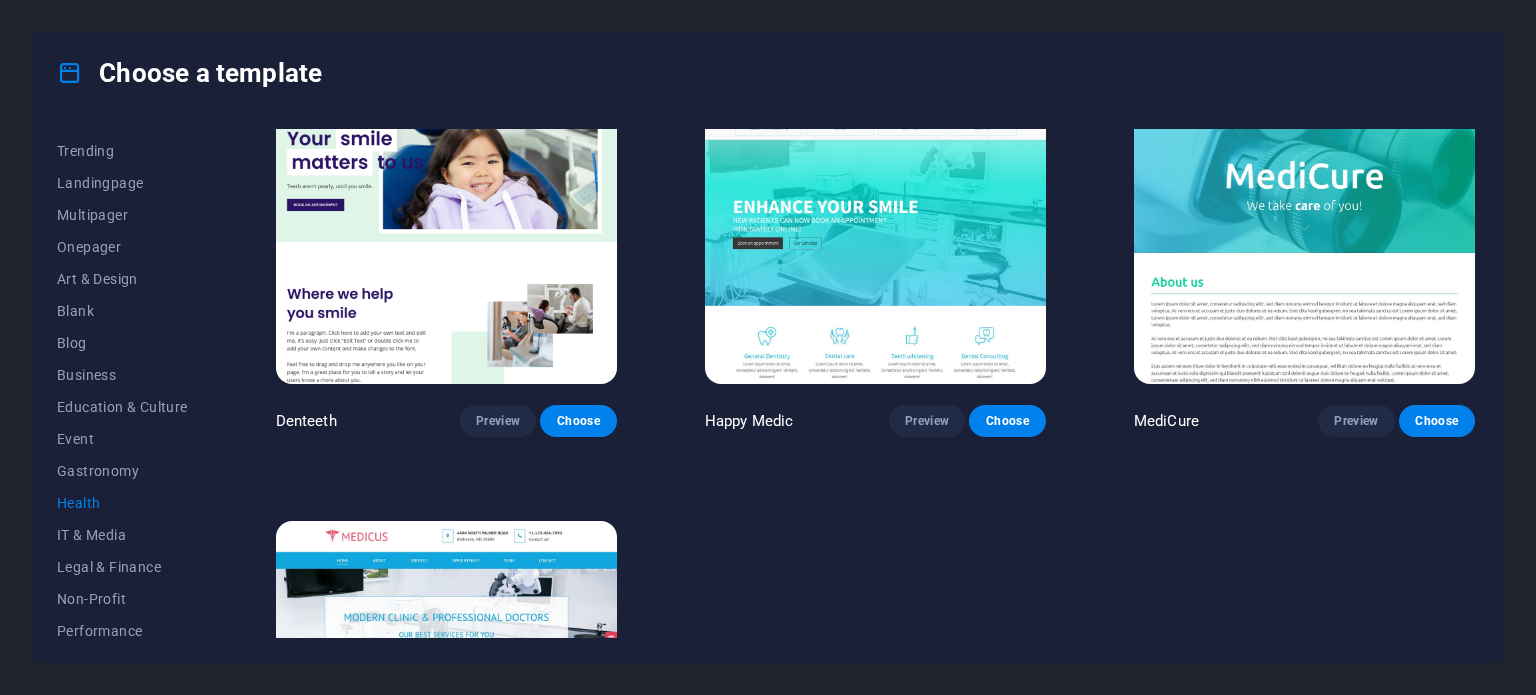 scroll, scrollTop: 600, scrollLeft: 0, axis: vertical 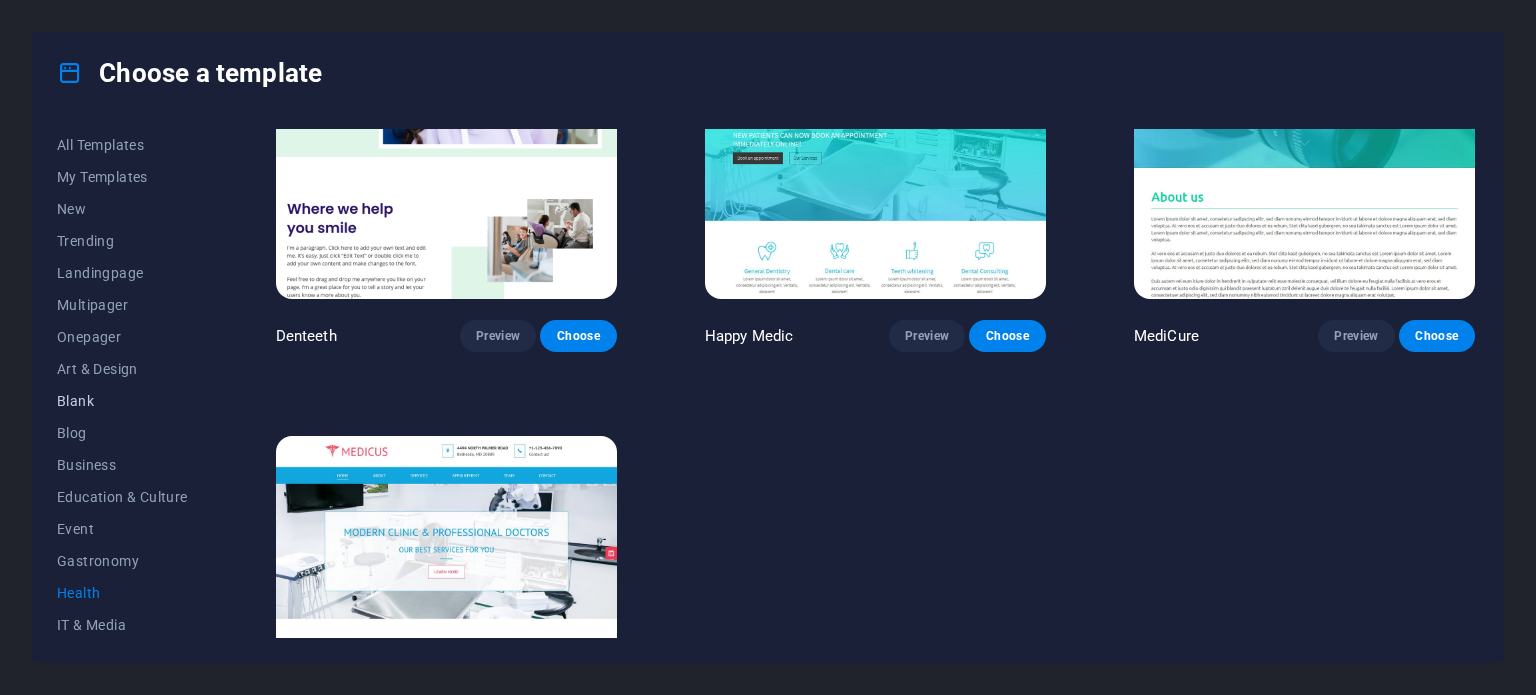 click on "Blank" at bounding box center [122, 401] 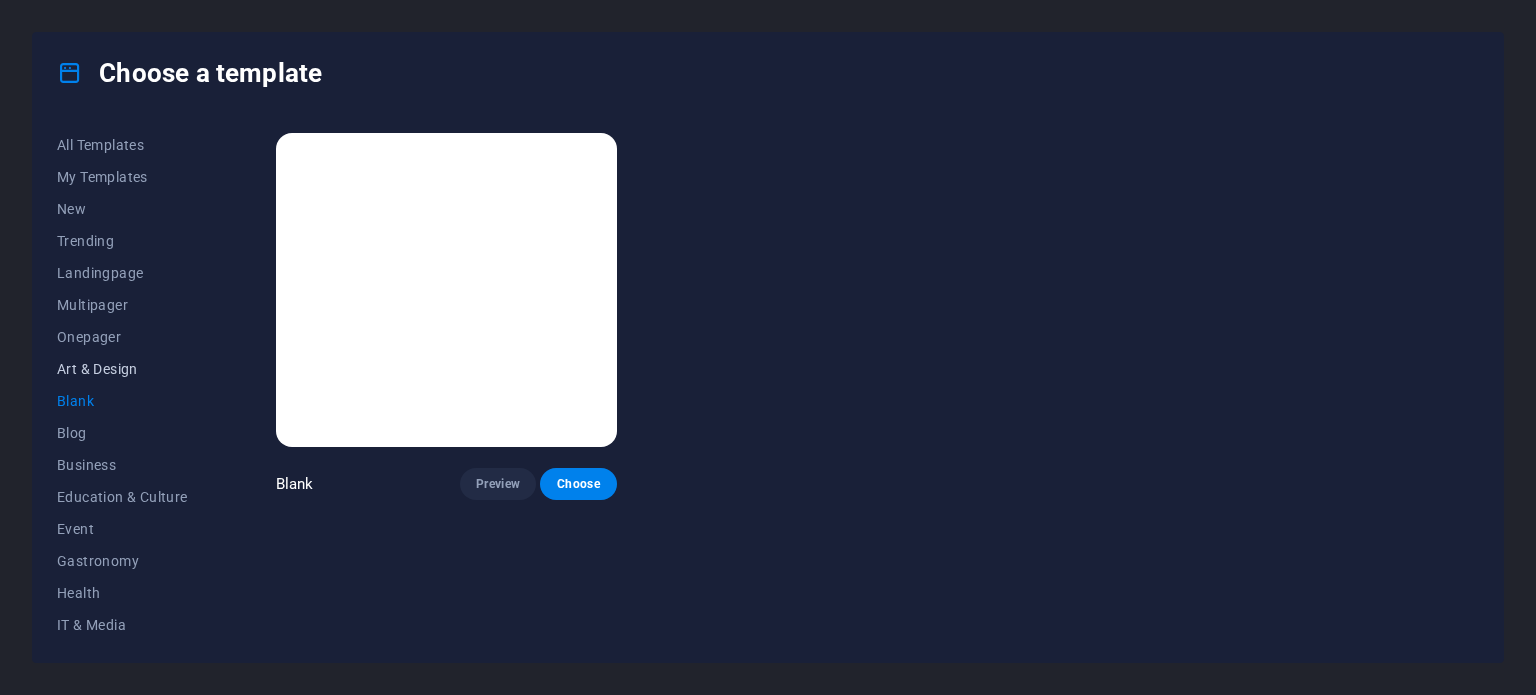 click on "Art & Design" at bounding box center [122, 369] 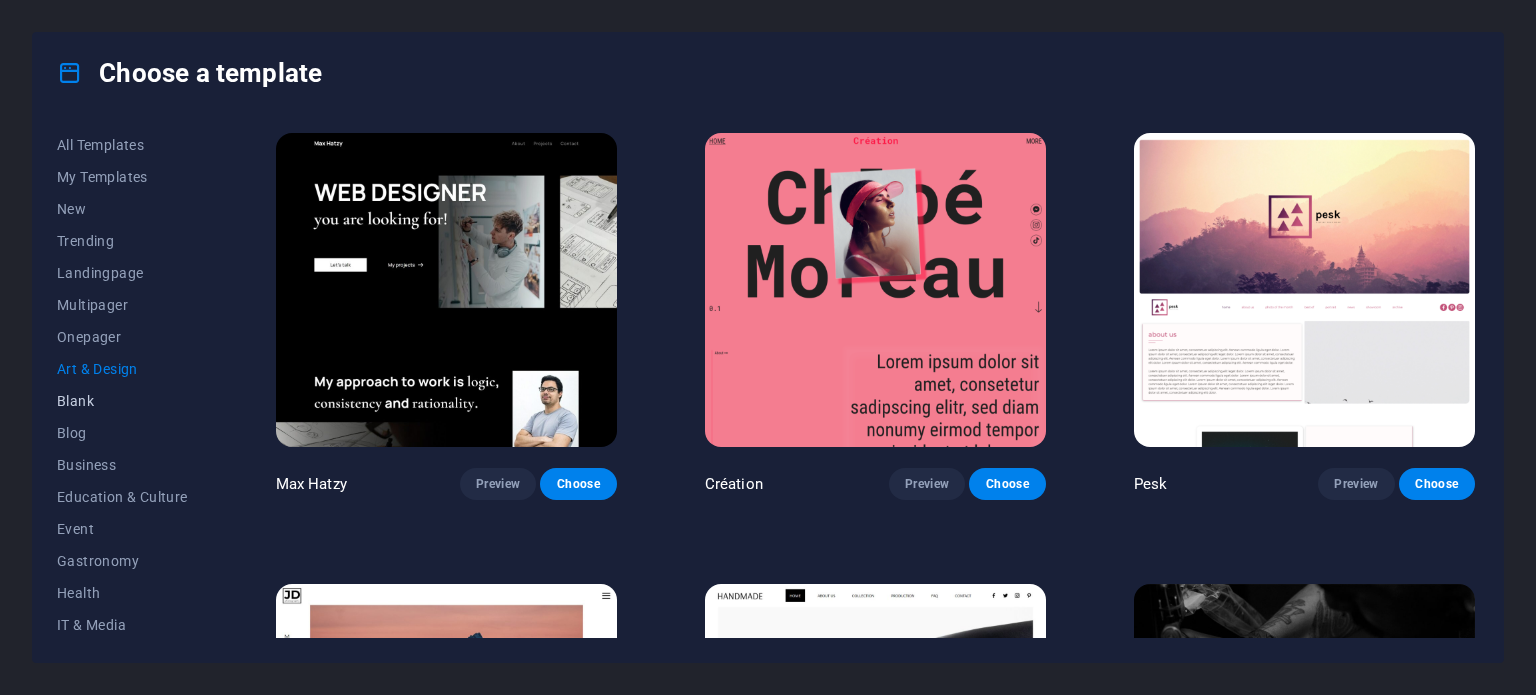 click on "Blank" at bounding box center (122, 401) 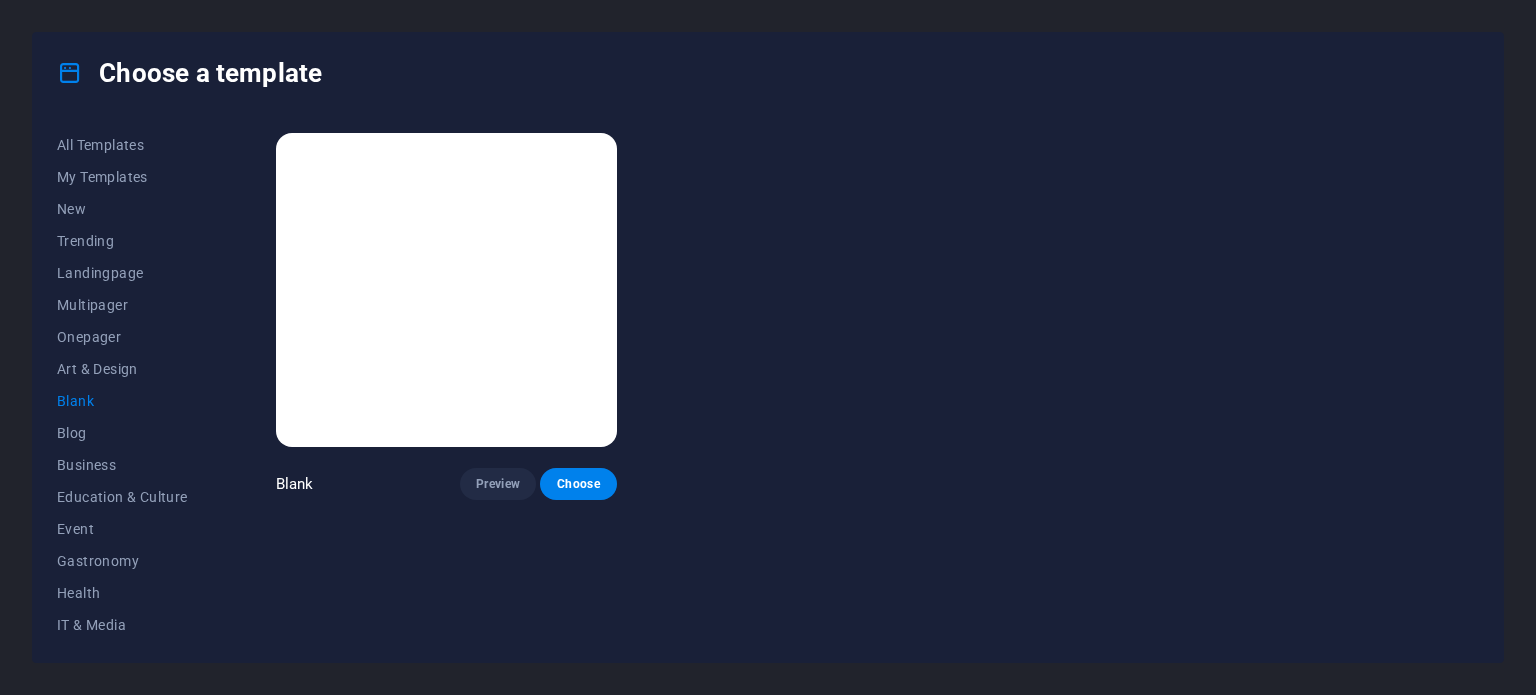 click at bounding box center [446, 290] 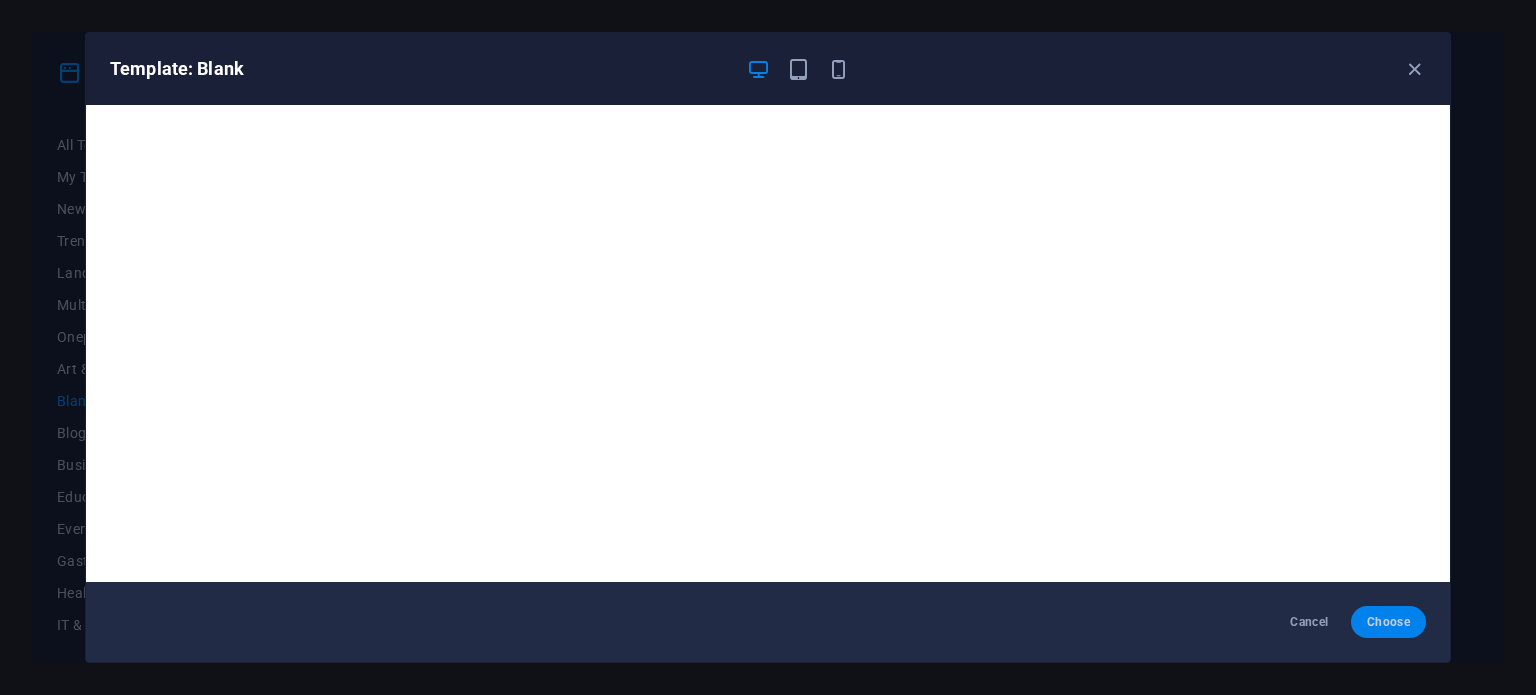 click on "Choose" at bounding box center [1388, 622] 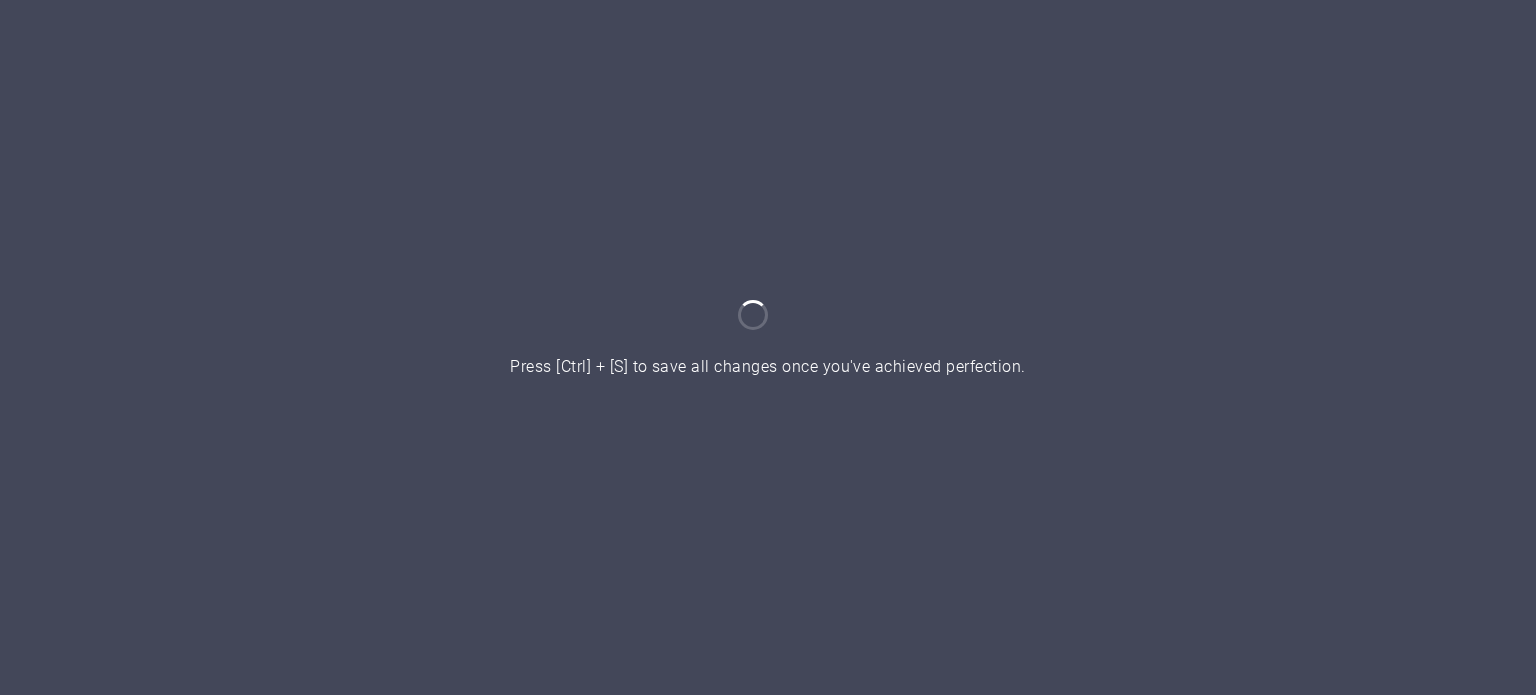 scroll, scrollTop: 0, scrollLeft: 0, axis: both 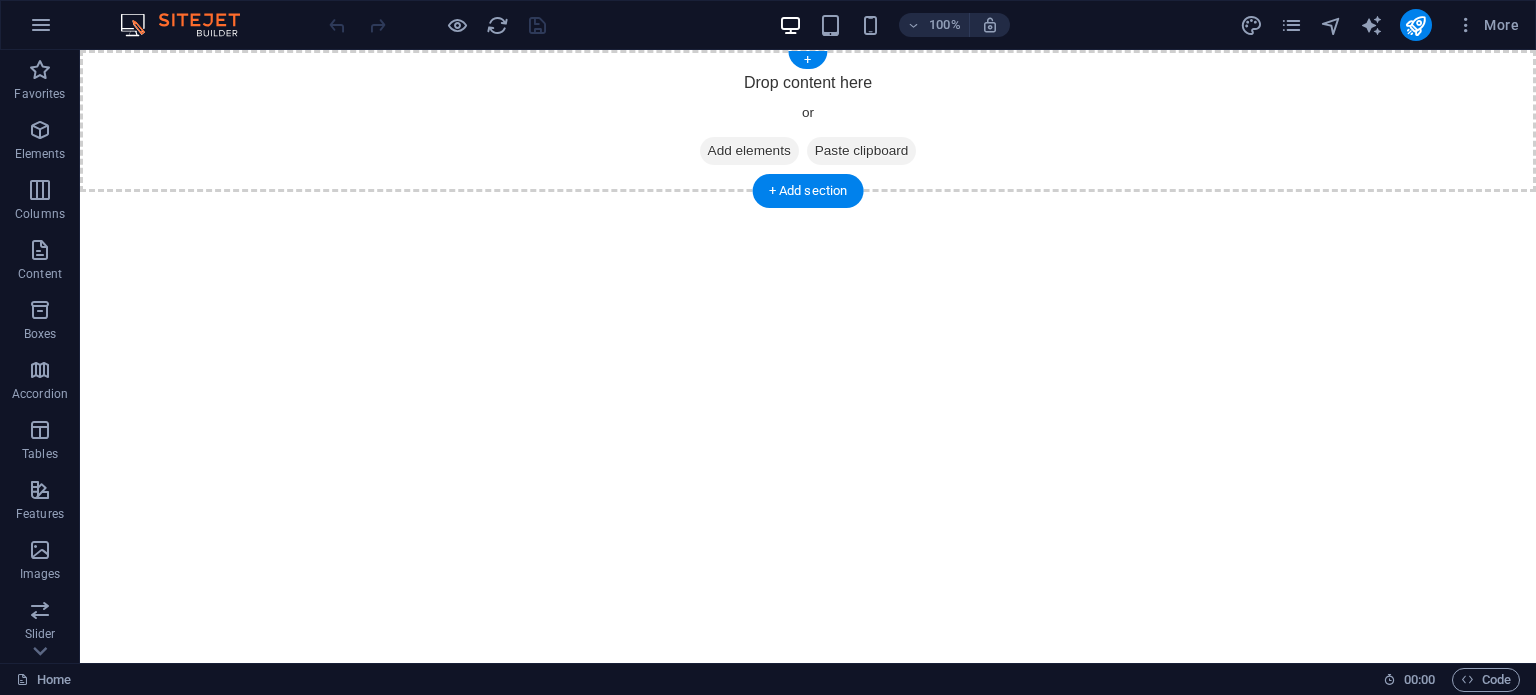 click on "Add elements" at bounding box center [749, 151] 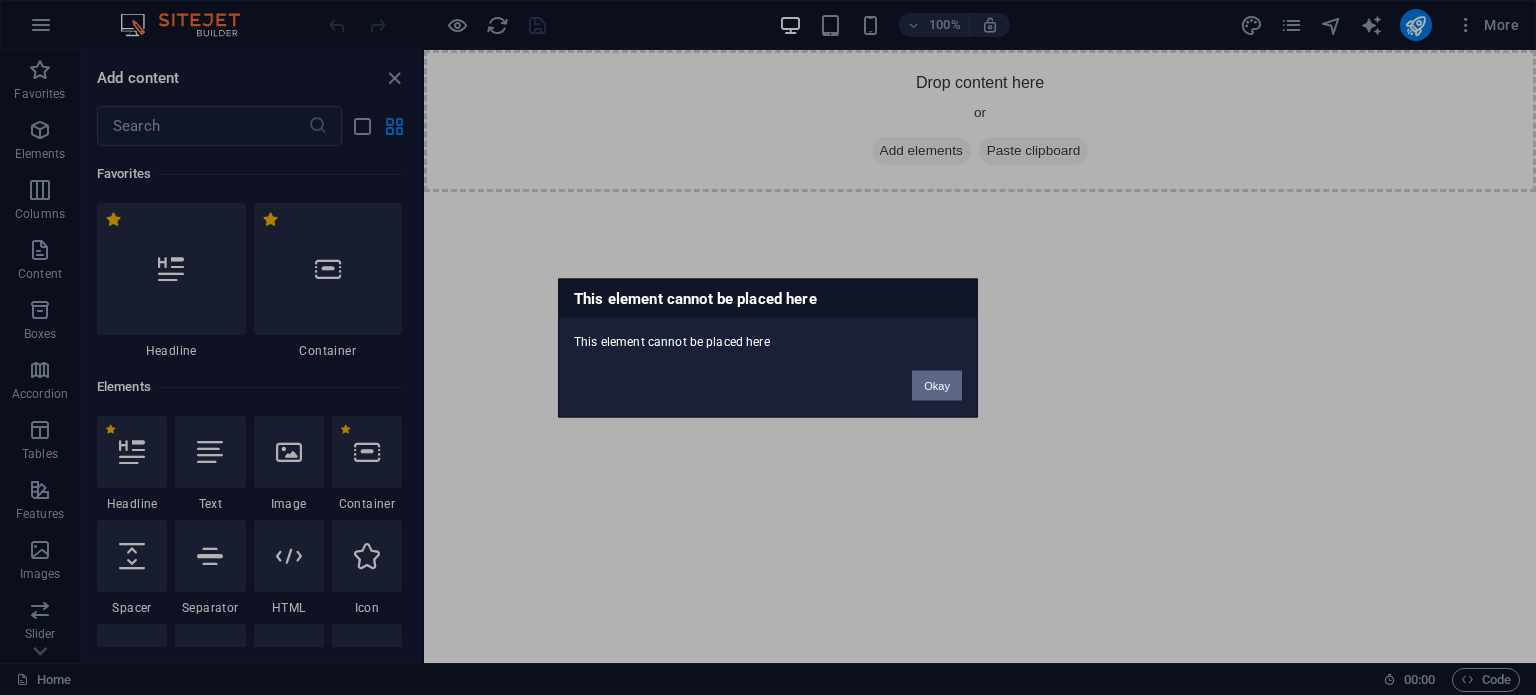 click on "Okay" at bounding box center (937, 385) 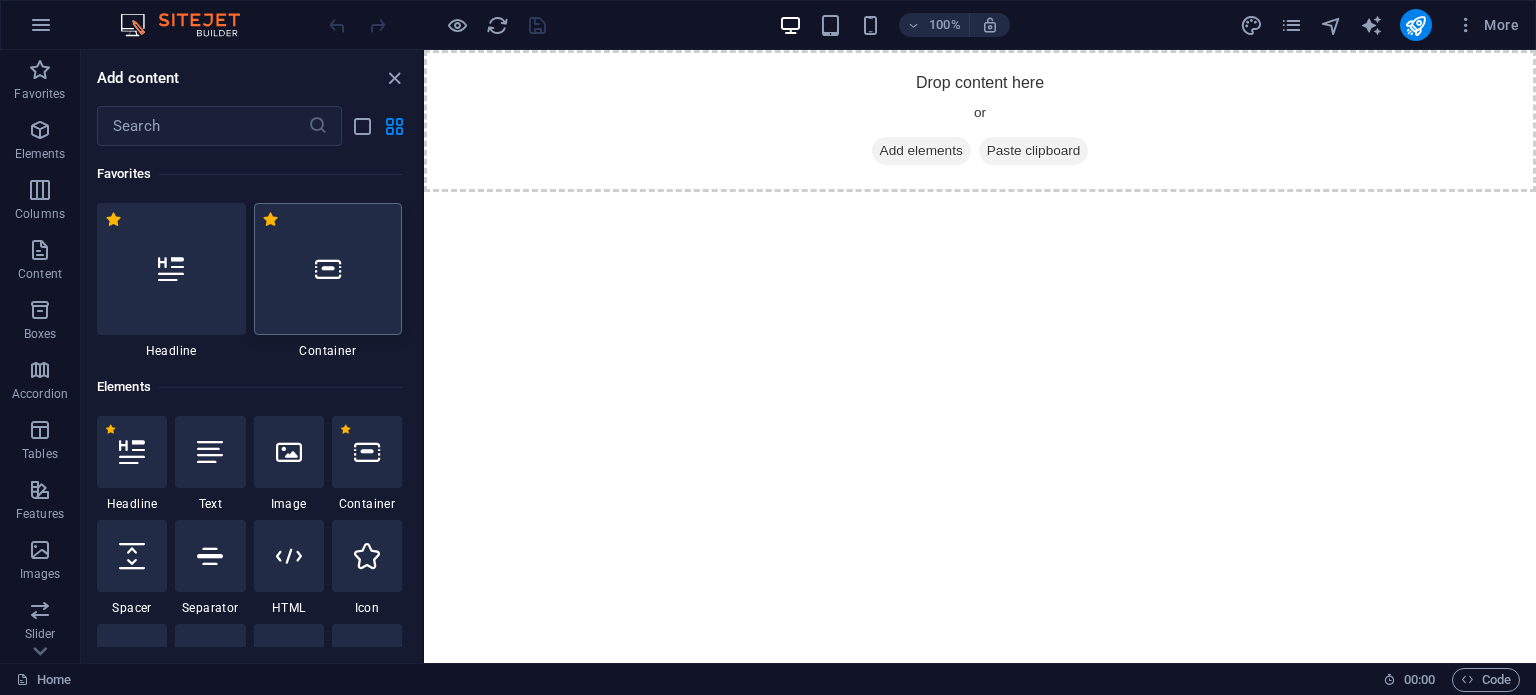 click at bounding box center (328, 269) 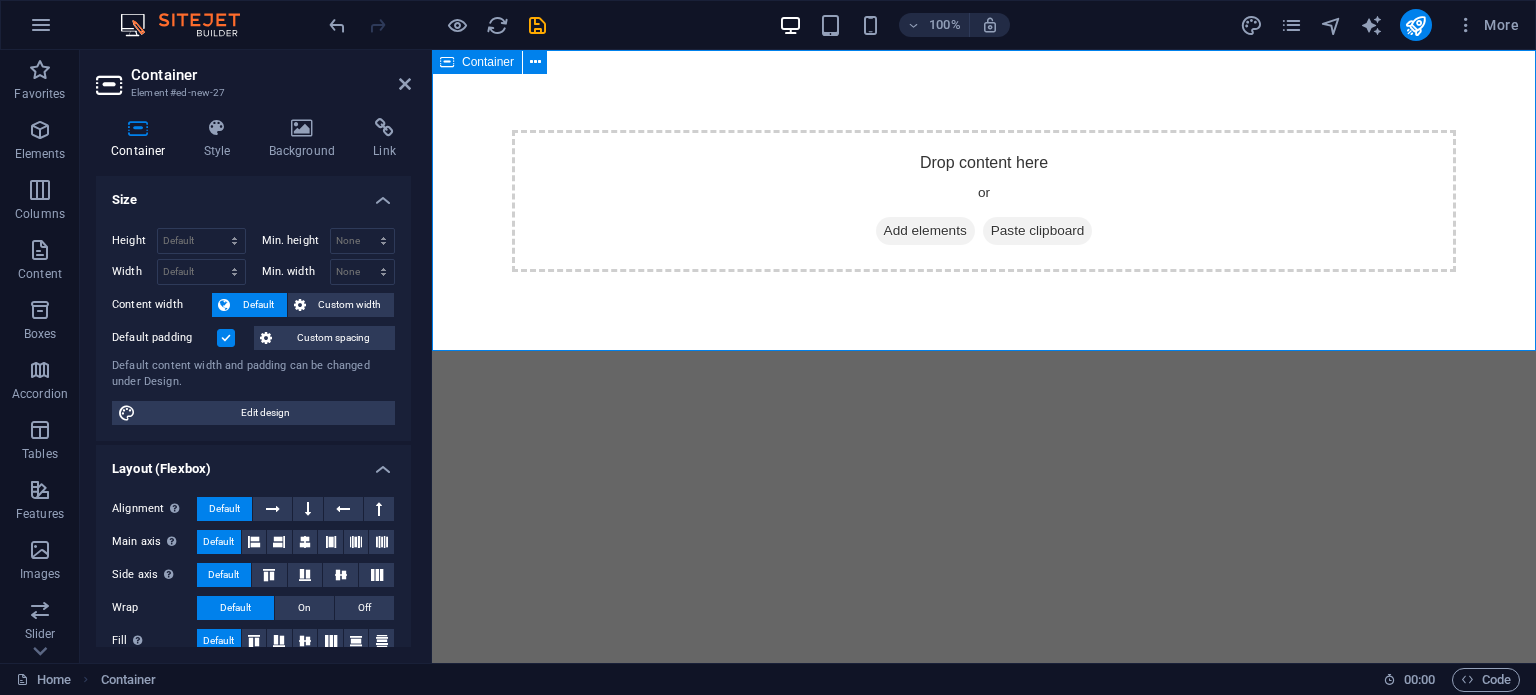 click on "Add elements" at bounding box center (925, 231) 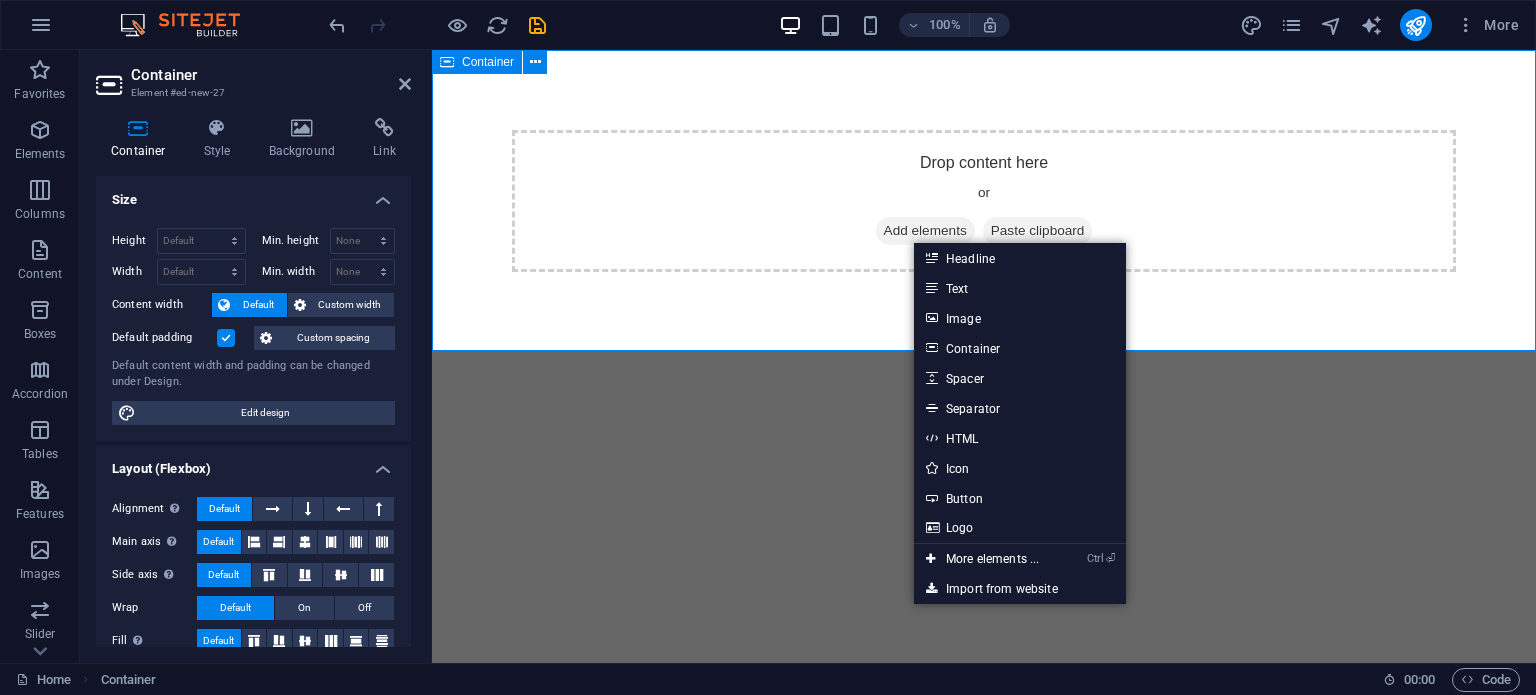 click on "Drop content here or  Add elements  Paste clipboard" at bounding box center (984, 201) 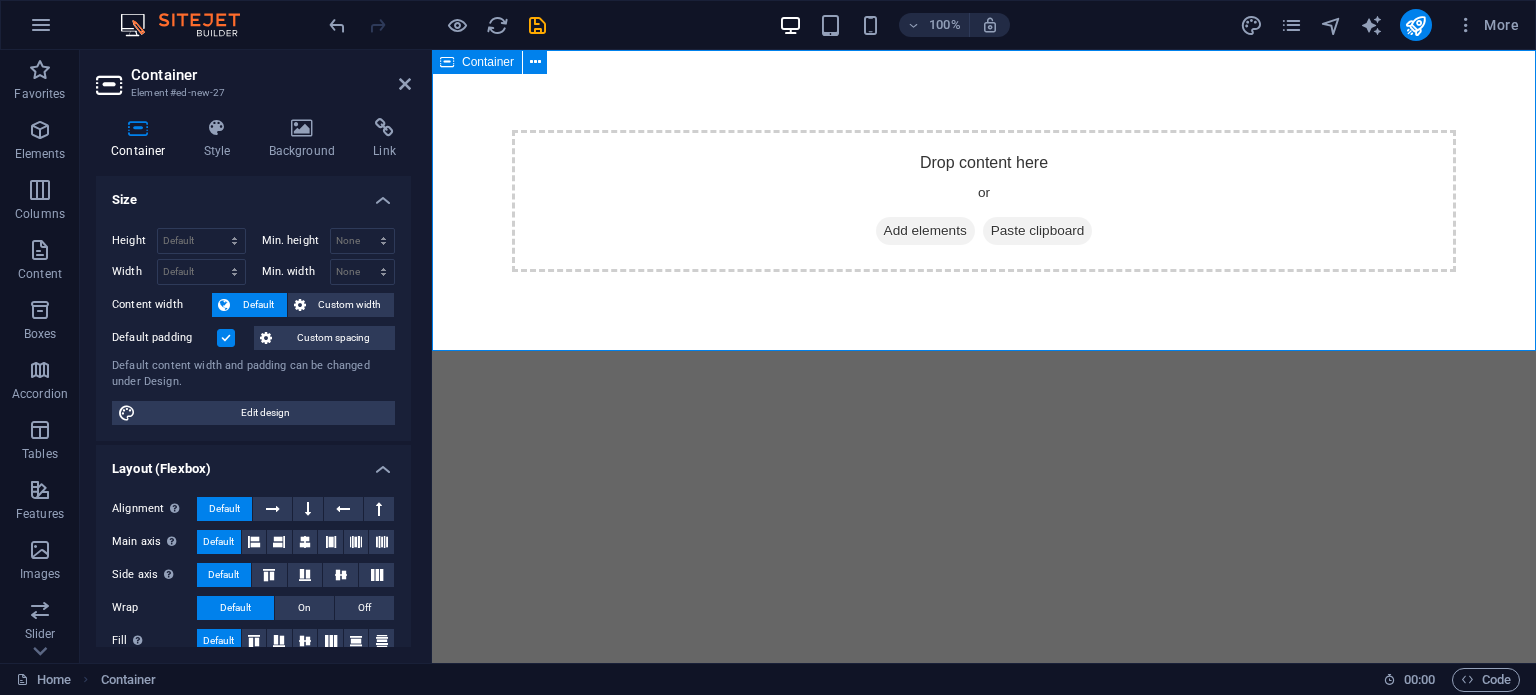 click on "Add elements" at bounding box center [925, 231] 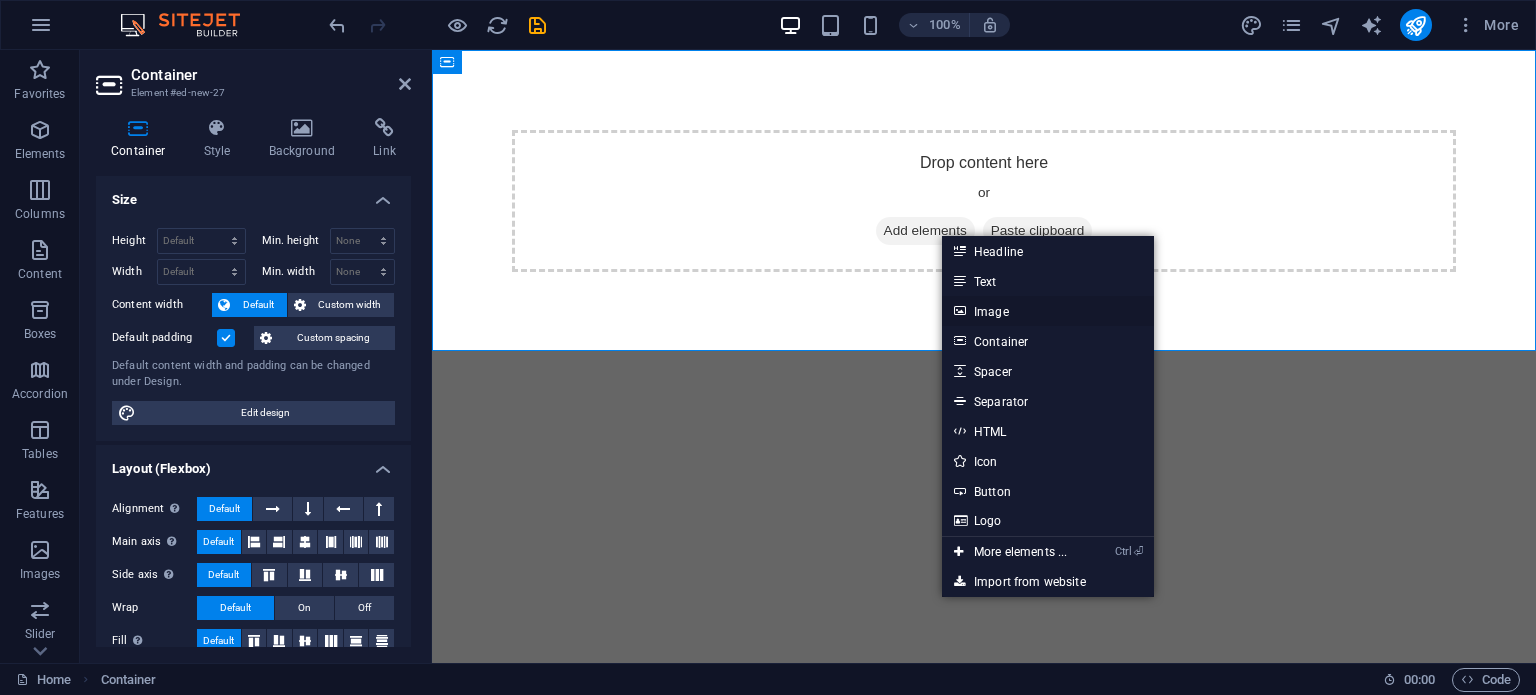 click on "Image" at bounding box center [1048, 311] 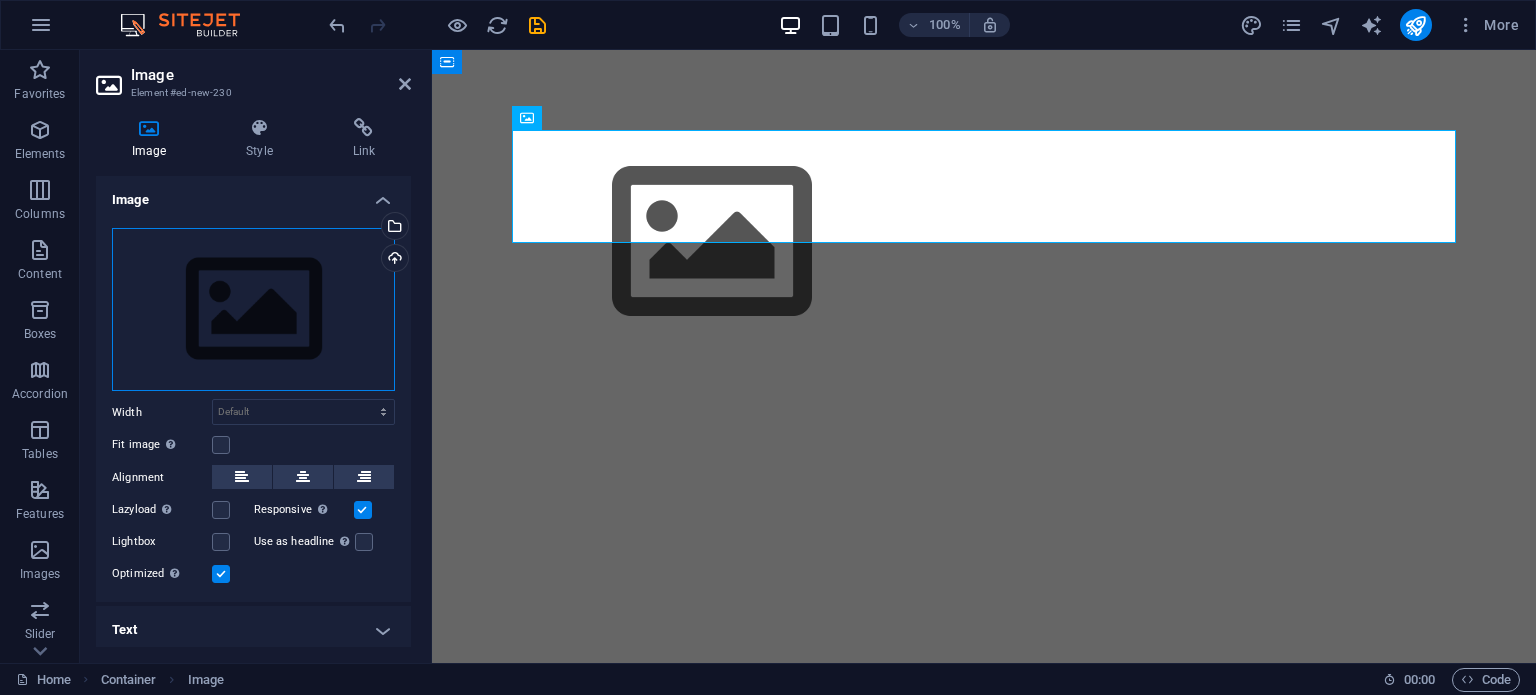 click on "Drag files here, click to choose files or select files from Files or our free stock photos & videos" at bounding box center (253, 310) 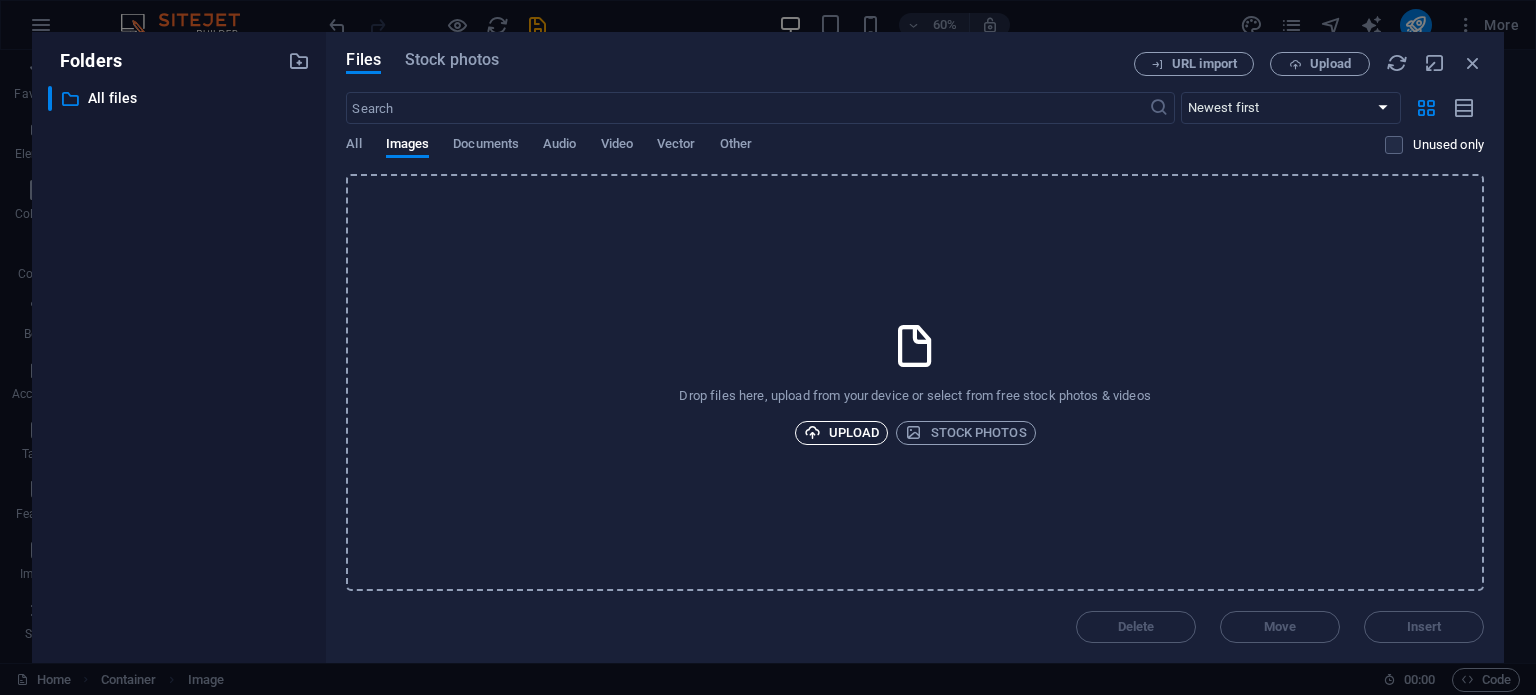 click on "Upload" at bounding box center [842, 433] 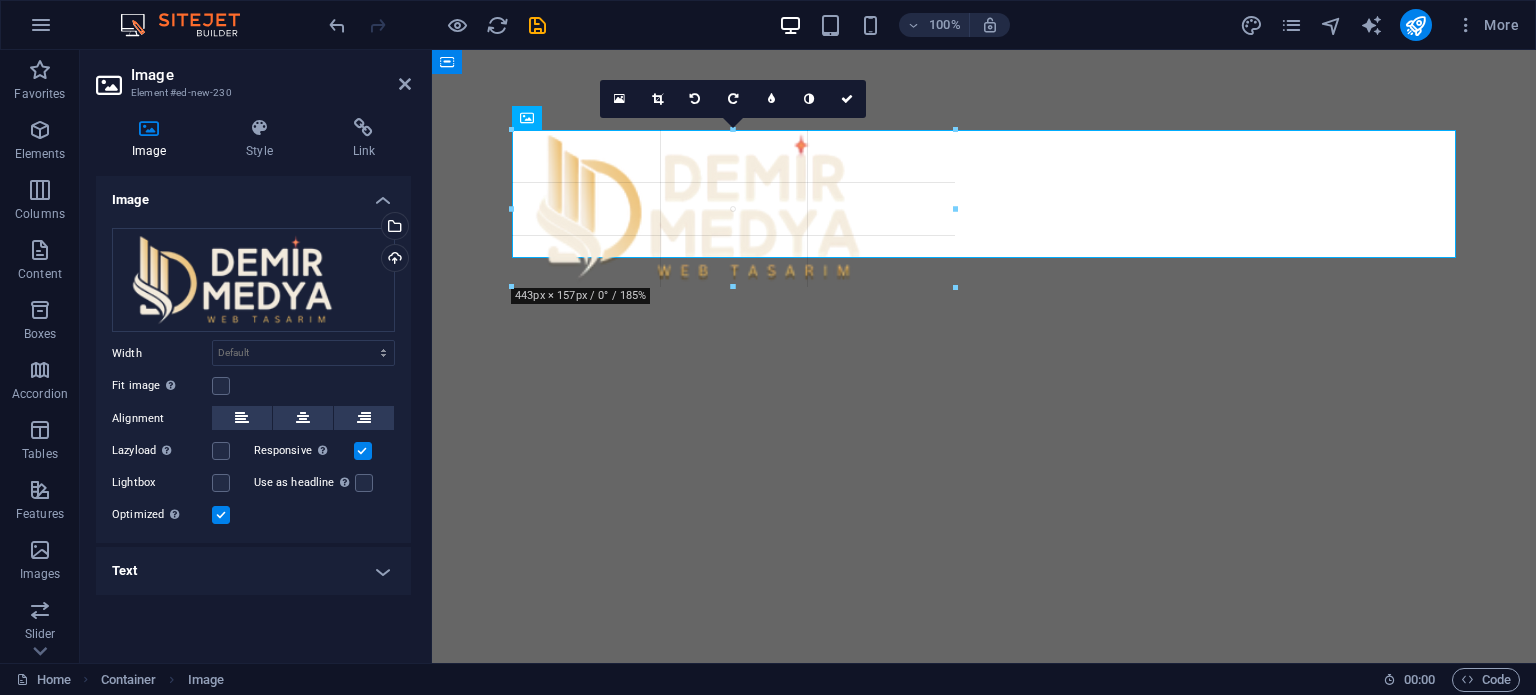drag, startPoint x: 635, startPoint y: 175, endPoint x: 805, endPoint y: 293, distance: 206.9396 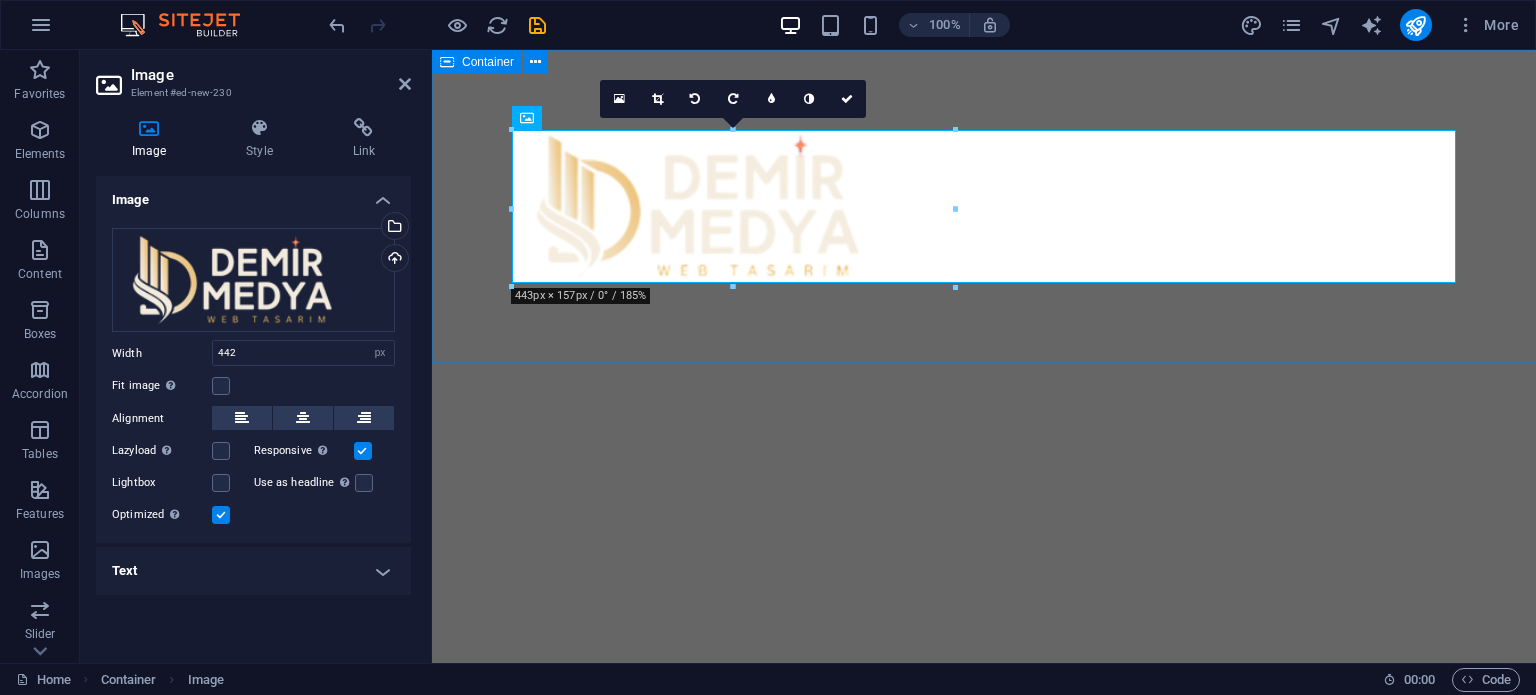 click at bounding box center [984, 206] 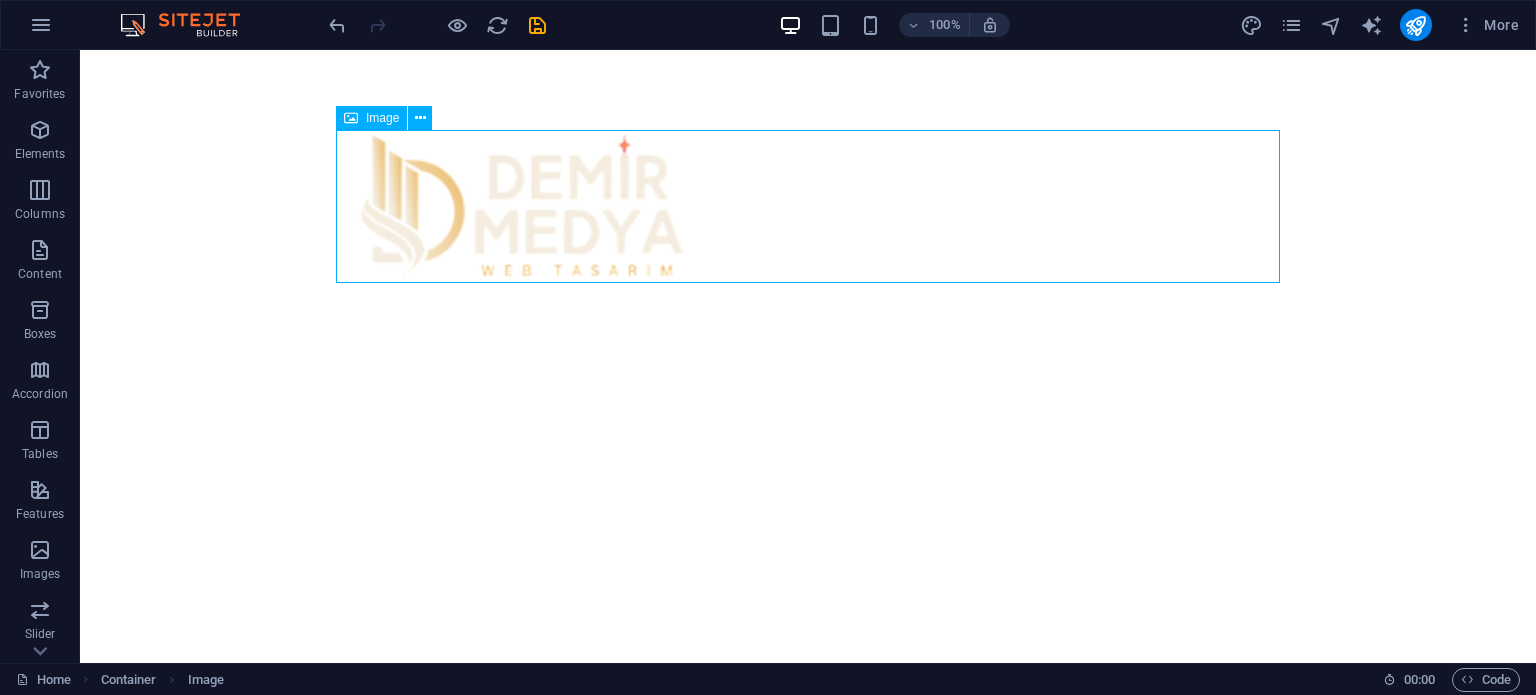 drag, startPoint x: 576, startPoint y: 219, endPoint x: 650, endPoint y: 215, distance: 74.10803 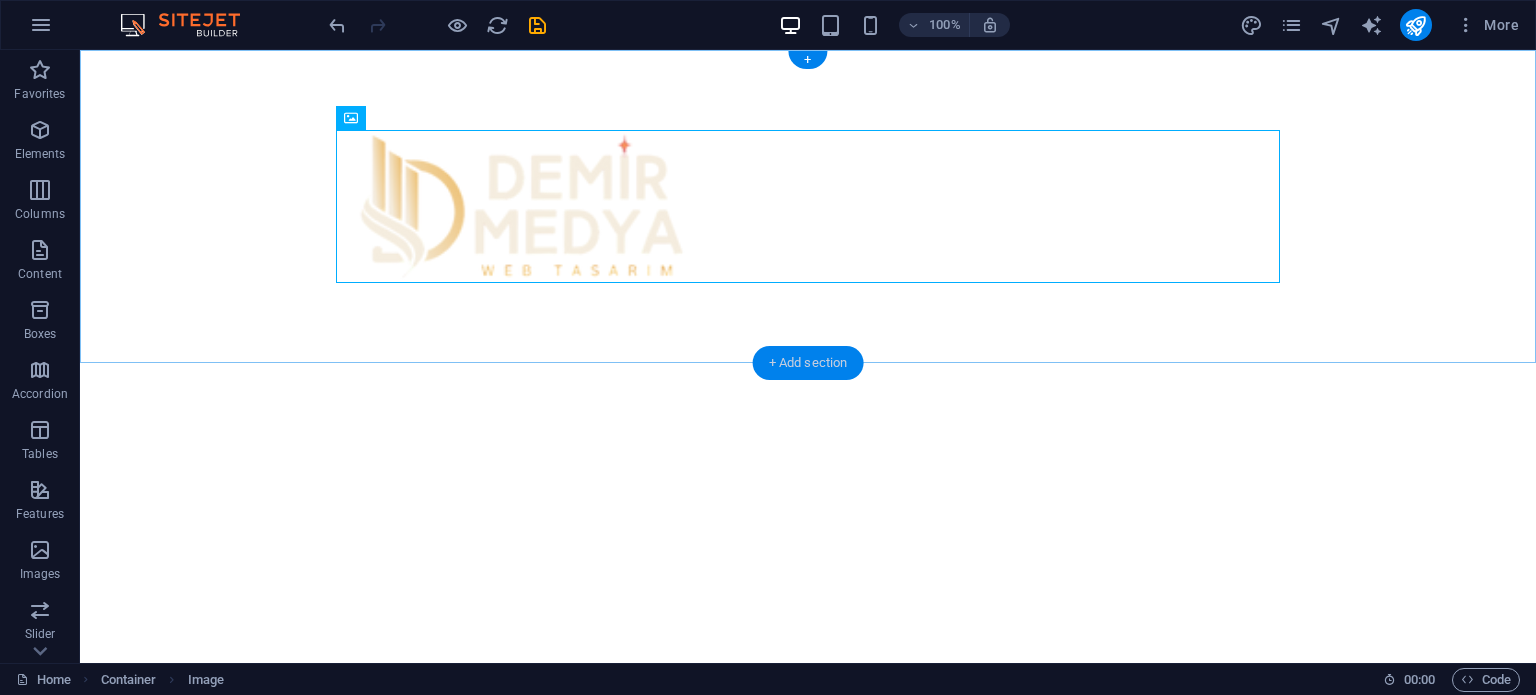 click on "+ Add section" at bounding box center (808, 363) 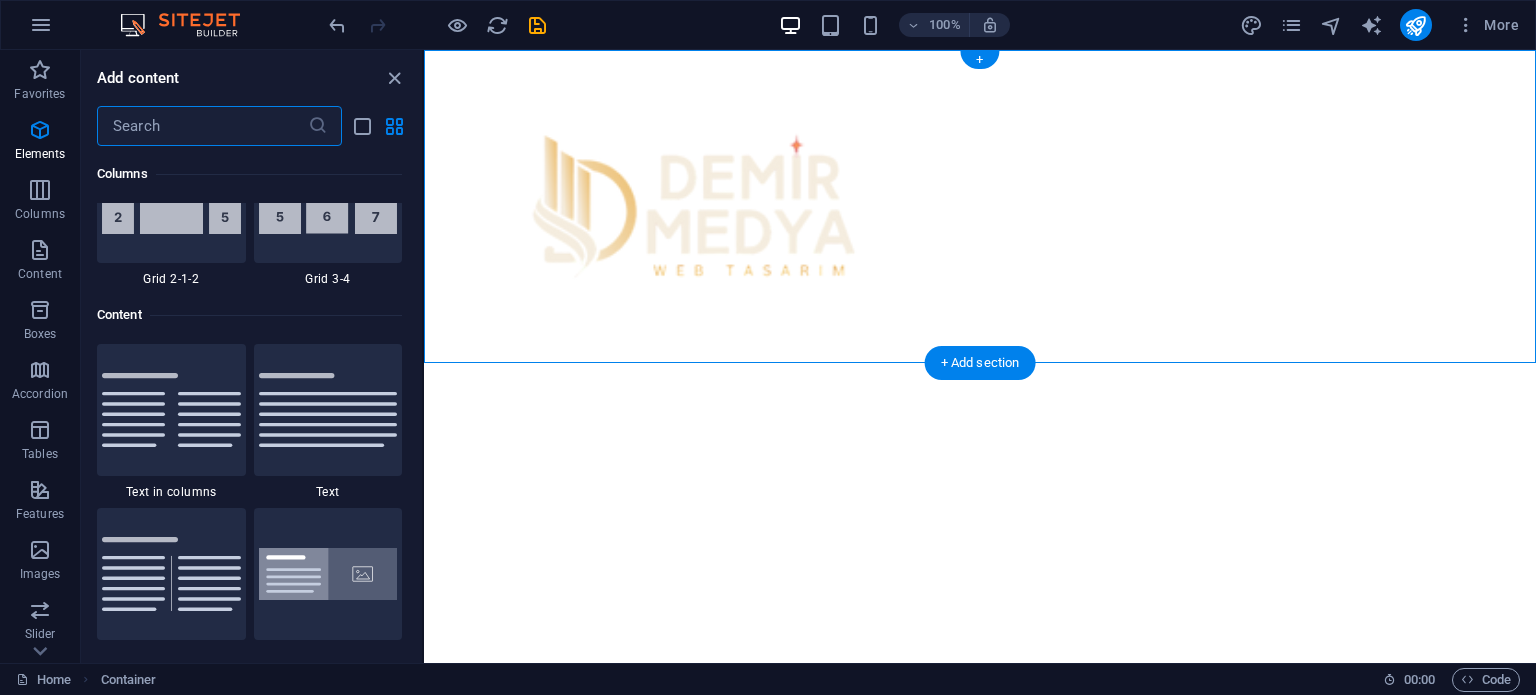 scroll, scrollTop: 3499, scrollLeft: 0, axis: vertical 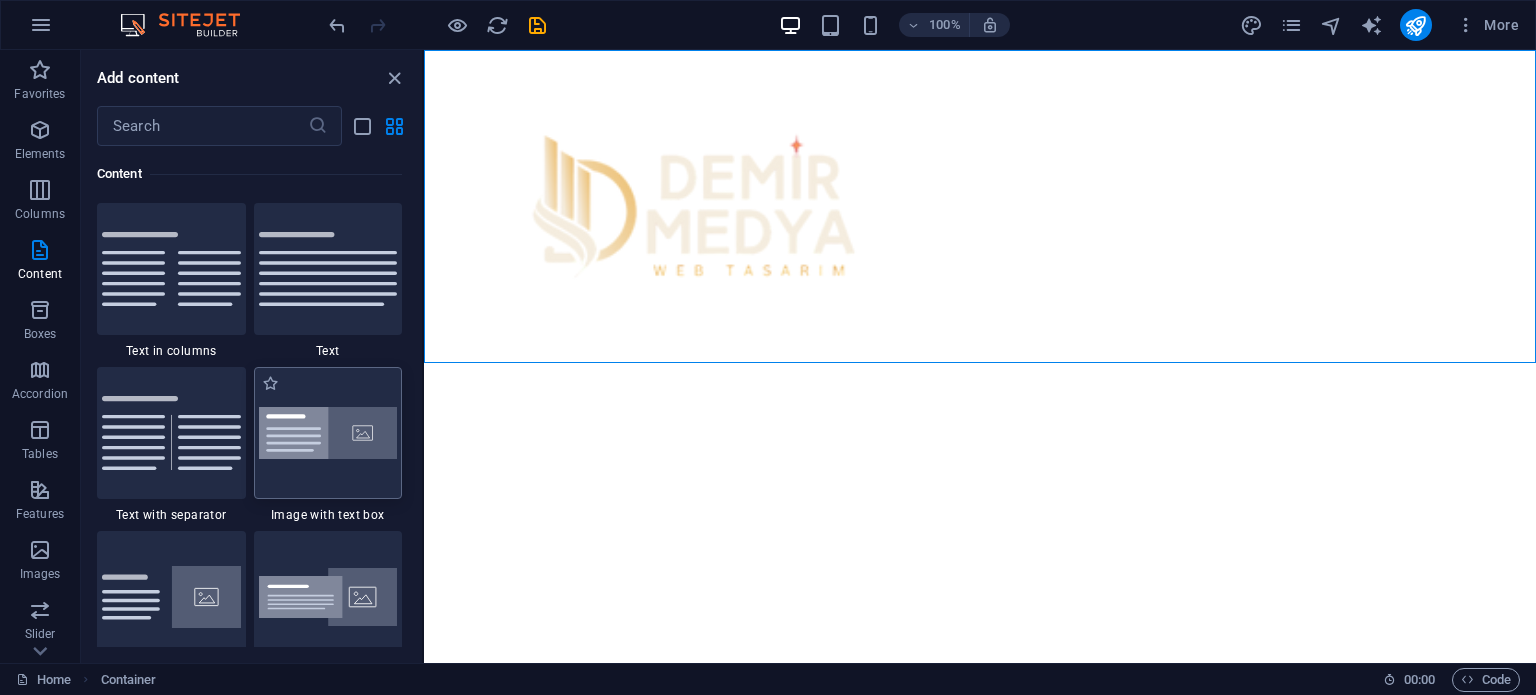 click at bounding box center [328, 433] 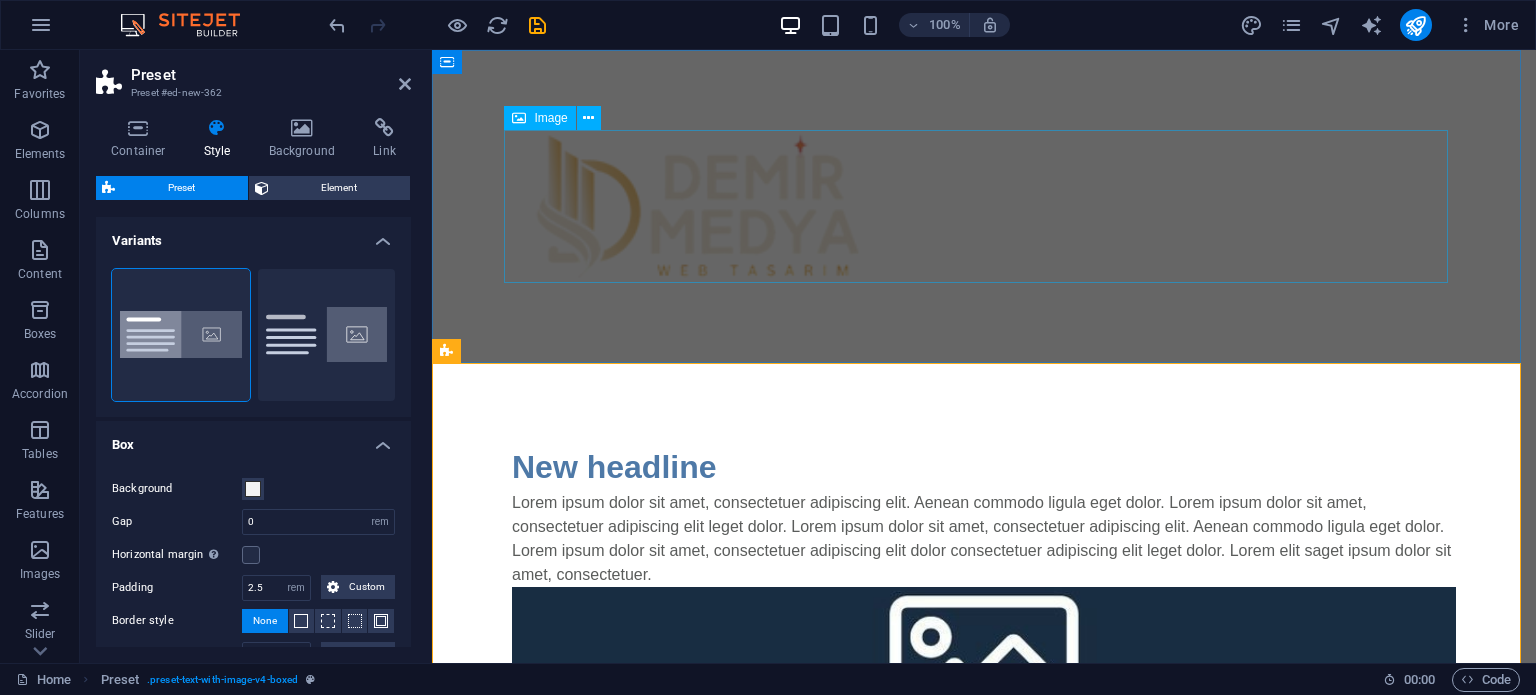 click at bounding box center (984, 206) 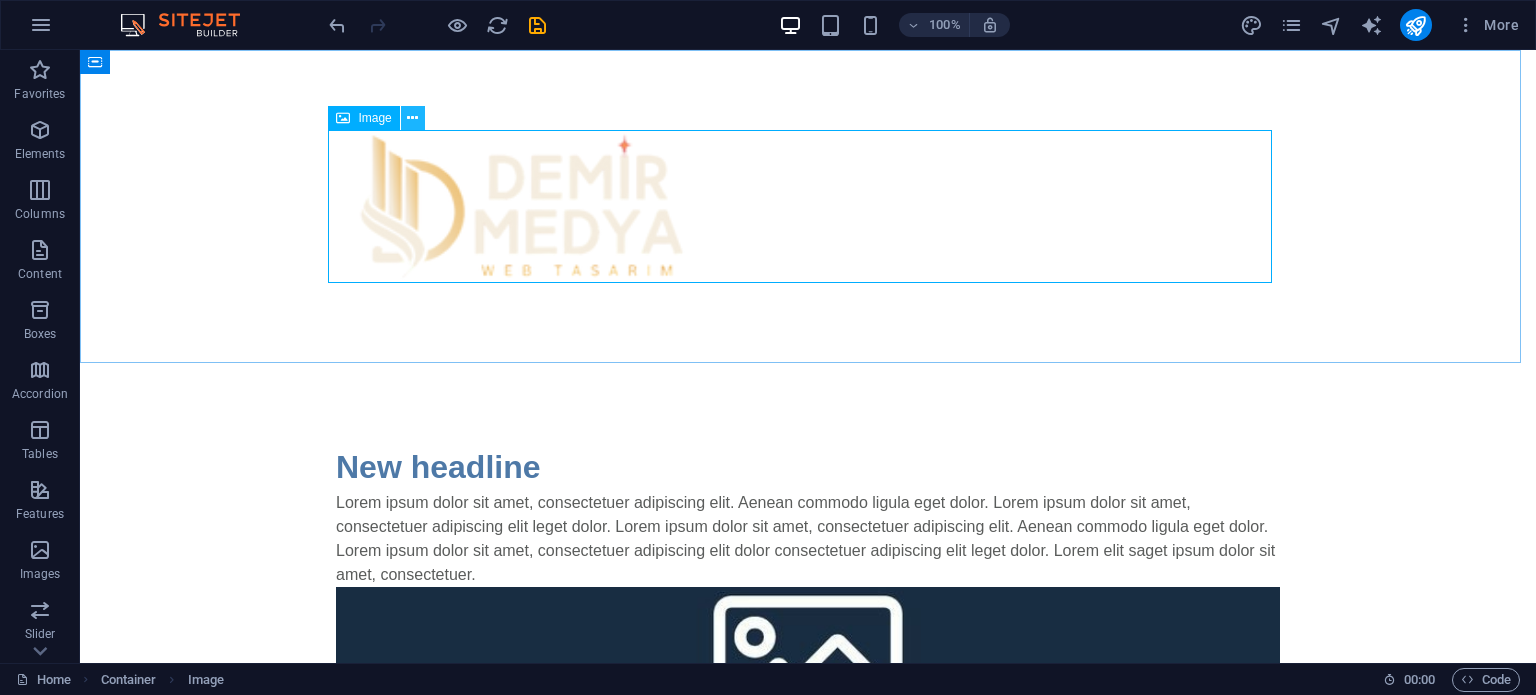 click at bounding box center [412, 118] 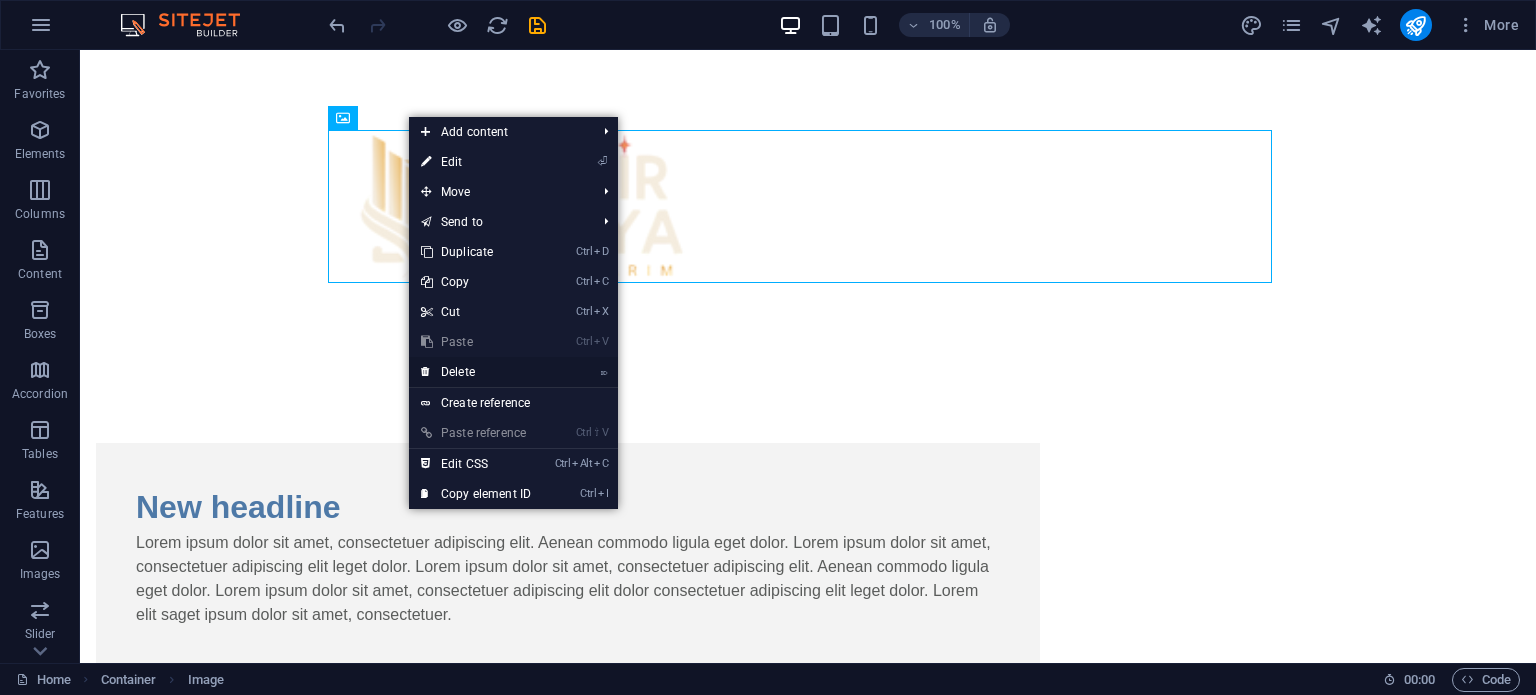 click on "⌦  Delete" at bounding box center (476, 372) 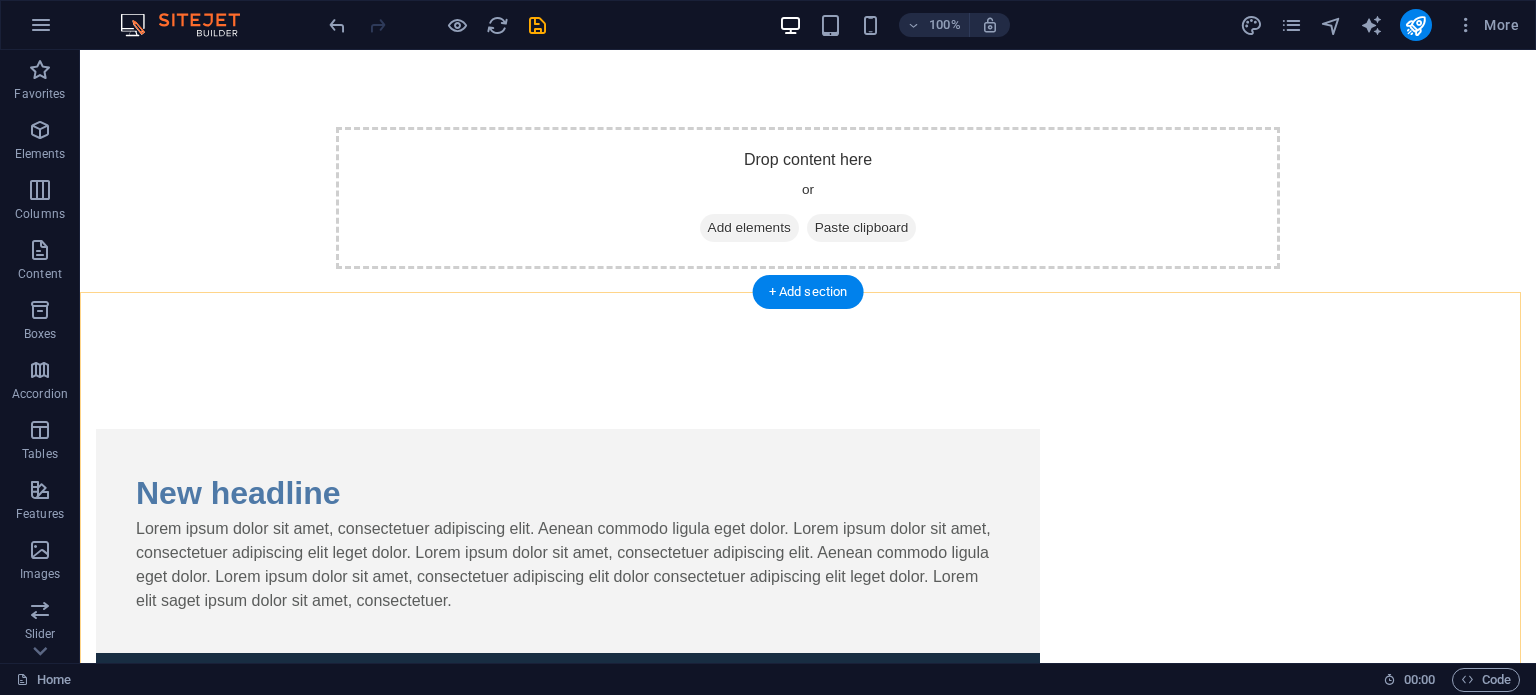 scroll, scrollTop: 0, scrollLeft: 0, axis: both 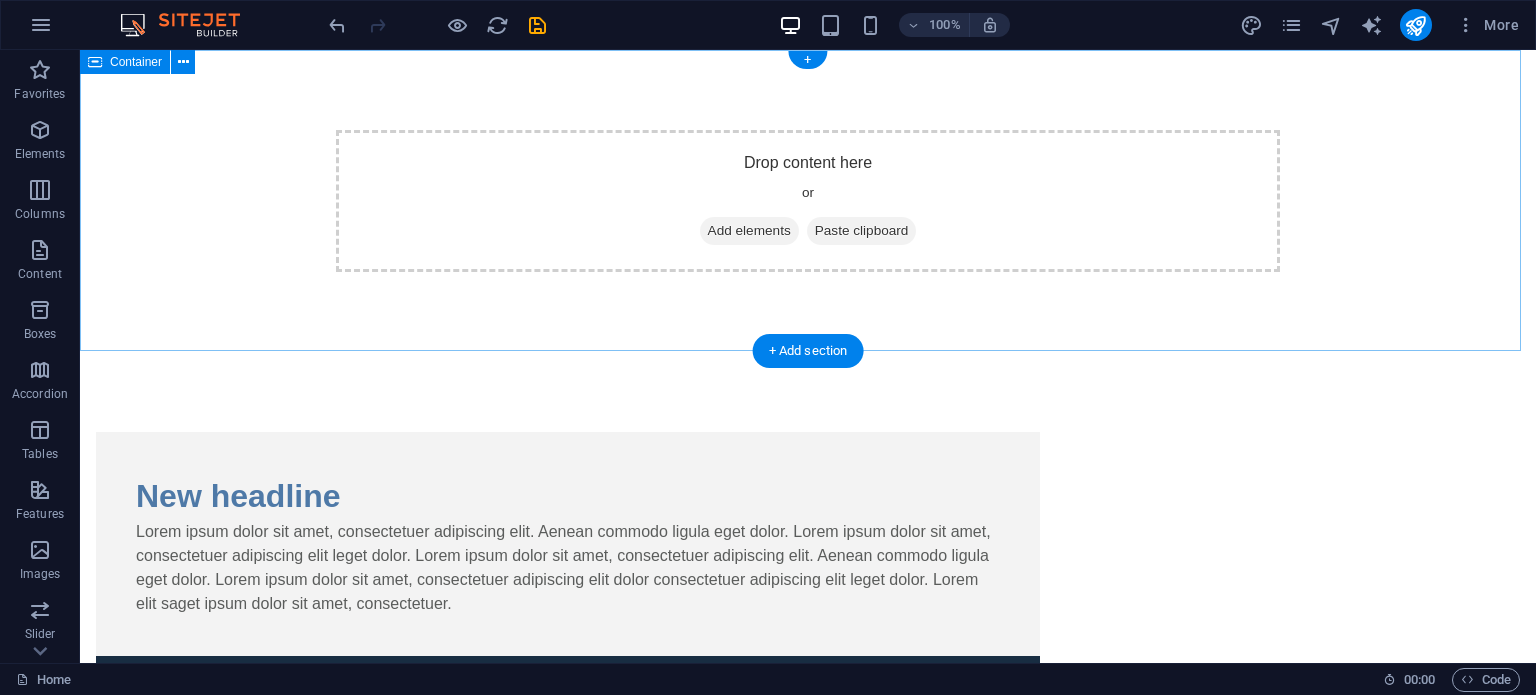 click on "Drop content here or  Add elements  Paste clipboard" at bounding box center [808, 201] 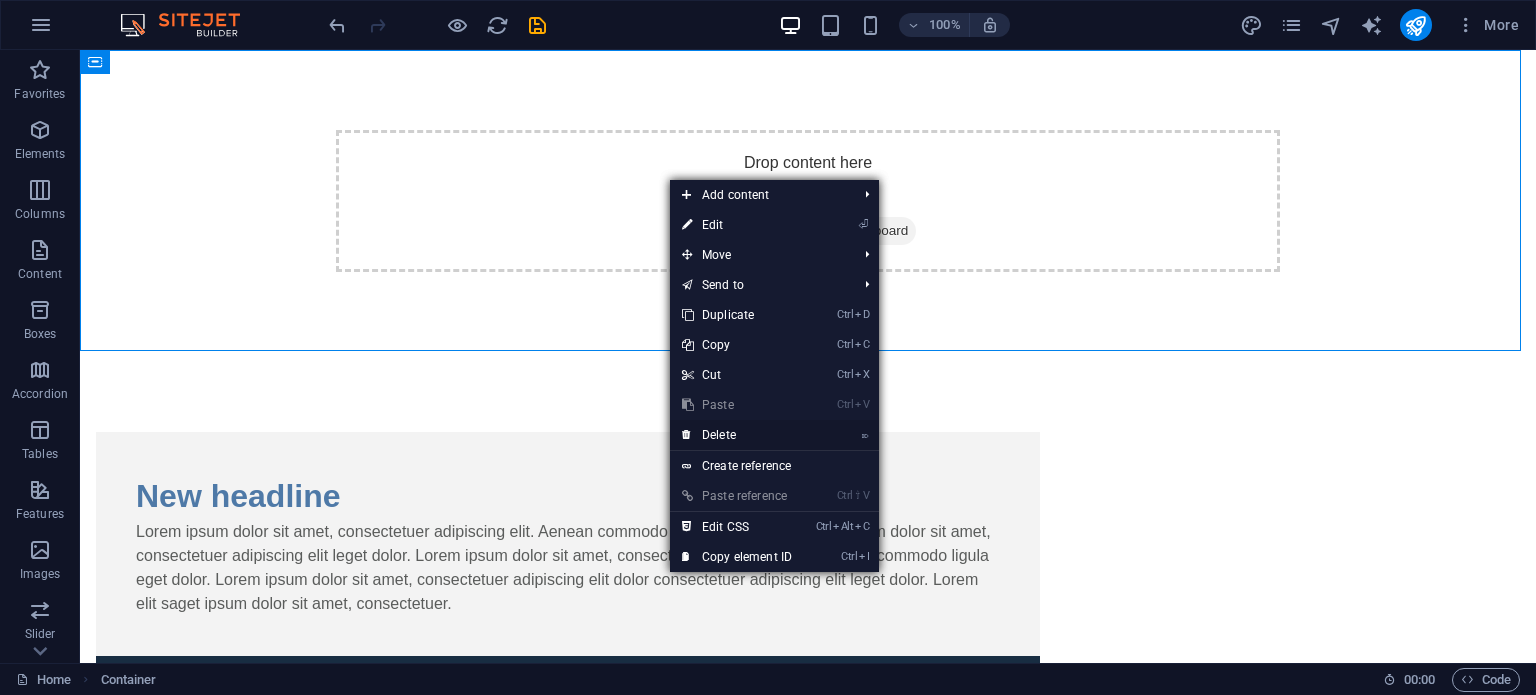 click on "⌦  Delete" at bounding box center (737, 435) 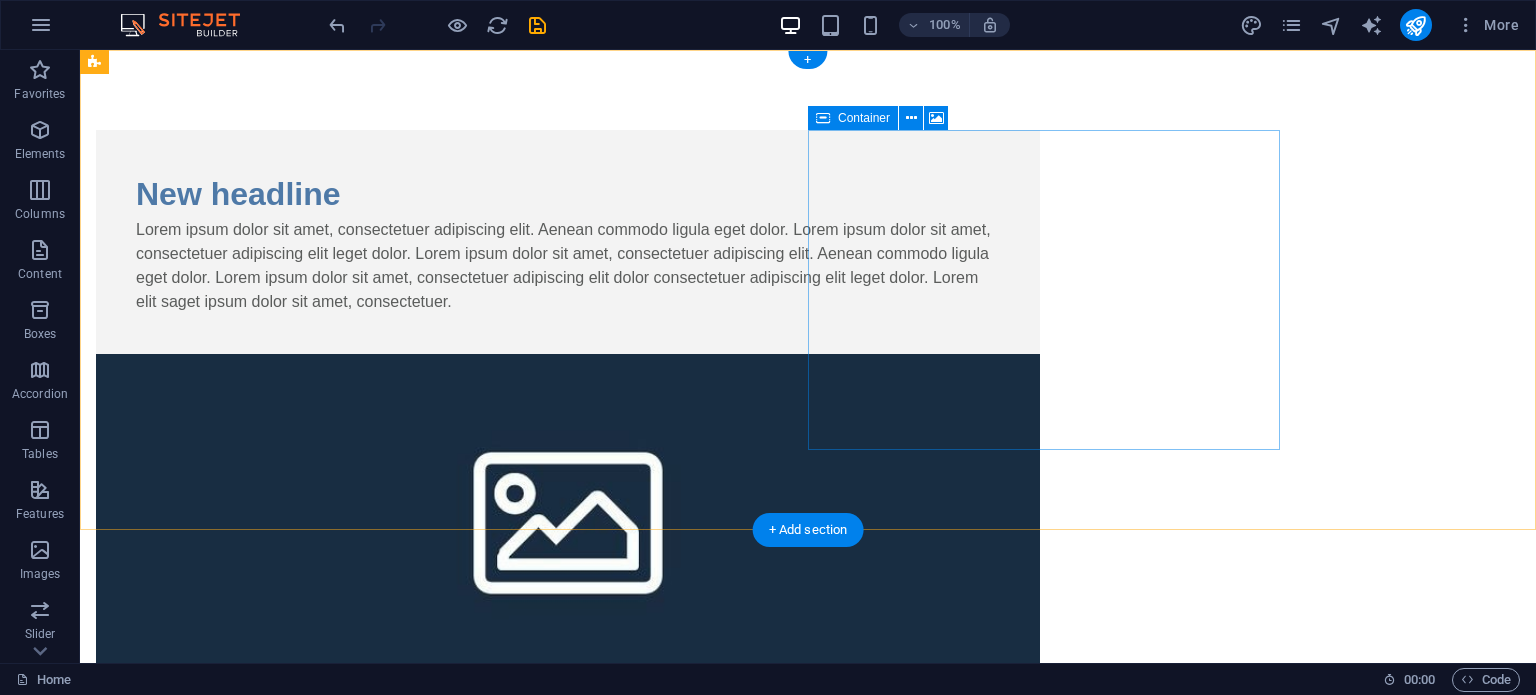 click on "Drop content here or  Add elements  Paste clipboard" at bounding box center (568, 745) 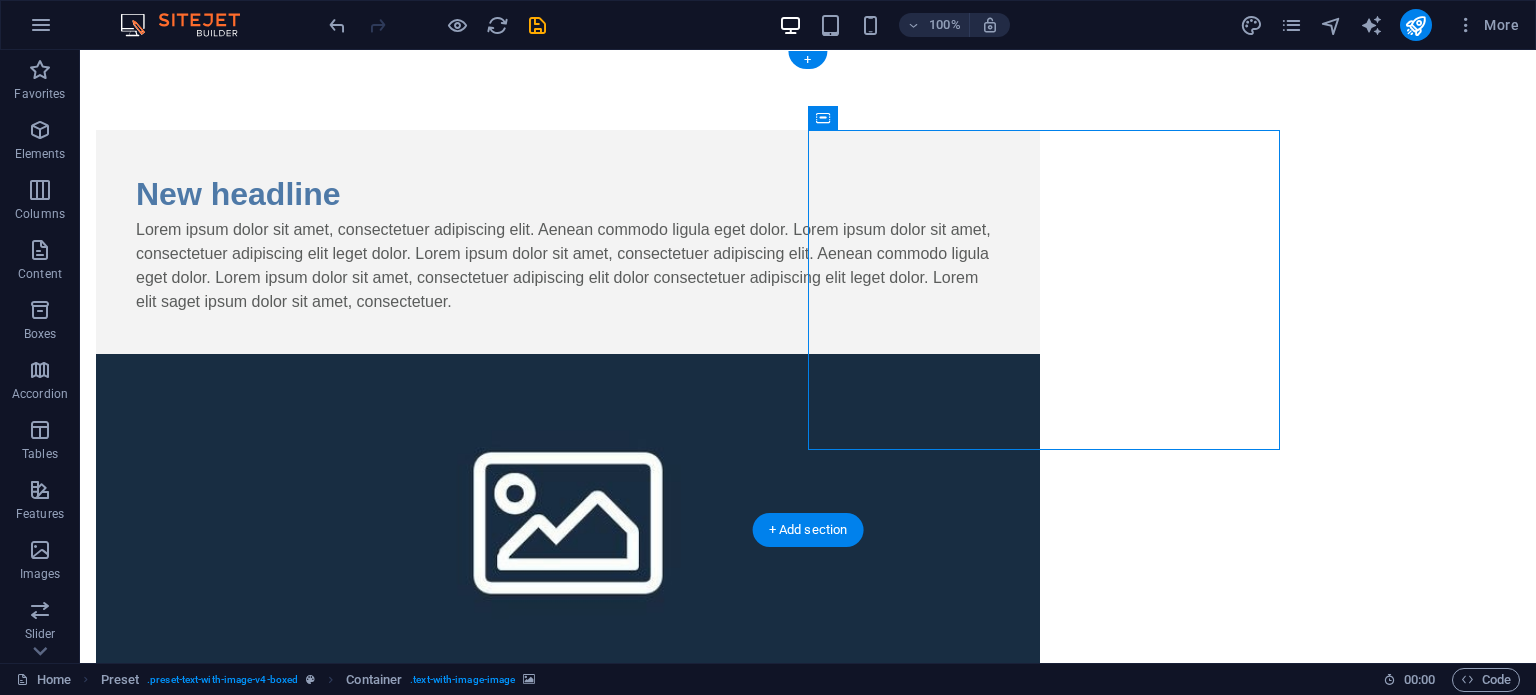 click at bounding box center (568, 514) 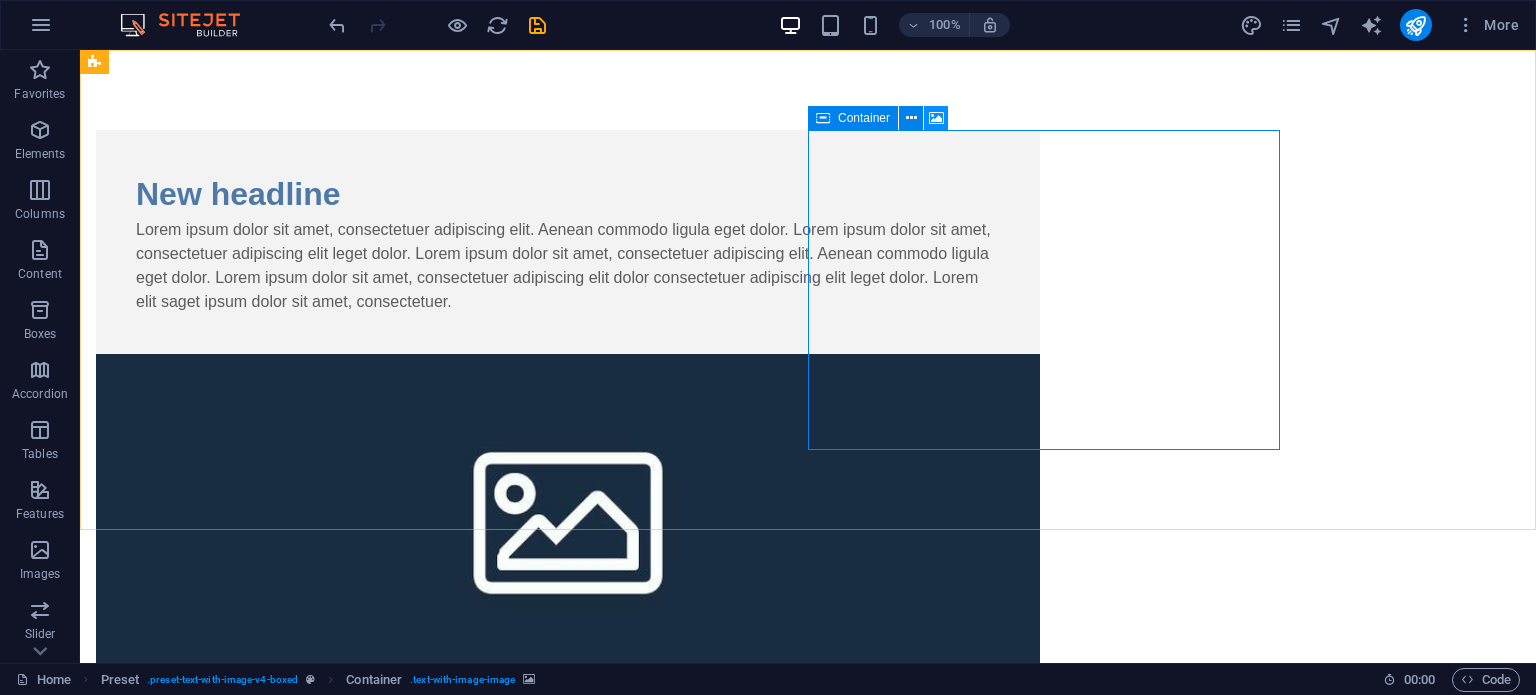 click at bounding box center [936, 118] 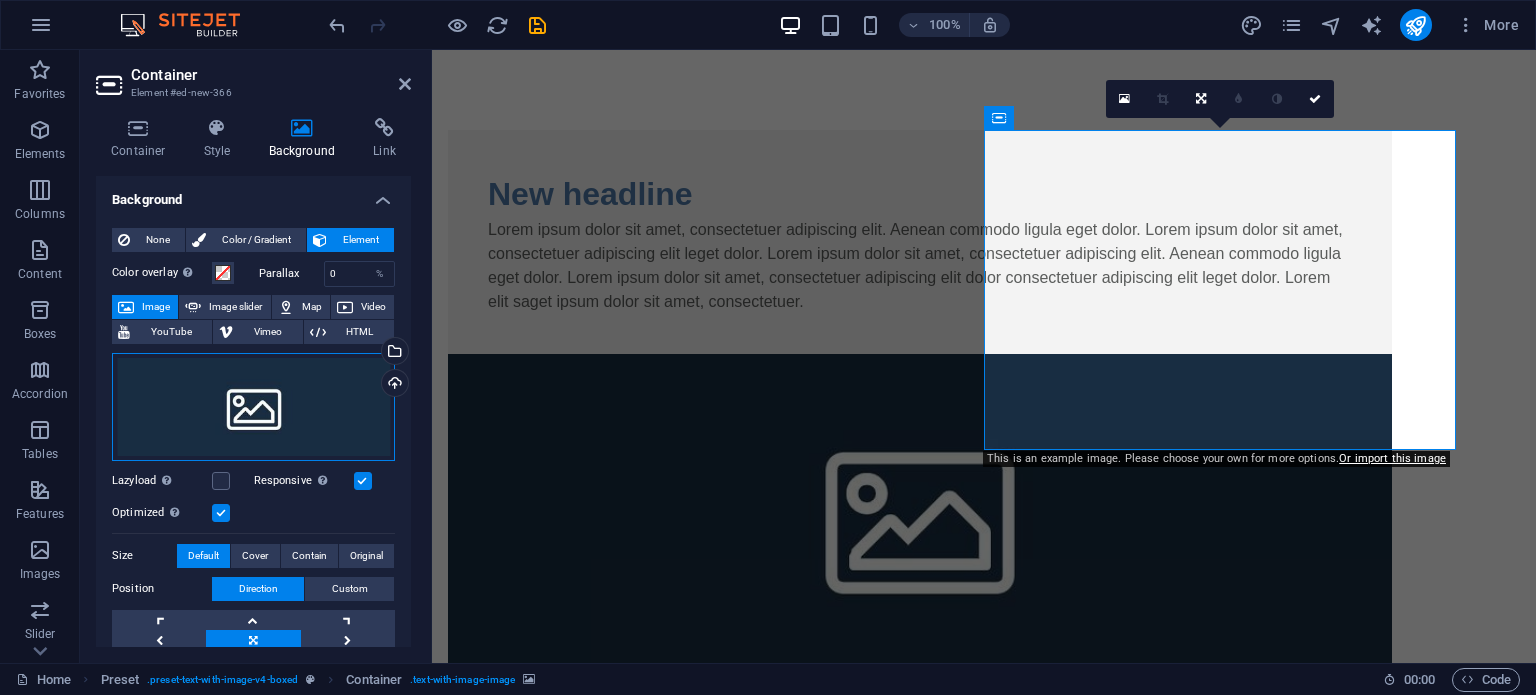 click on "Drag files here, click to choose files or select files from Files or our free stock photos & videos" at bounding box center (253, 407) 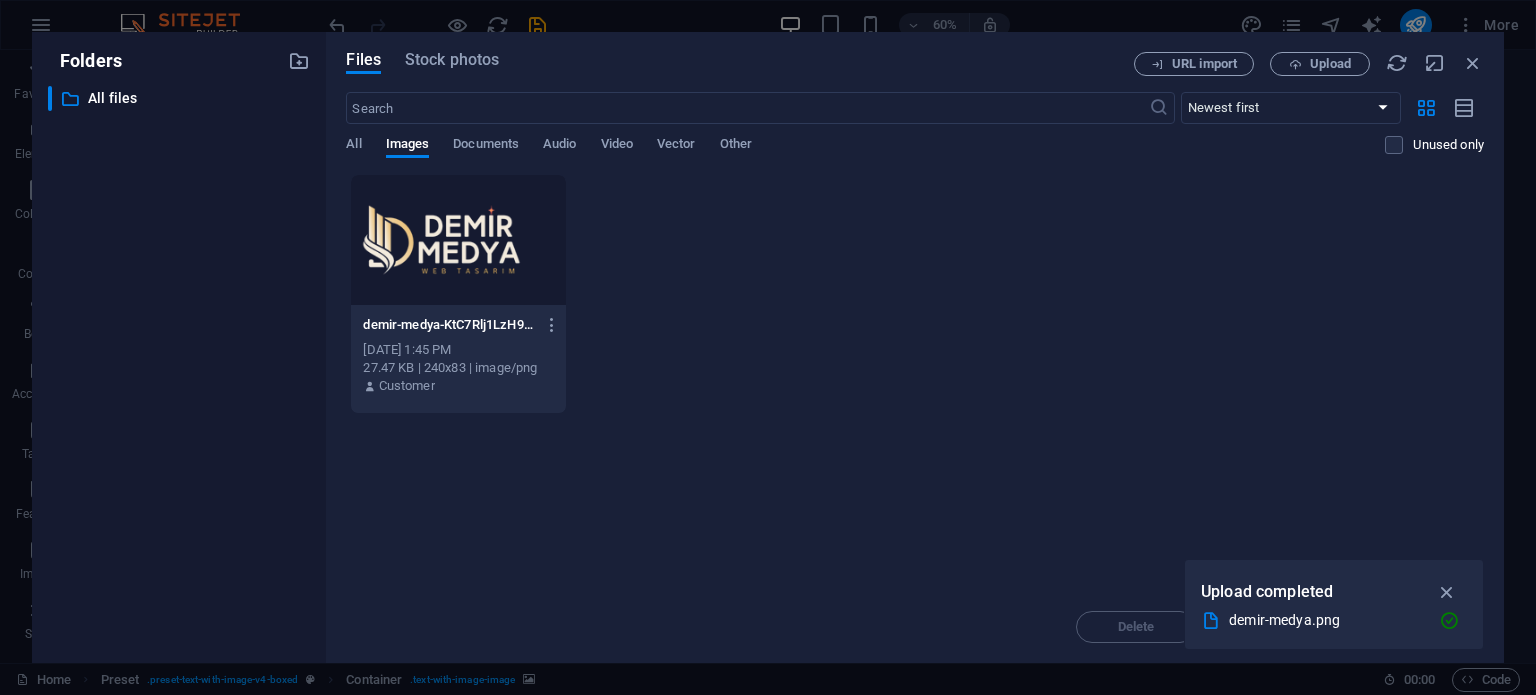 click at bounding box center (458, 240) 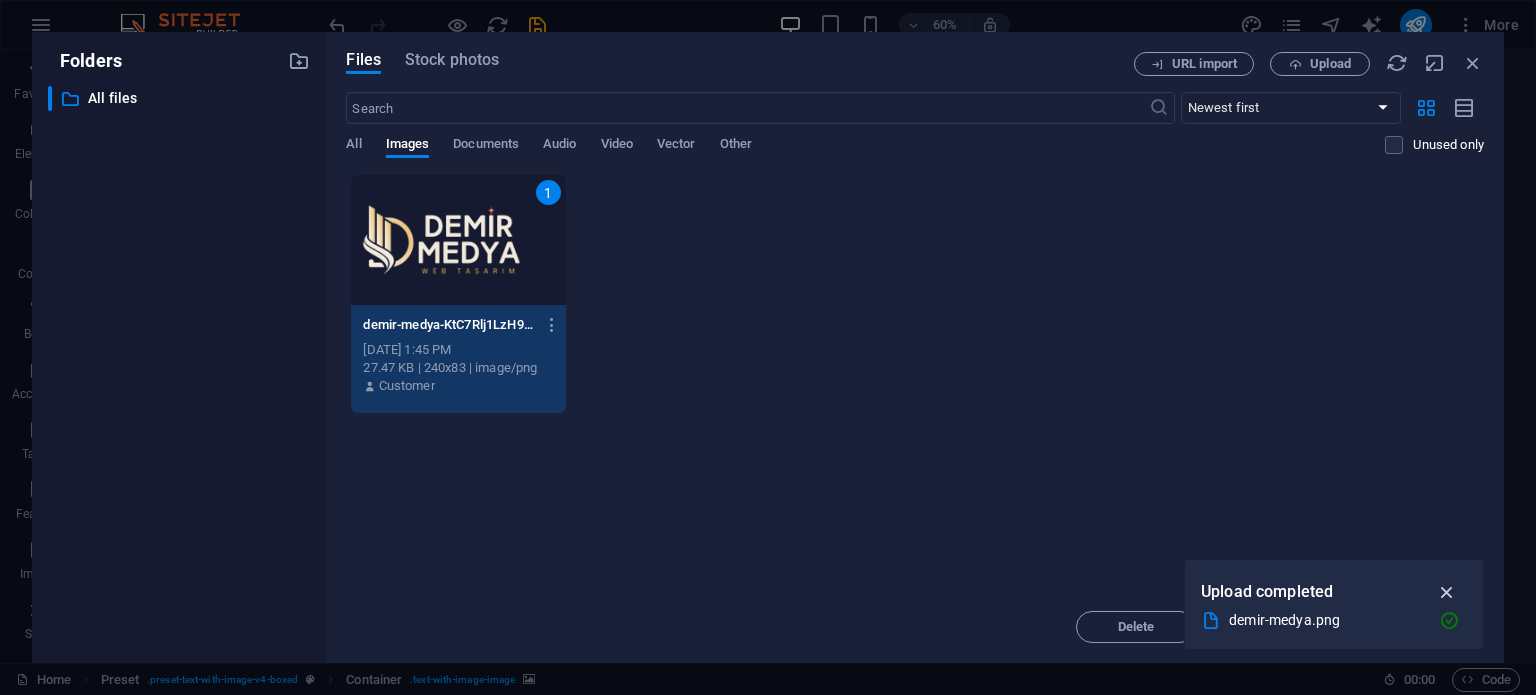 click at bounding box center [1447, 592] 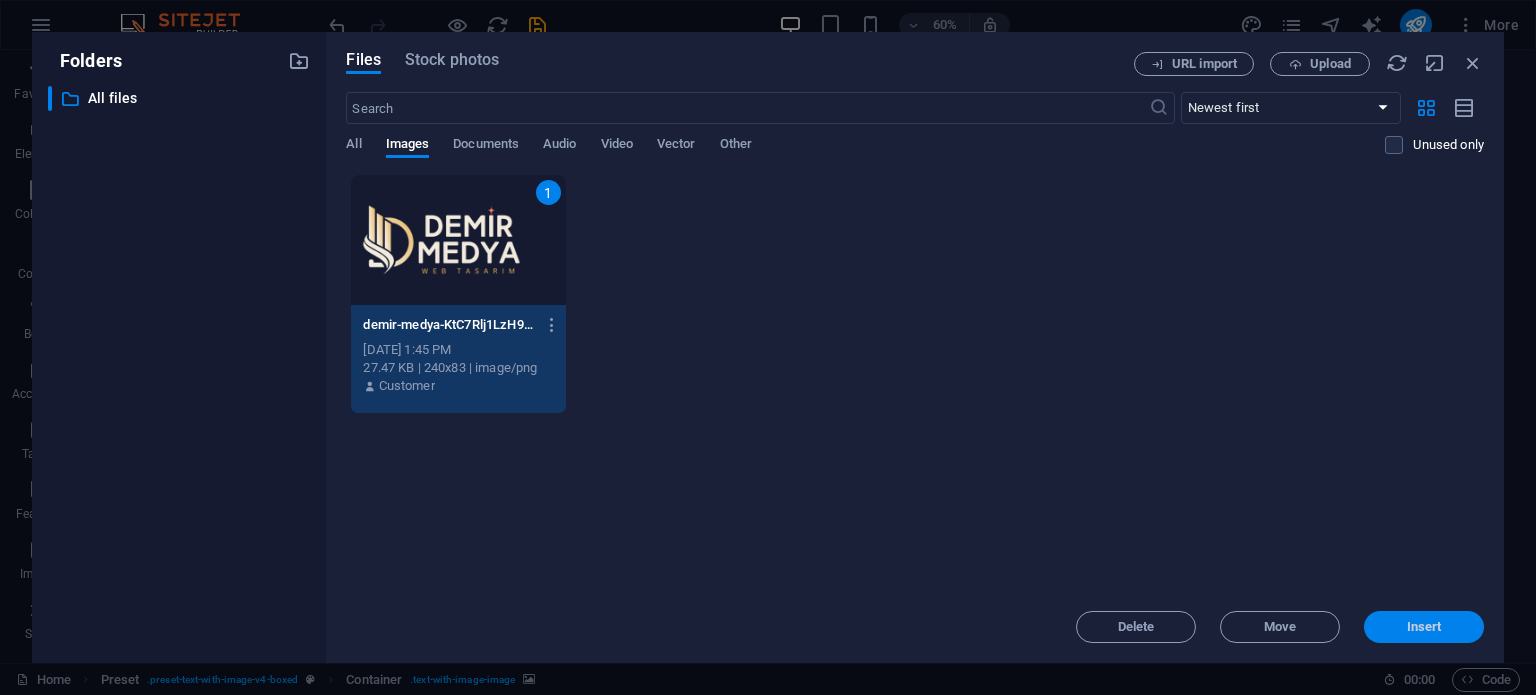 click on "Insert" at bounding box center [1424, 627] 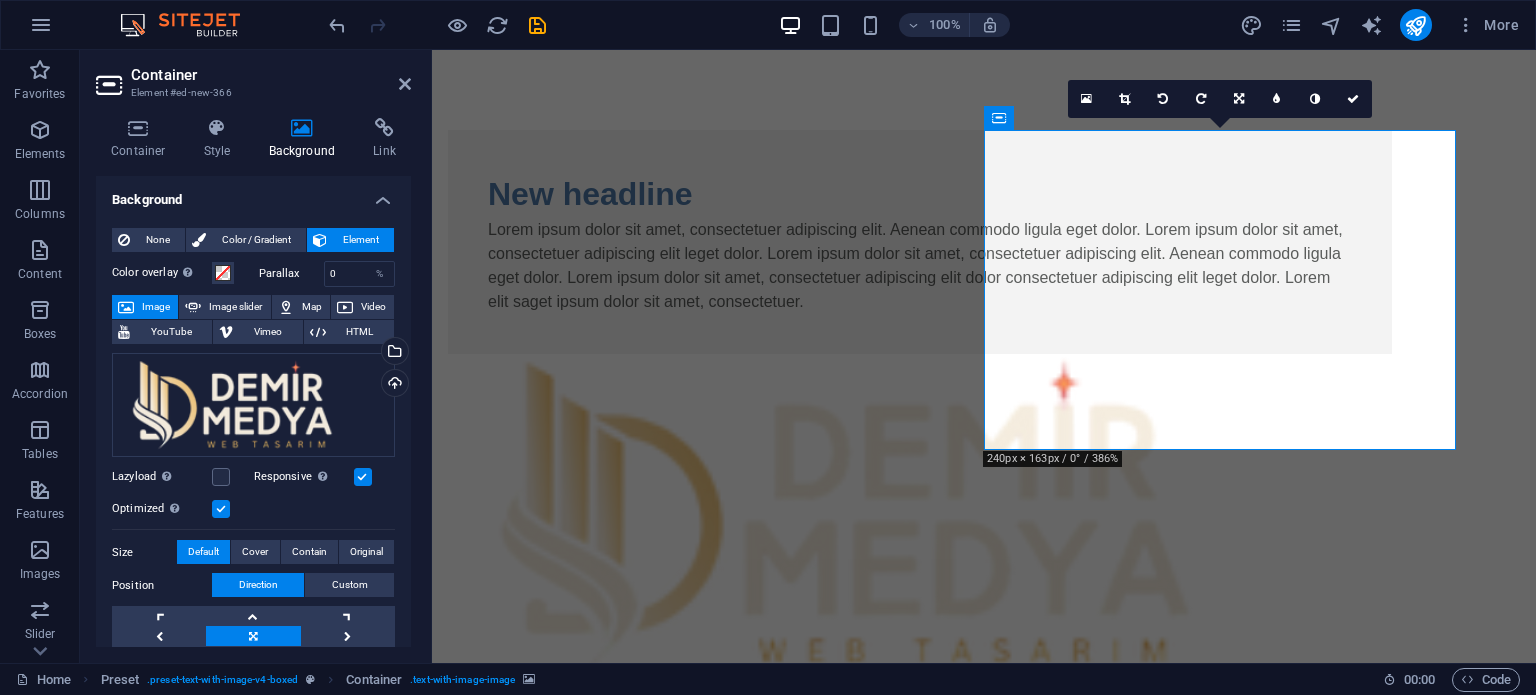 click at bounding box center (920, 514) 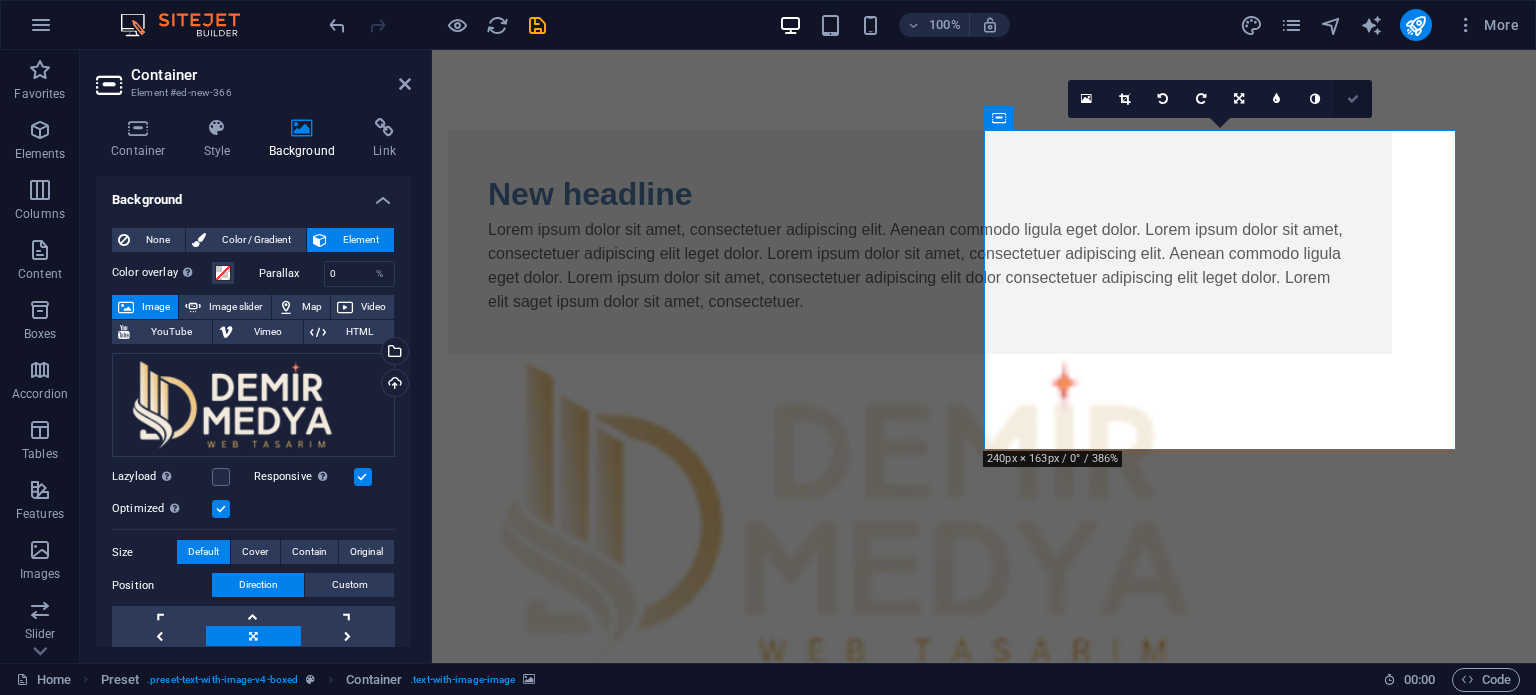 click at bounding box center [1353, 99] 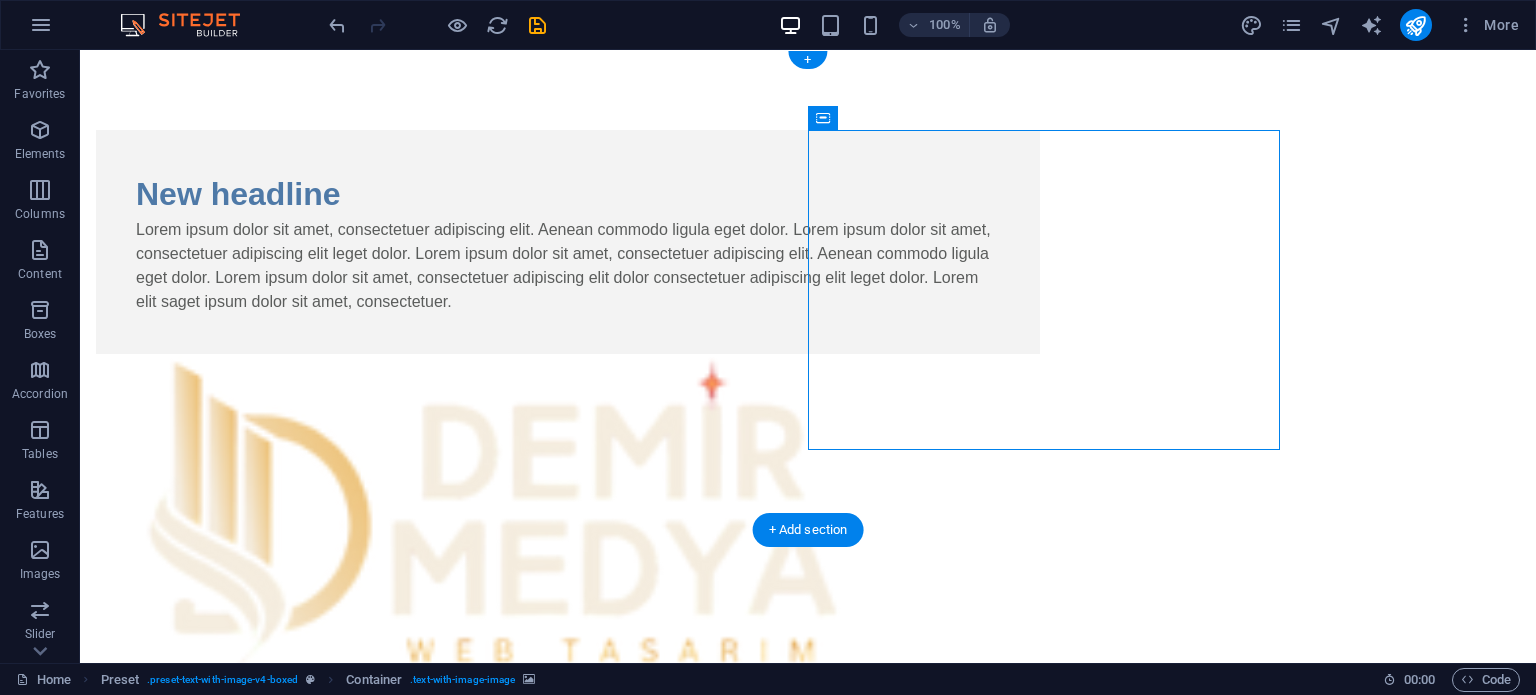 click at bounding box center (568, 514) 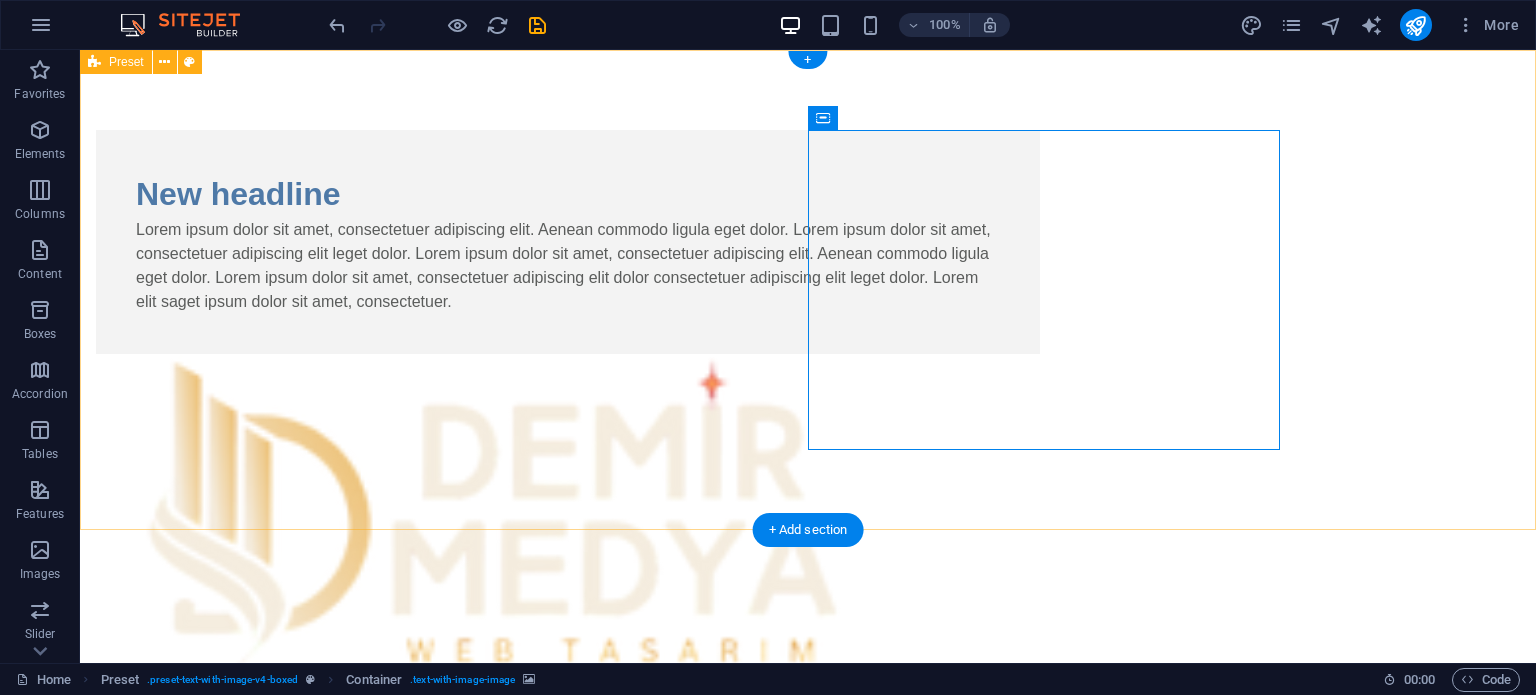 click on "New headline Lorem ipsum dolor sit amet, consectetuer adipiscing elit. Aenean commodo ligula eget dolor. Lorem ipsum dolor sit amet, consectetuer adipiscing elit leget dolor. Lorem ipsum dolor sit amet, consectetuer adipiscing elit. Aenean commodo ligula eget dolor. Lorem ipsum dolor sit amet, consectetuer adipiscing elit dolor consectetuer adipiscing elit leget dolor. Lorem elit saget ipsum dolor sit amet, consectetuer. Drop content here or  Add elements  Paste clipboard" at bounding box center [808, 473] 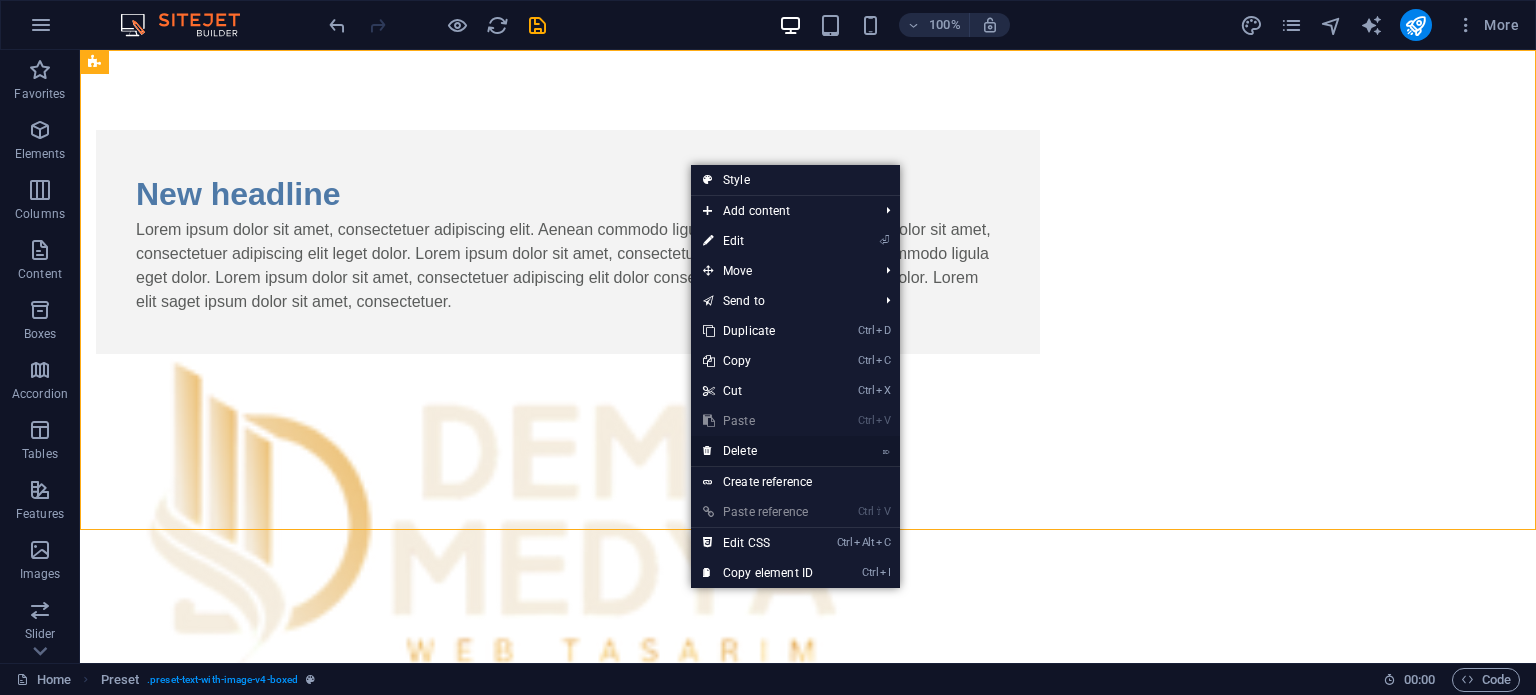 click on "⌦  Delete" at bounding box center (758, 451) 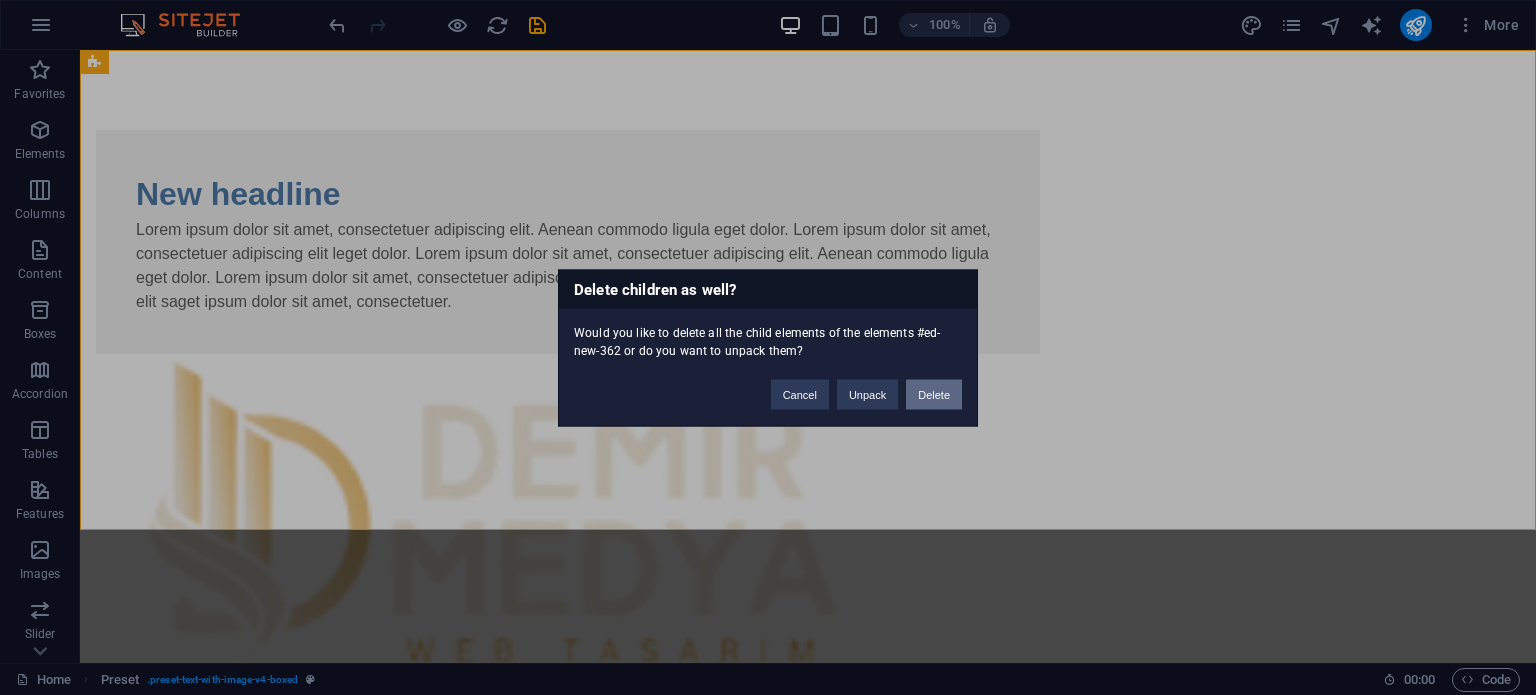 click on "Delete" at bounding box center [934, 394] 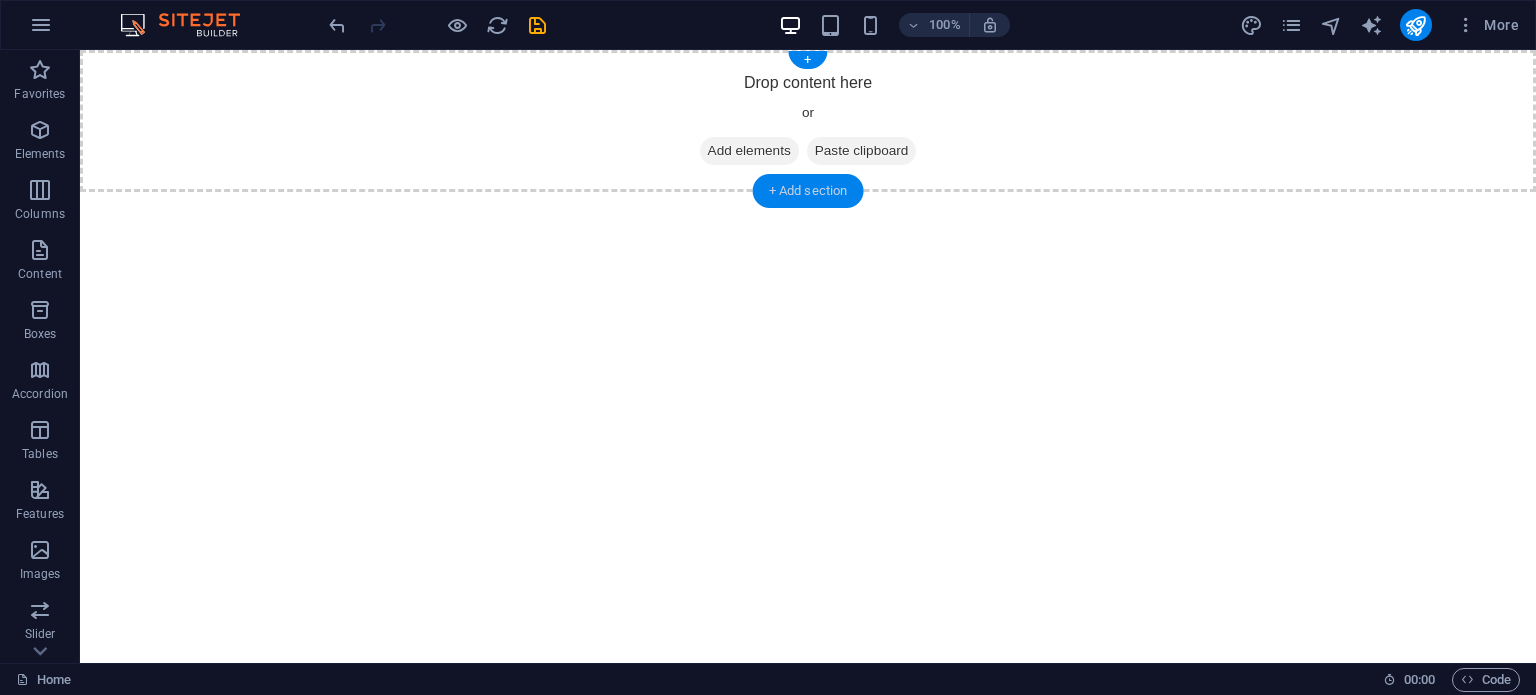 click on "+ Add section" at bounding box center (808, 191) 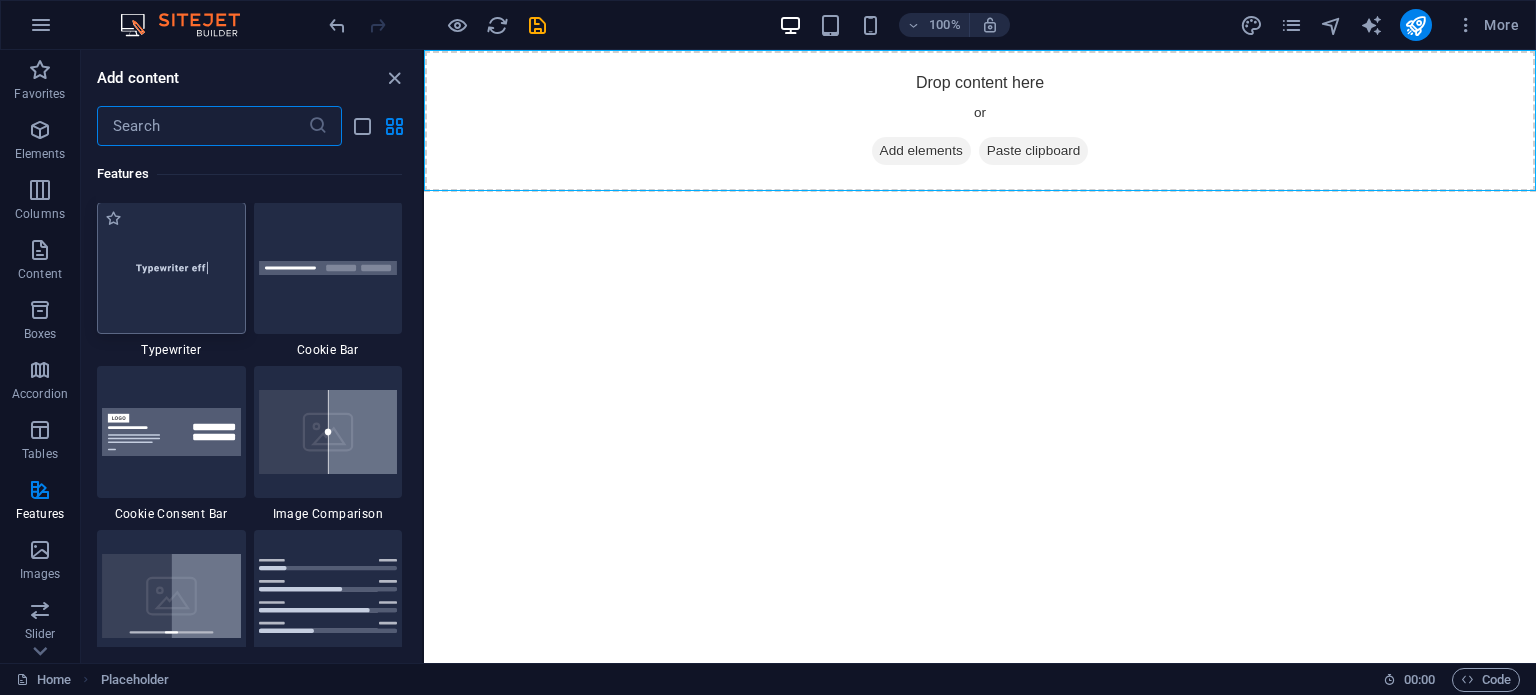 scroll, scrollTop: 7799, scrollLeft: 0, axis: vertical 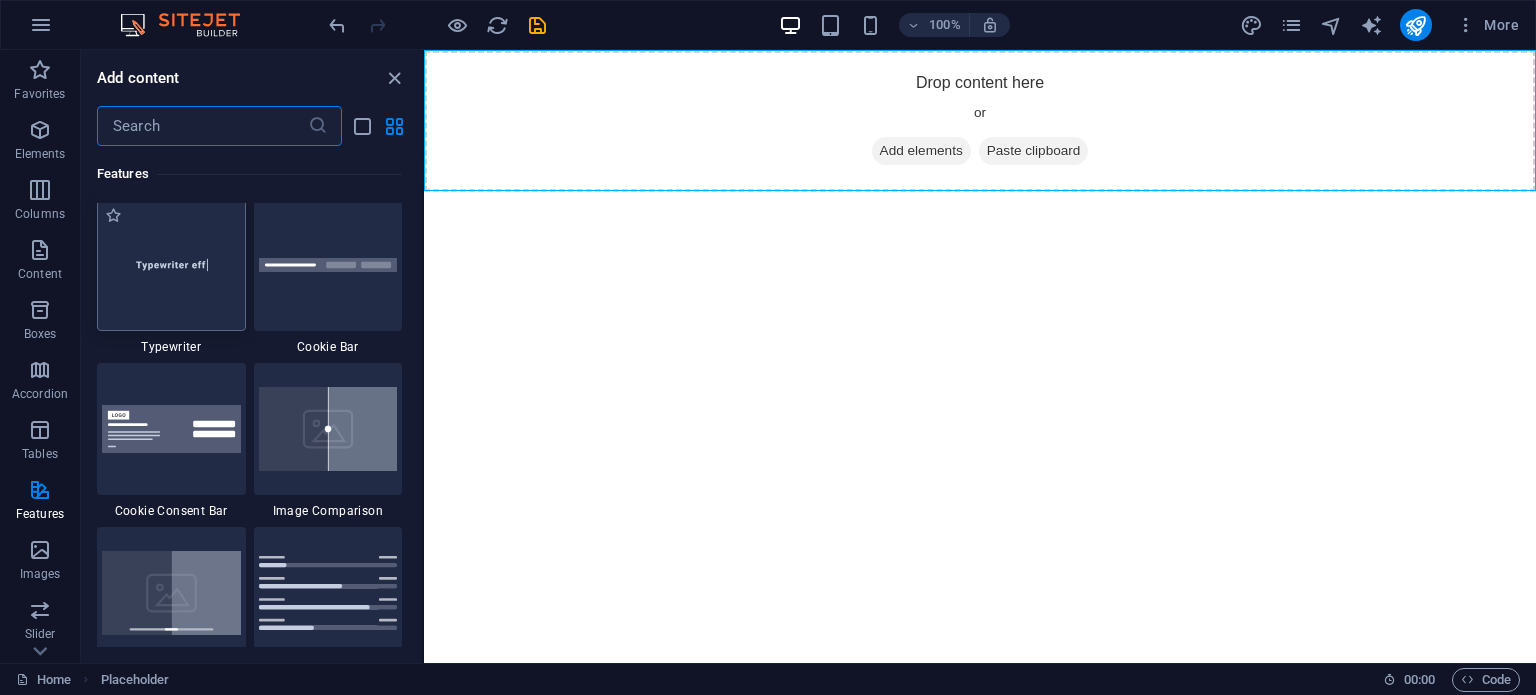 click at bounding box center [171, 265] 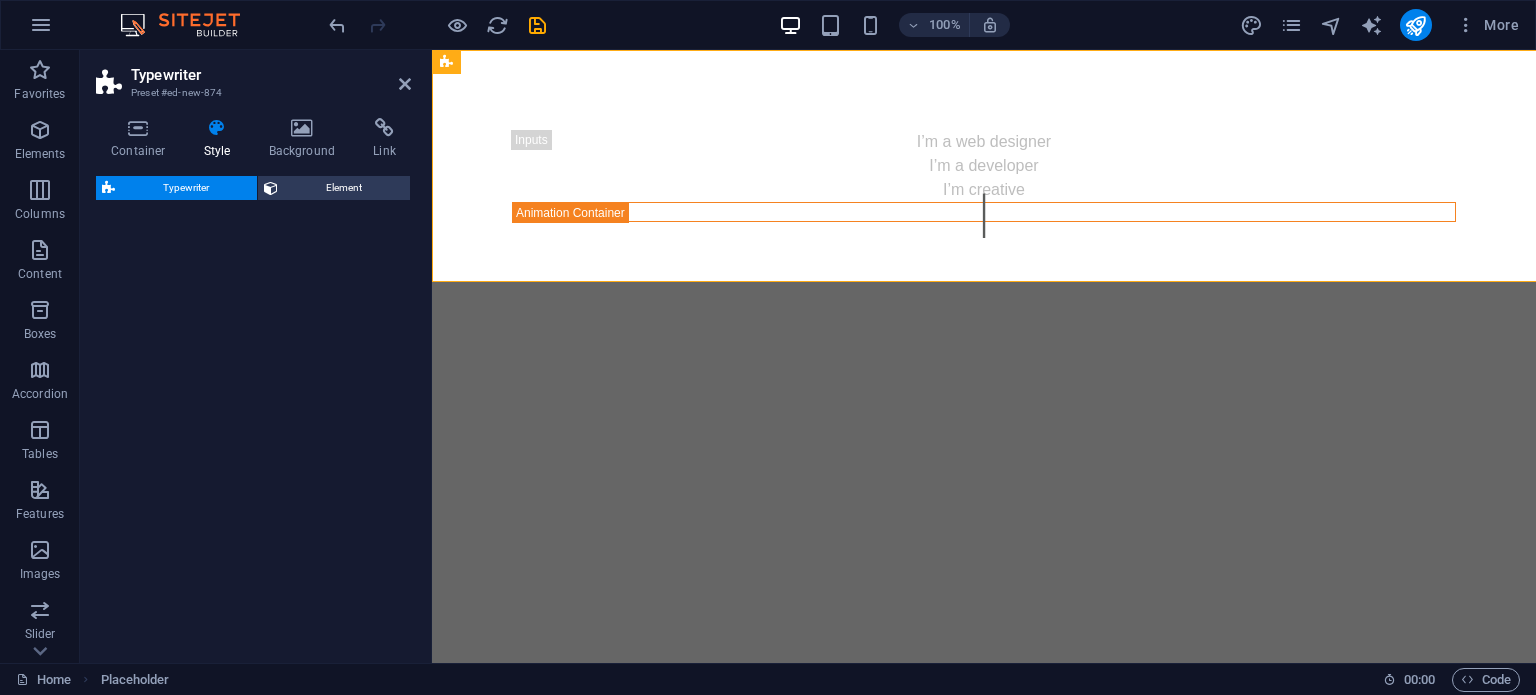 select on "ms" 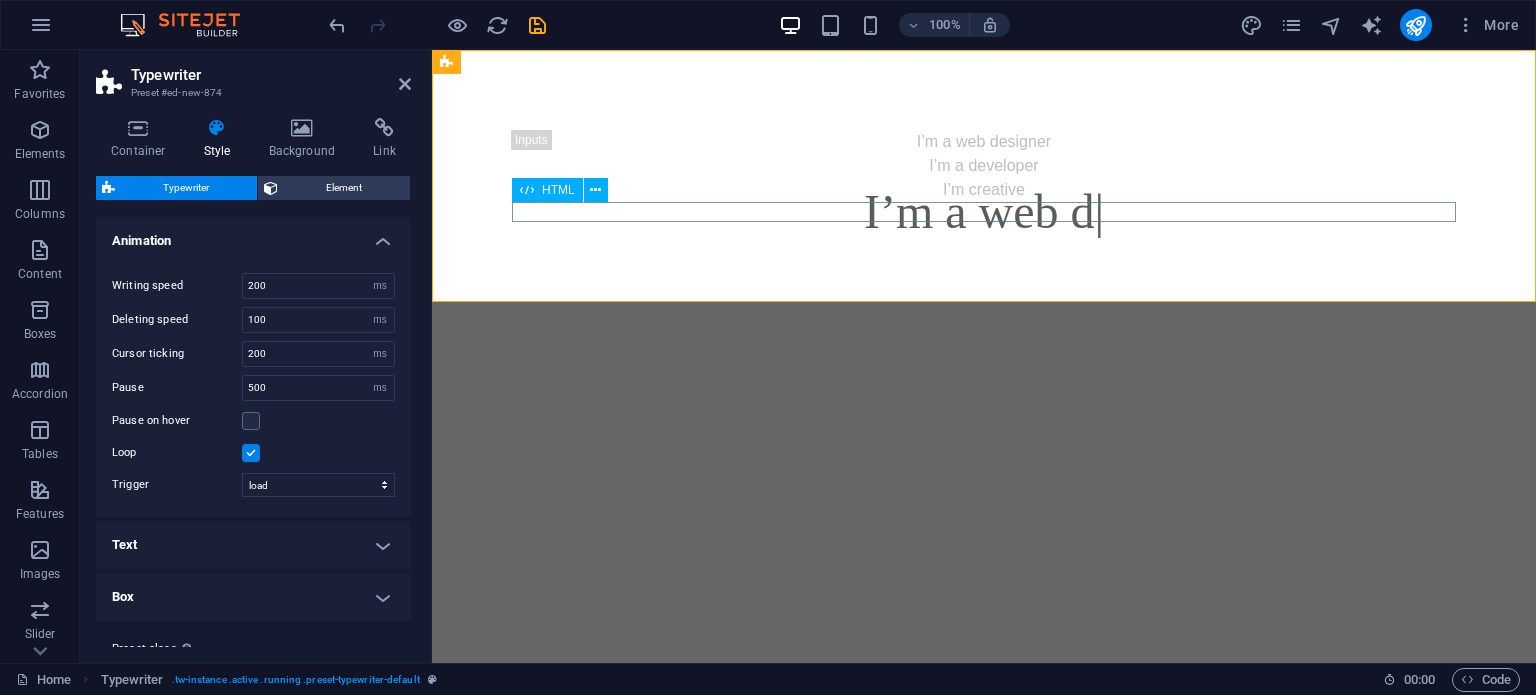 click on "I’m a web d" at bounding box center [984, 212] 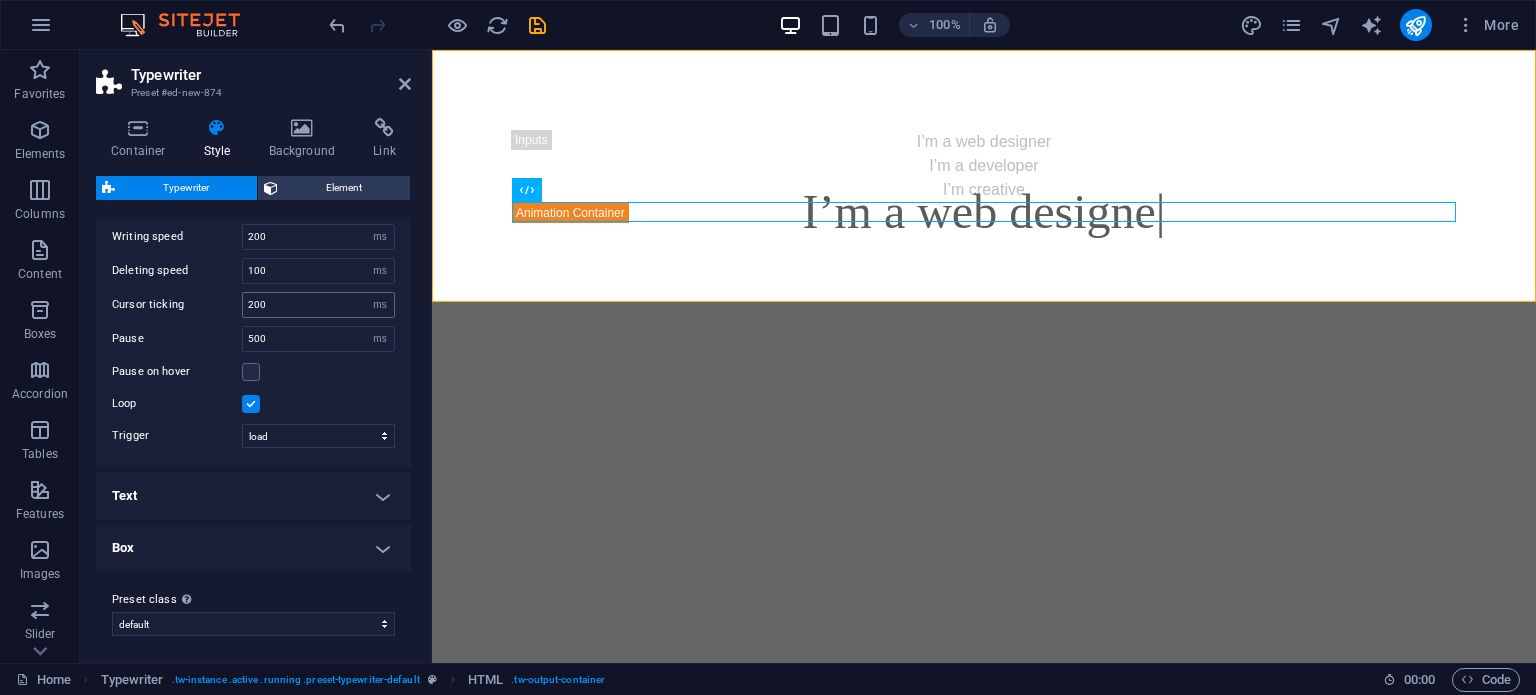 scroll, scrollTop: 52, scrollLeft: 0, axis: vertical 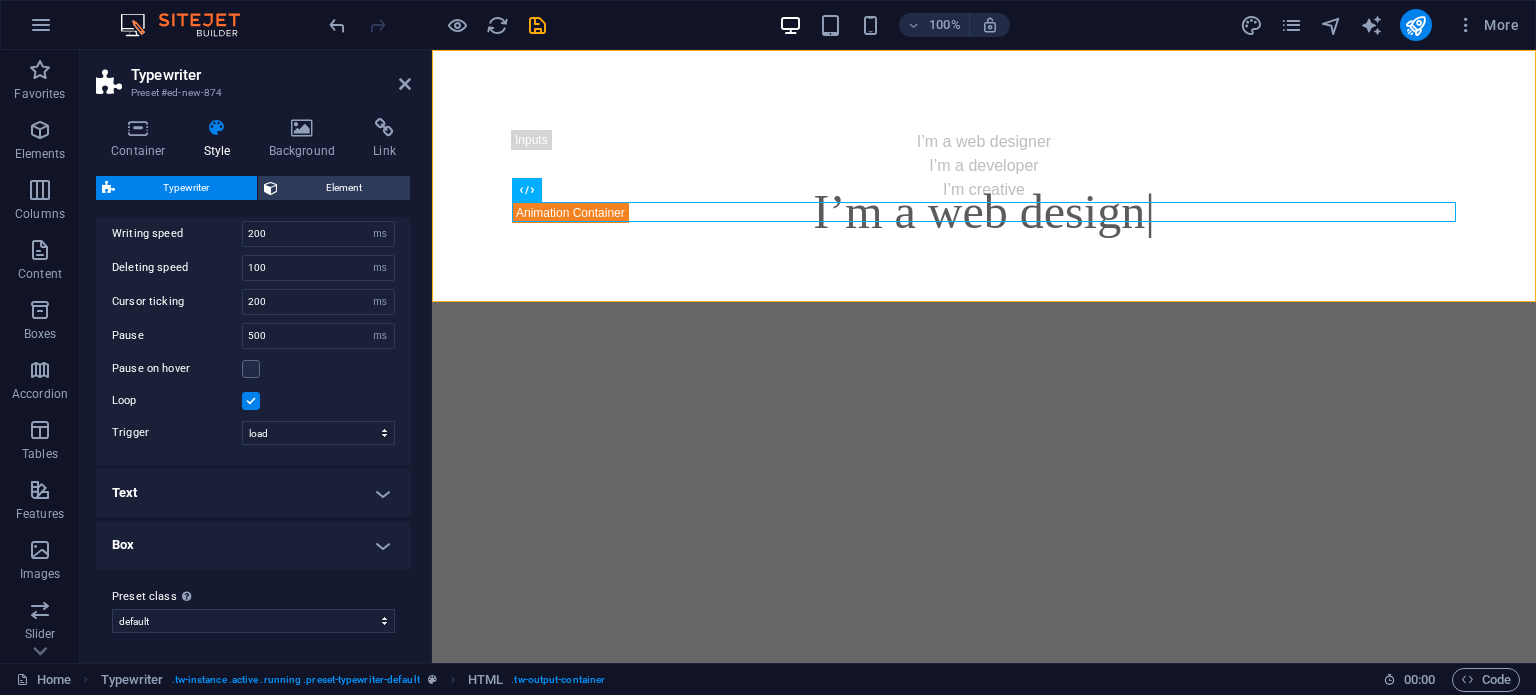 click on "Text" at bounding box center (253, 493) 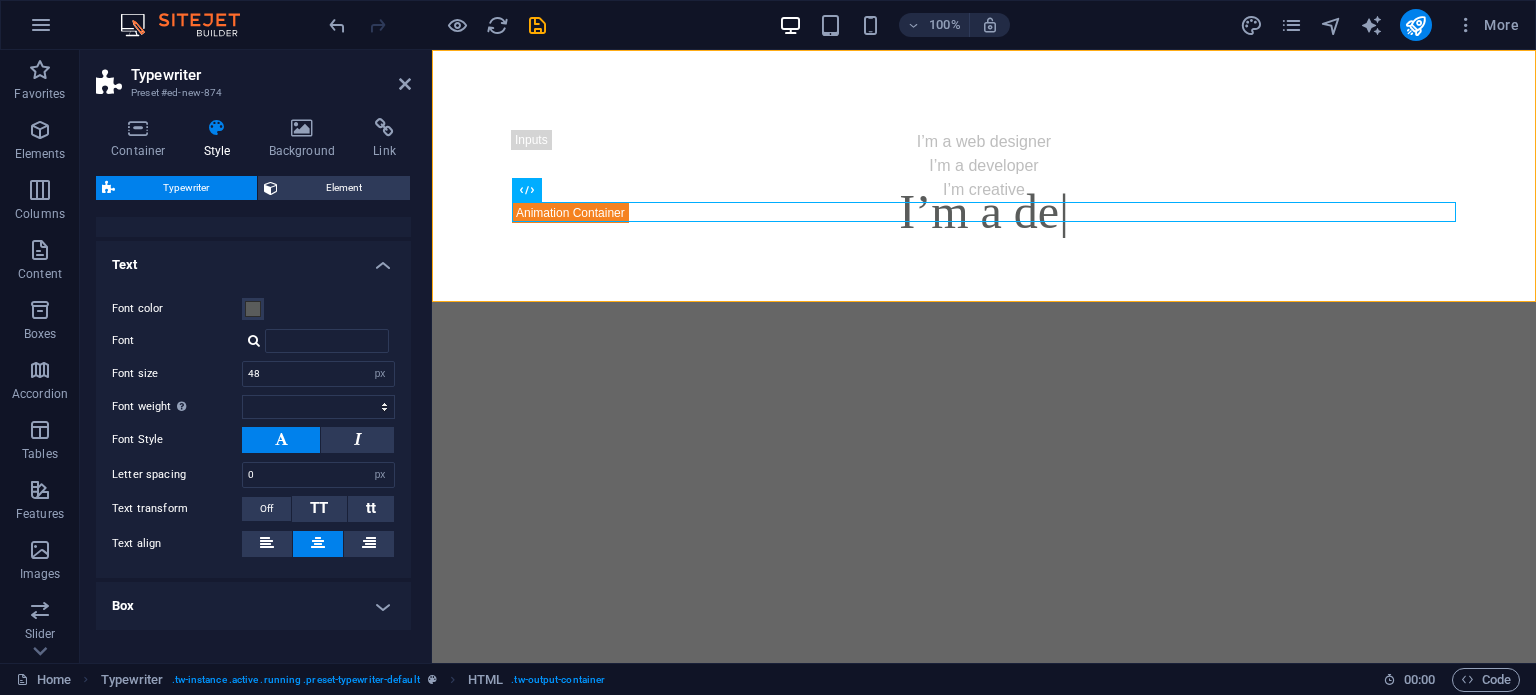 scroll, scrollTop: 339, scrollLeft: 0, axis: vertical 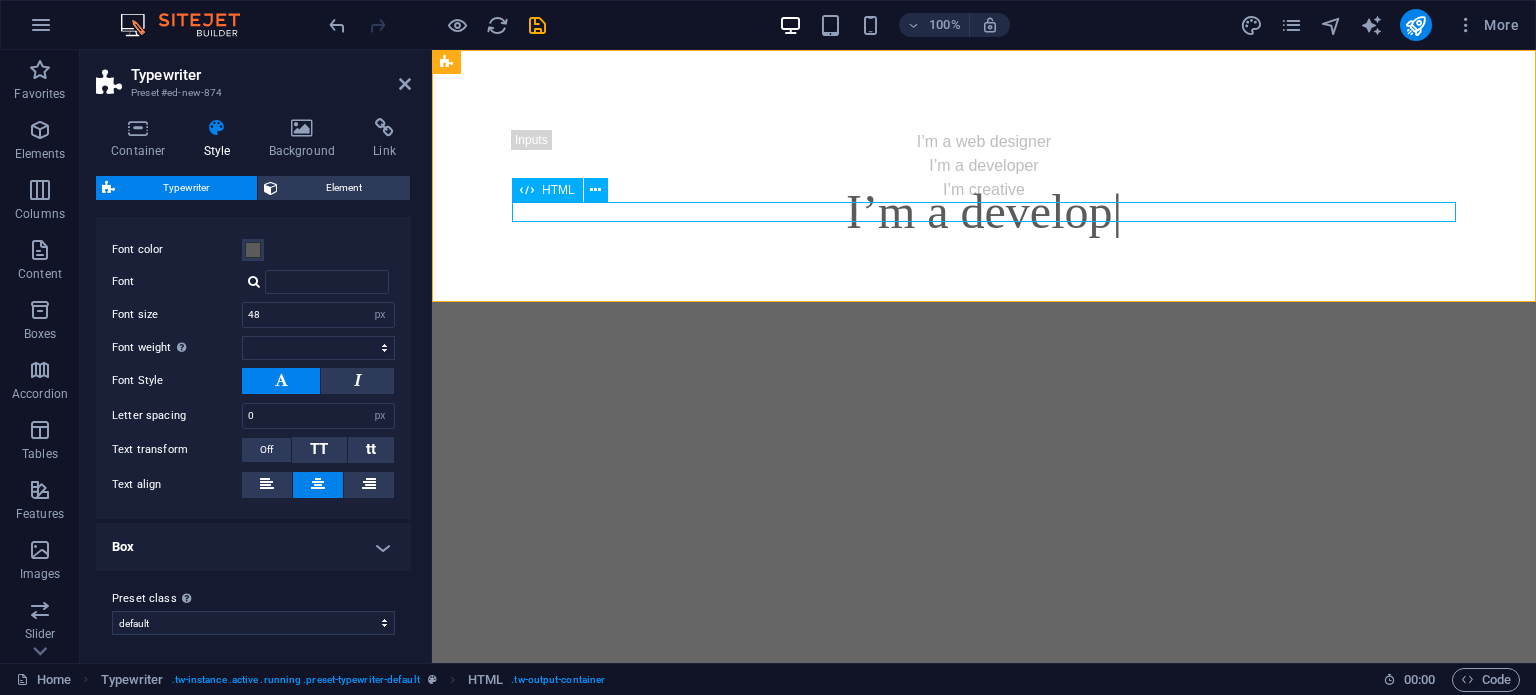 click on "I’m a develop" at bounding box center (984, 212) 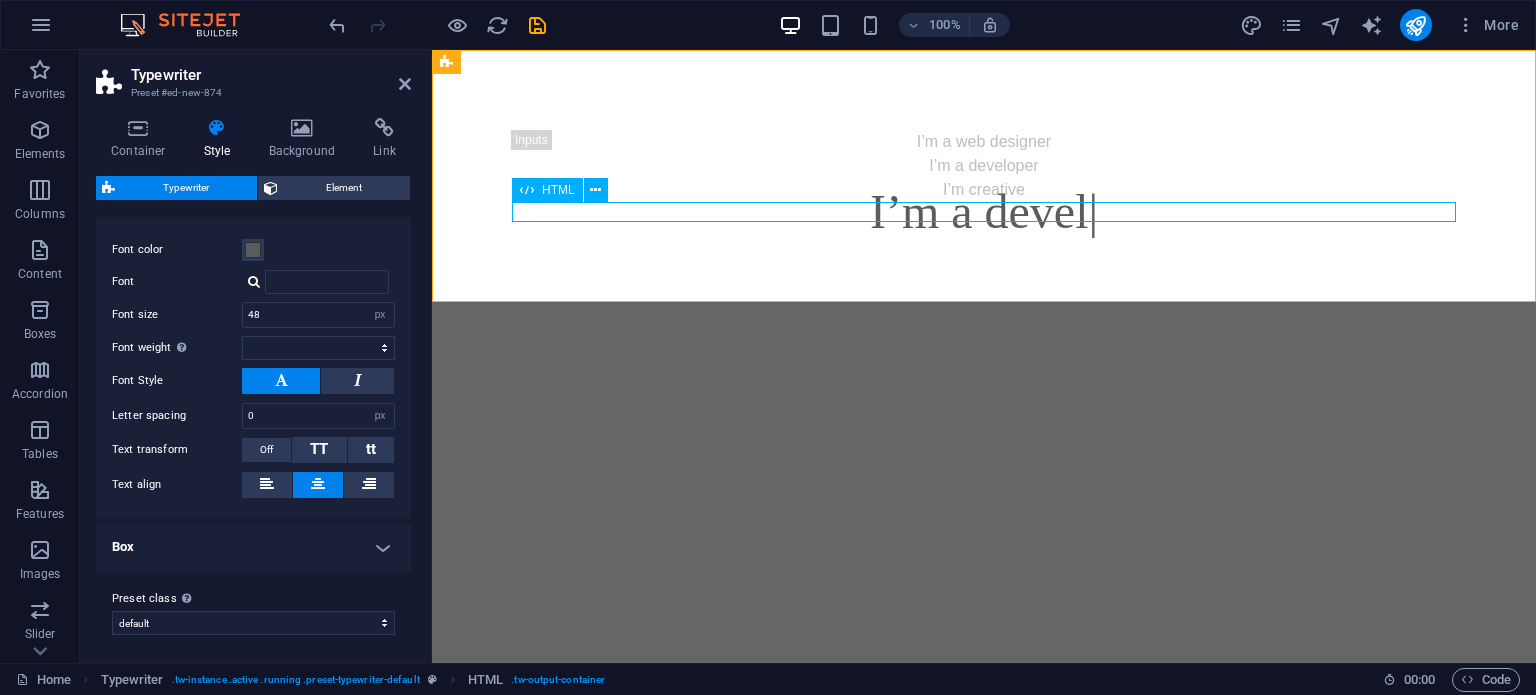 click on "I’m a devel" at bounding box center (984, 212) 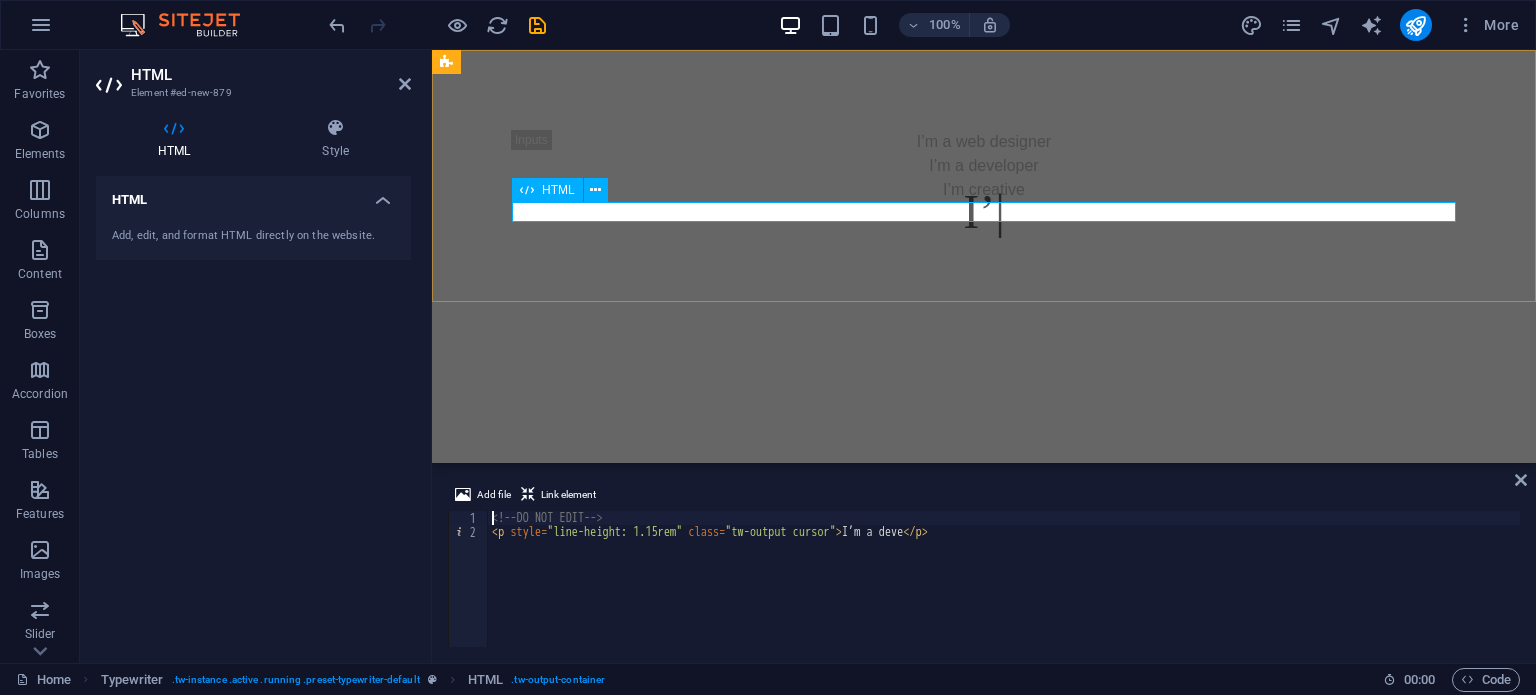 click on "I’" at bounding box center (984, 212) 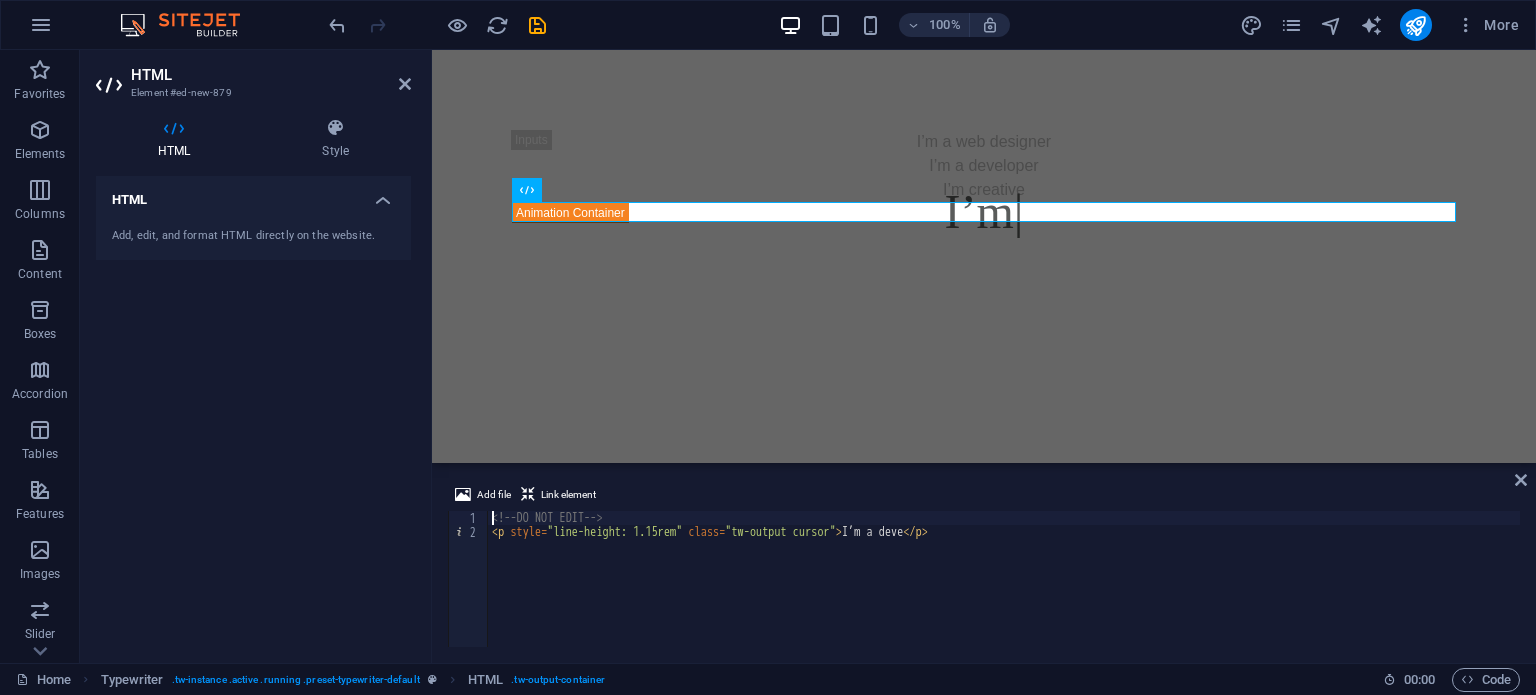 click on "<!--  DO NOT EDIT  --> < p   style = "line-height: 1.15rem"   class = "tw-output cursor" > I’m a deve </ p >" at bounding box center [1004, 593] 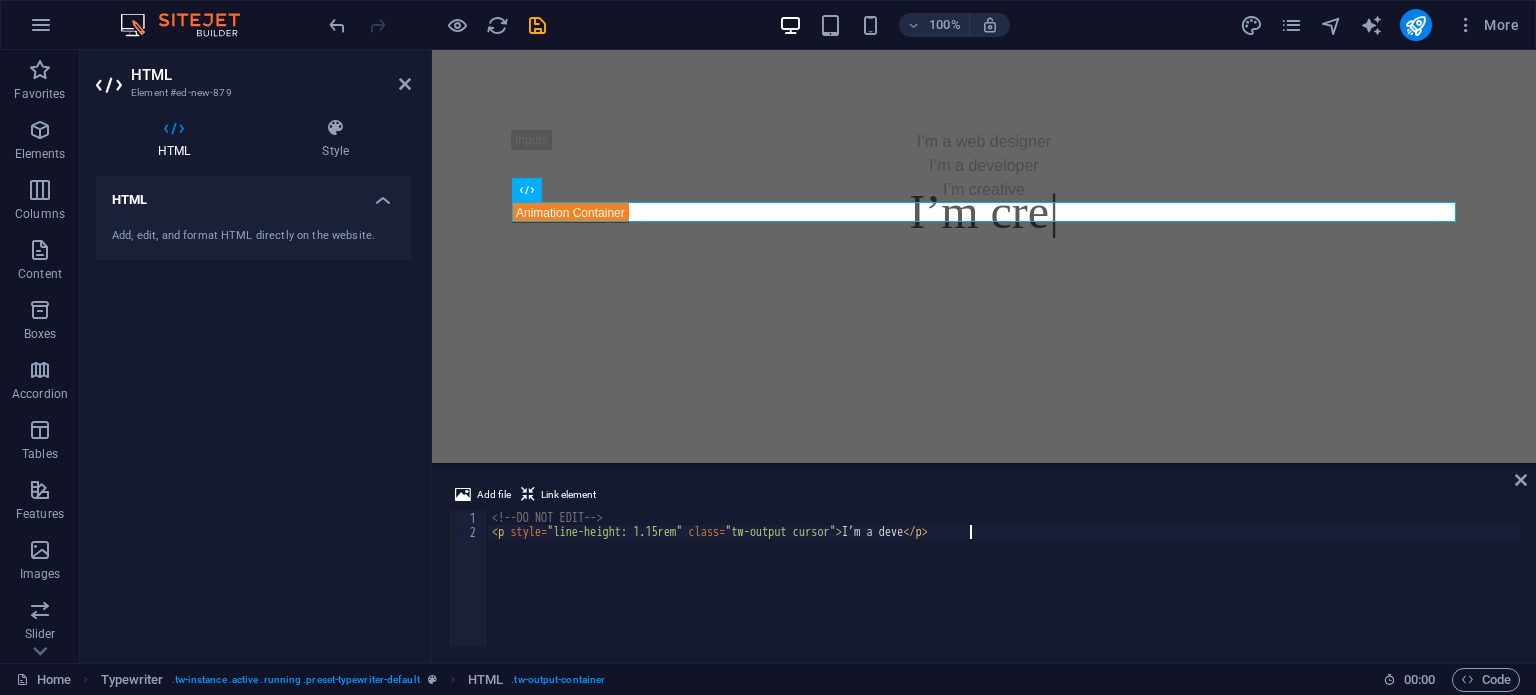 click on "<!--  DO NOT EDIT  --> < p   style = "line-height: 1.15rem"   class = "tw-output cursor" > I’m a deve </ p >" at bounding box center (1004, 593) 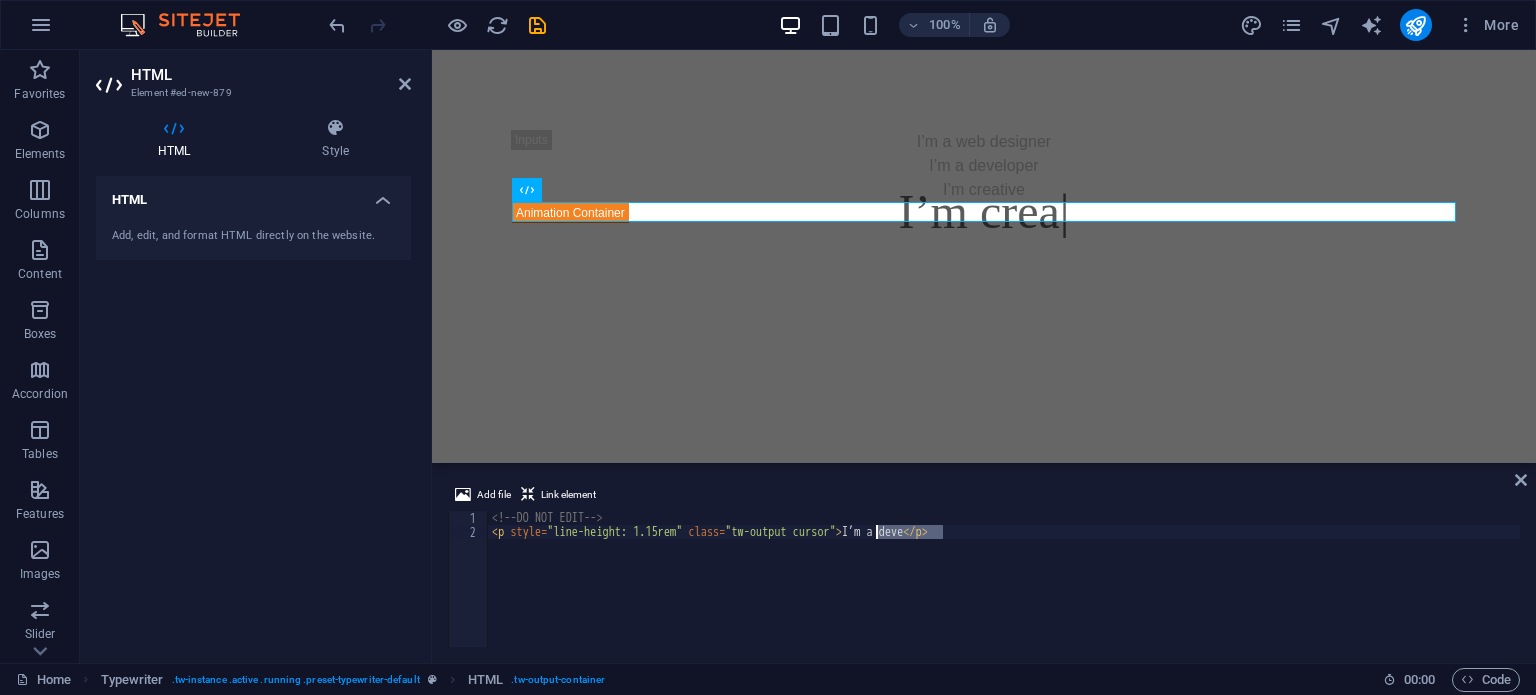 drag, startPoint x: 945, startPoint y: 538, endPoint x: 876, endPoint y: 530, distance: 69.46222 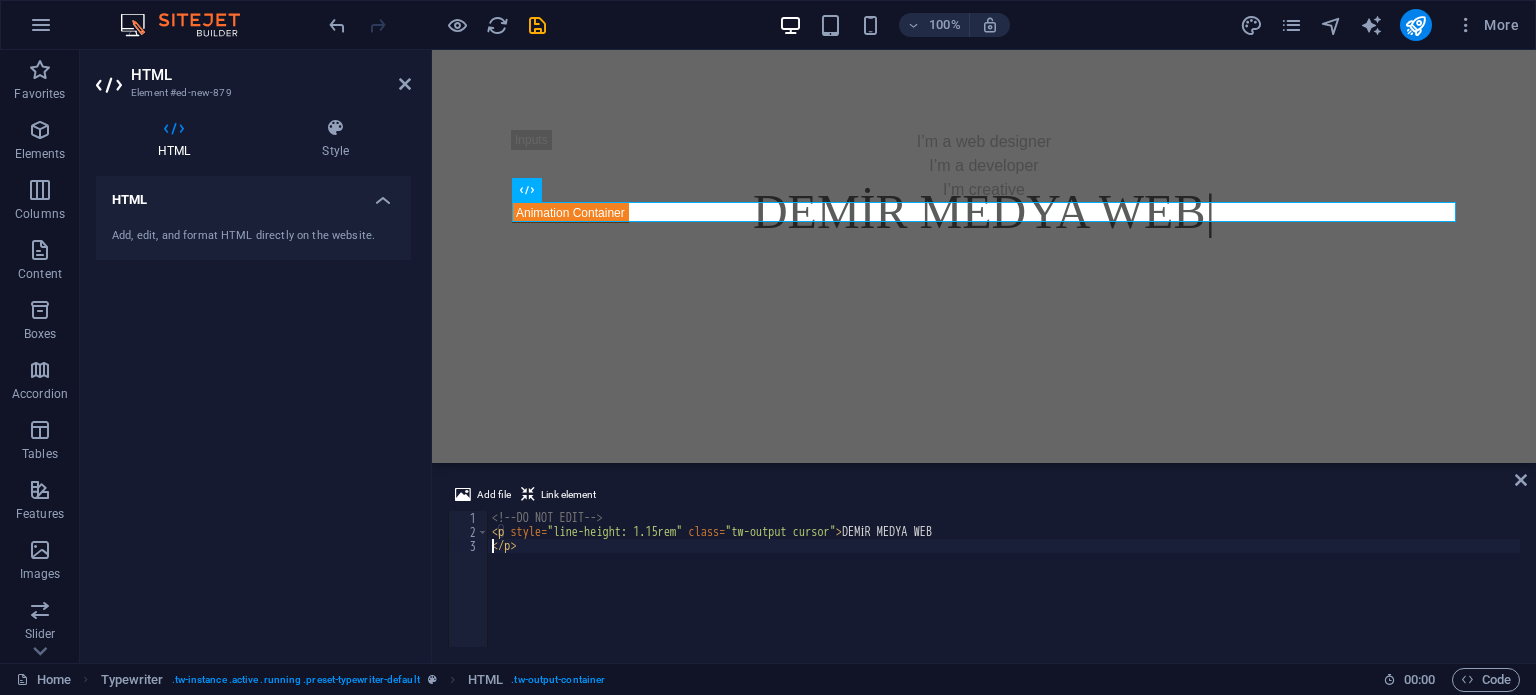 scroll, scrollTop: 0, scrollLeft: 0, axis: both 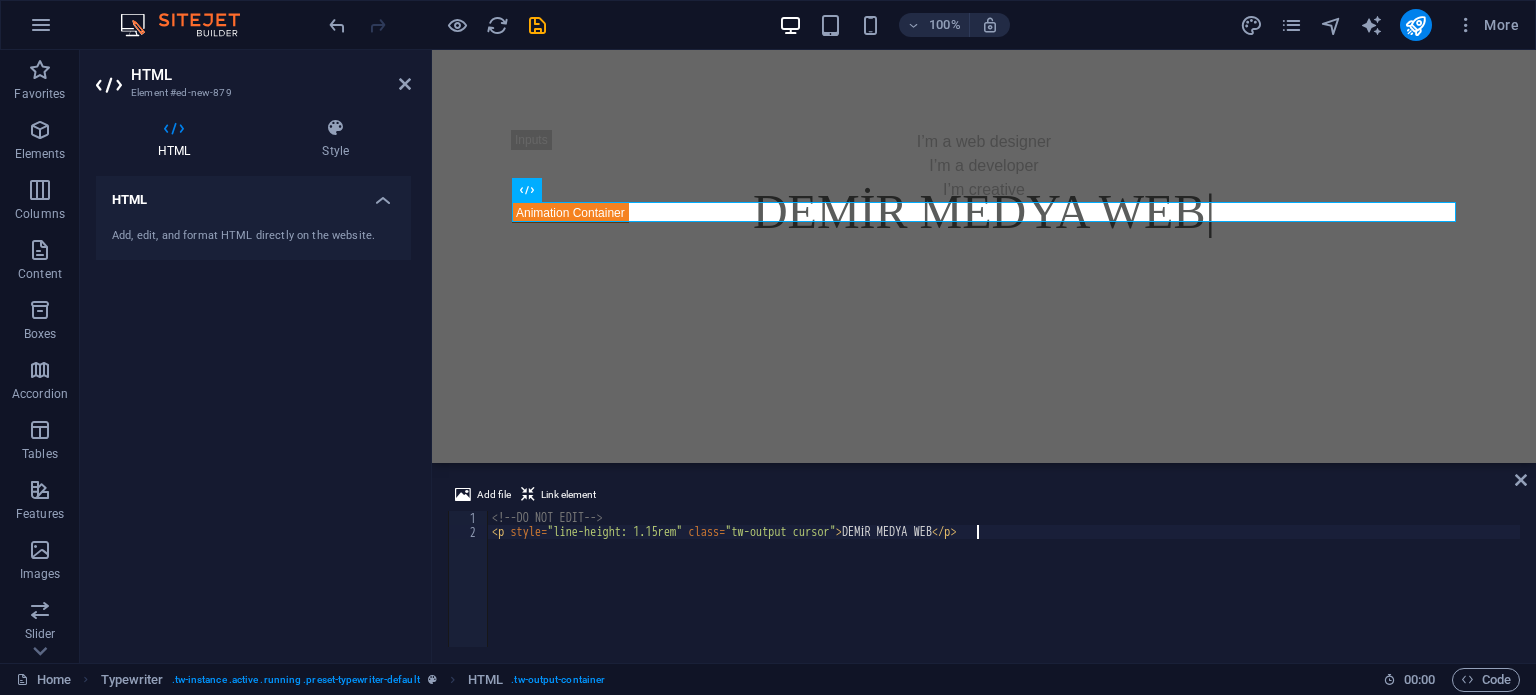 type on "<p style="line-height: 1.15rem" class="tw-output cursor">DEMİR MEDYA WEB</p>" 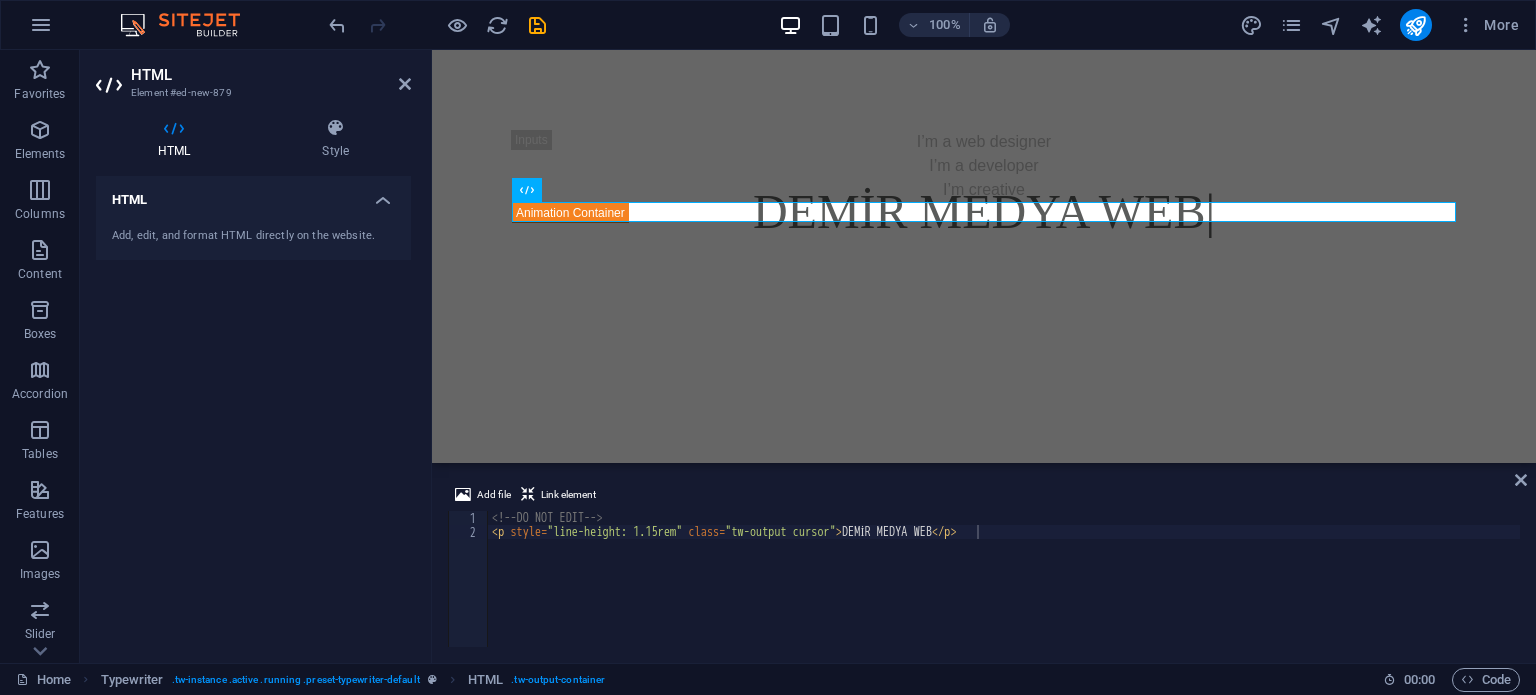 click on "Skip to main content
I’m a web designer I’m a developer I’m creative
DEMİR MEDYA WEB" at bounding box center [984, 176] 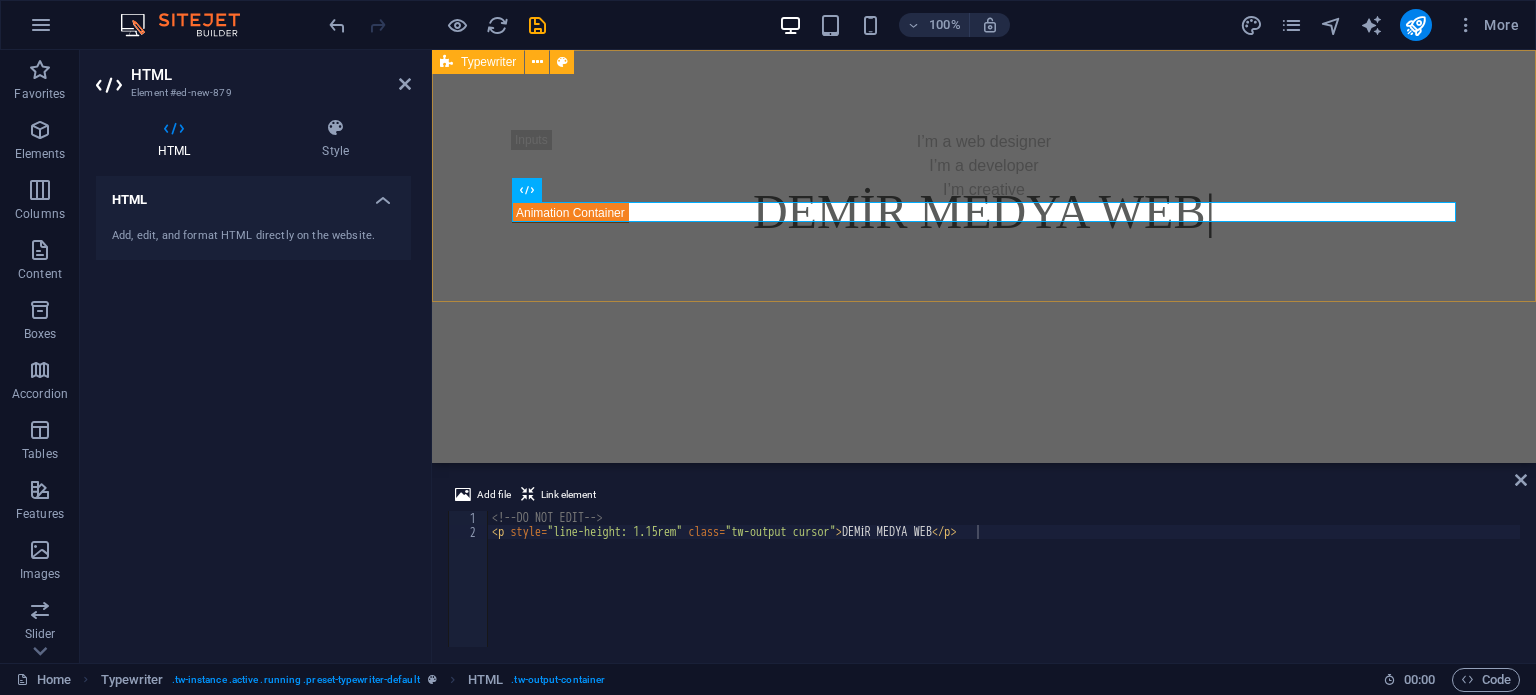 click on "I’m a web designer I’m a developer I’m creative
DEMİR MEDYA WEB" at bounding box center [984, 176] 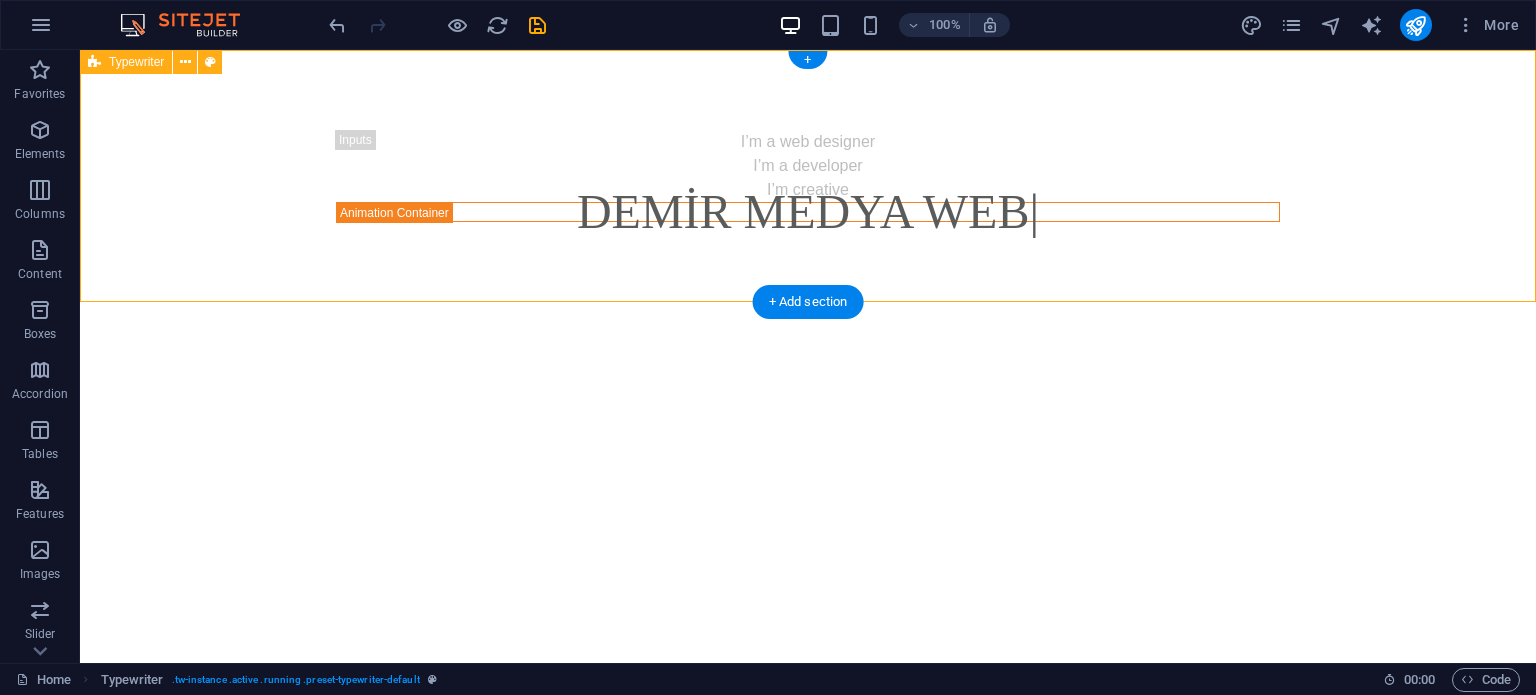 click on "I’m a web designer I’m a developer I’m creative
DEMİR MEDYA WEB" at bounding box center (808, 176) 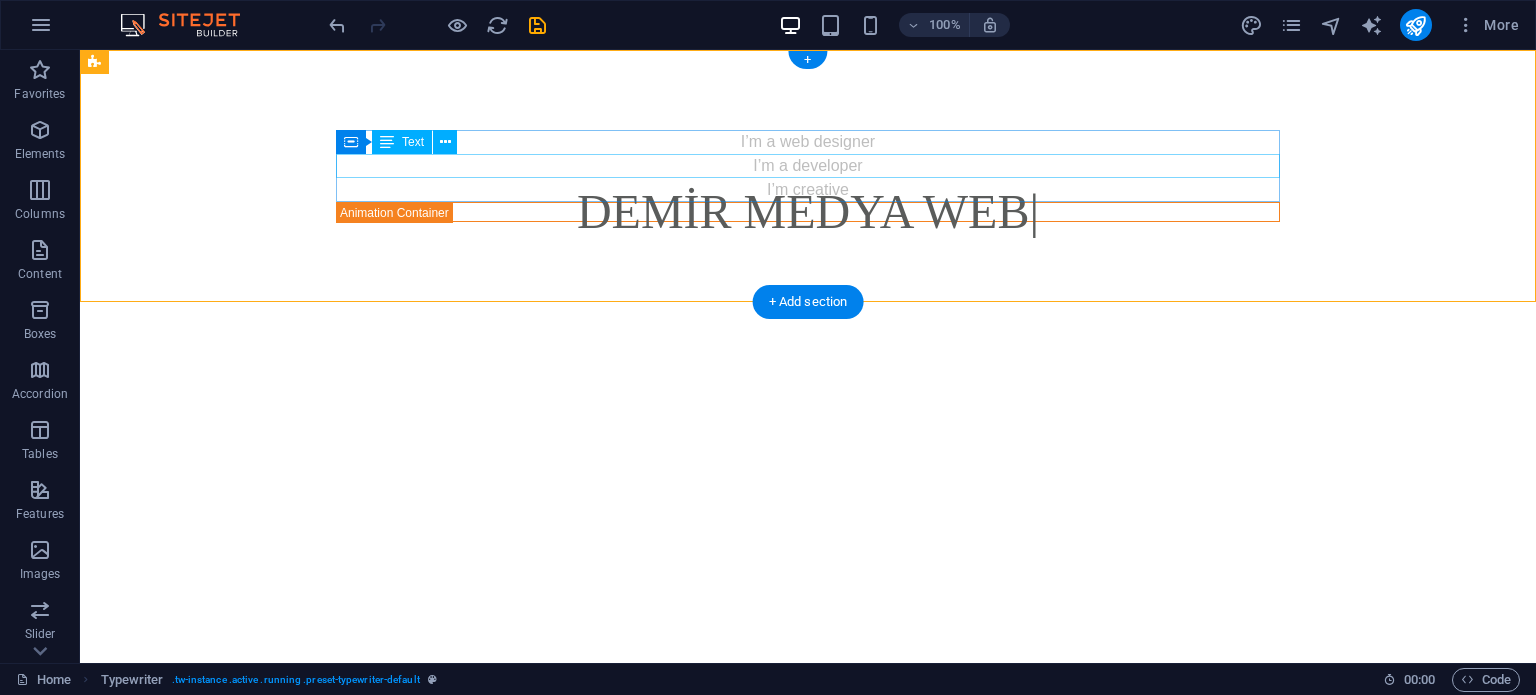 click on "I’m a developer" at bounding box center [808, 166] 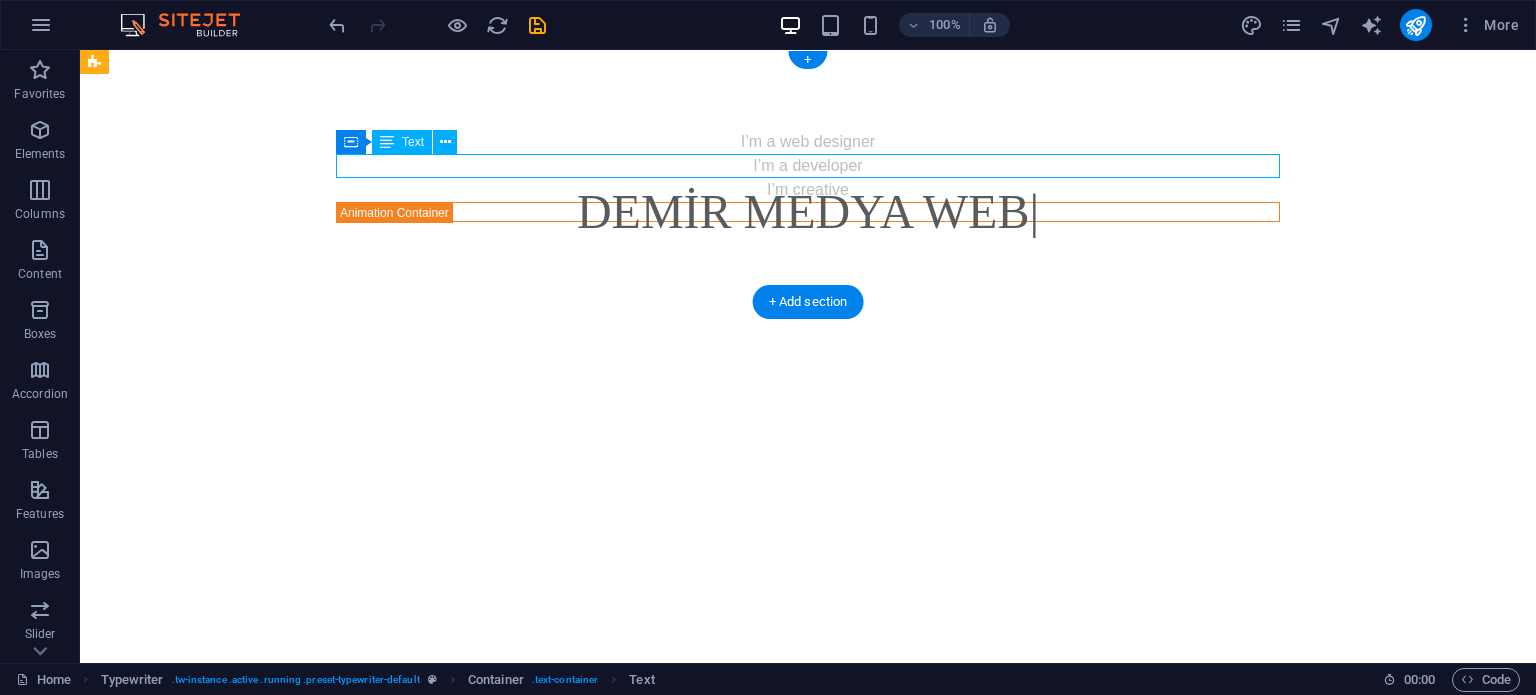 click on "I’m a developer" at bounding box center (808, 166) 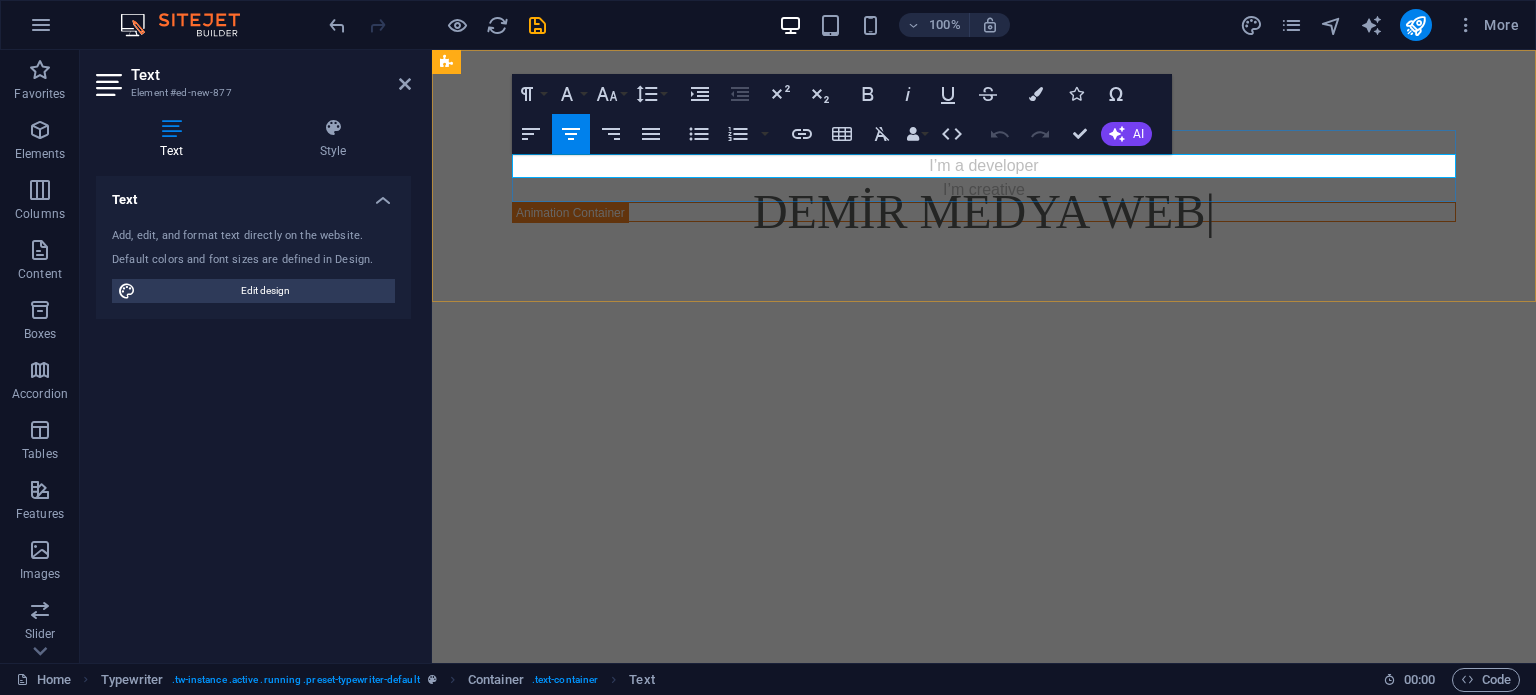 click on "I’m a developer" at bounding box center [984, 166] 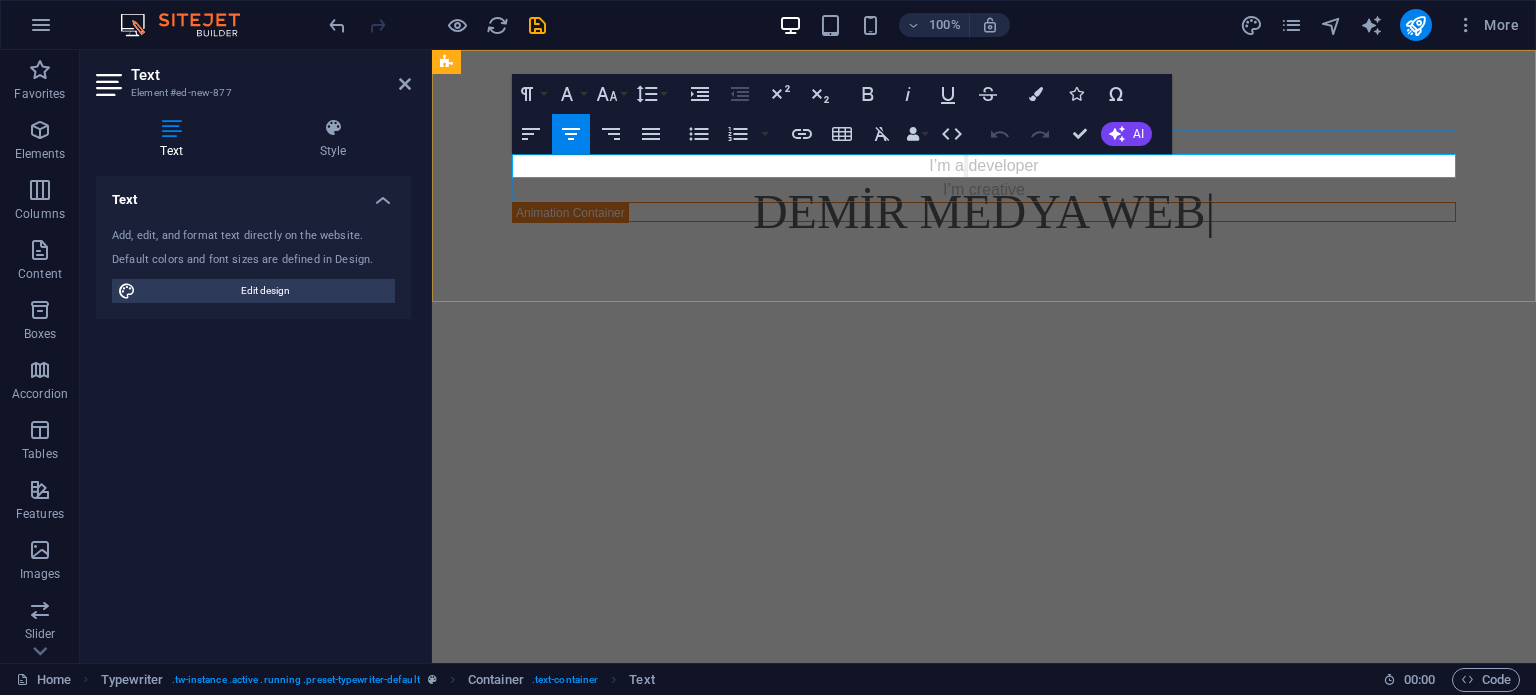click on "I’m a developer" at bounding box center [984, 166] 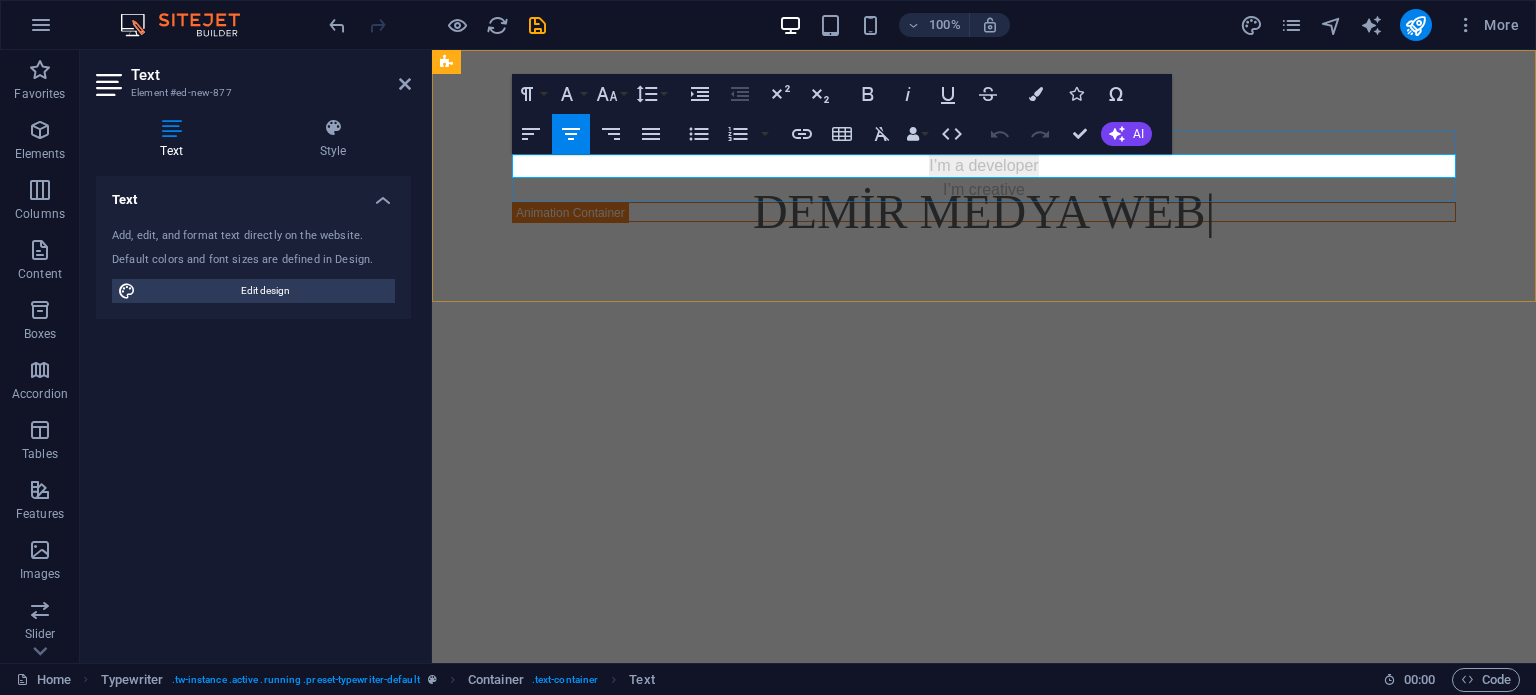 click on "I’m a developer" at bounding box center (984, 166) 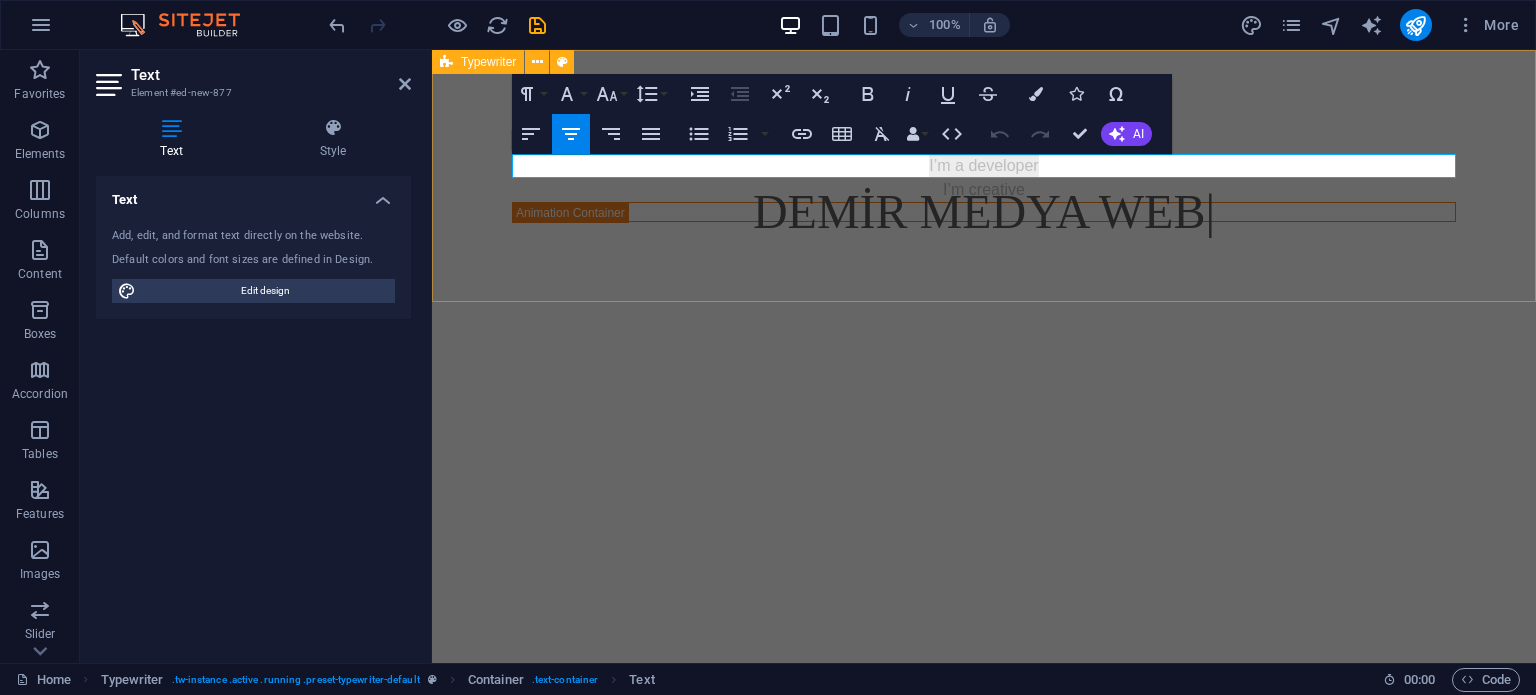 click on "I’m a web designer I’m a developer I’m creative
DEMİR MEDYA WEB" at bounding box center (984, 176) 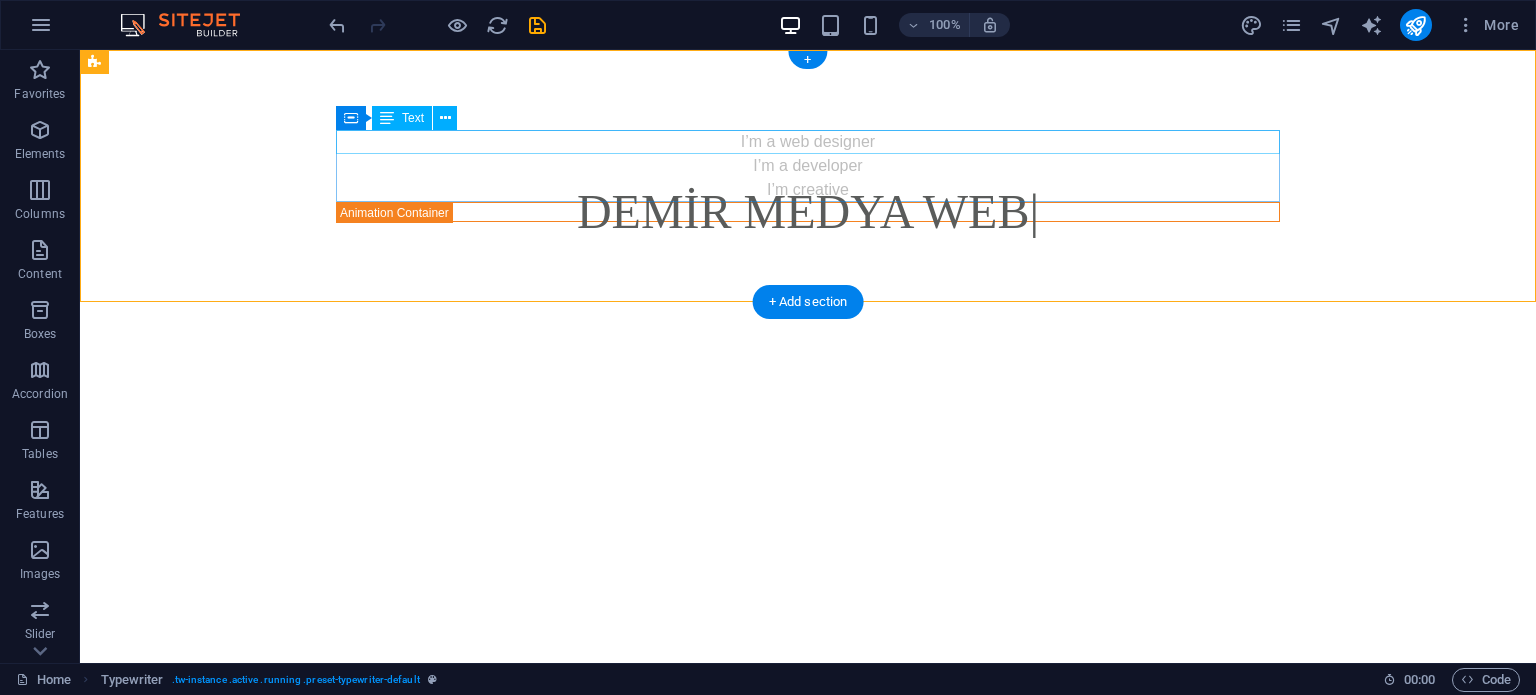 click on "I’m a web designer" at bounding box center (808, 142) 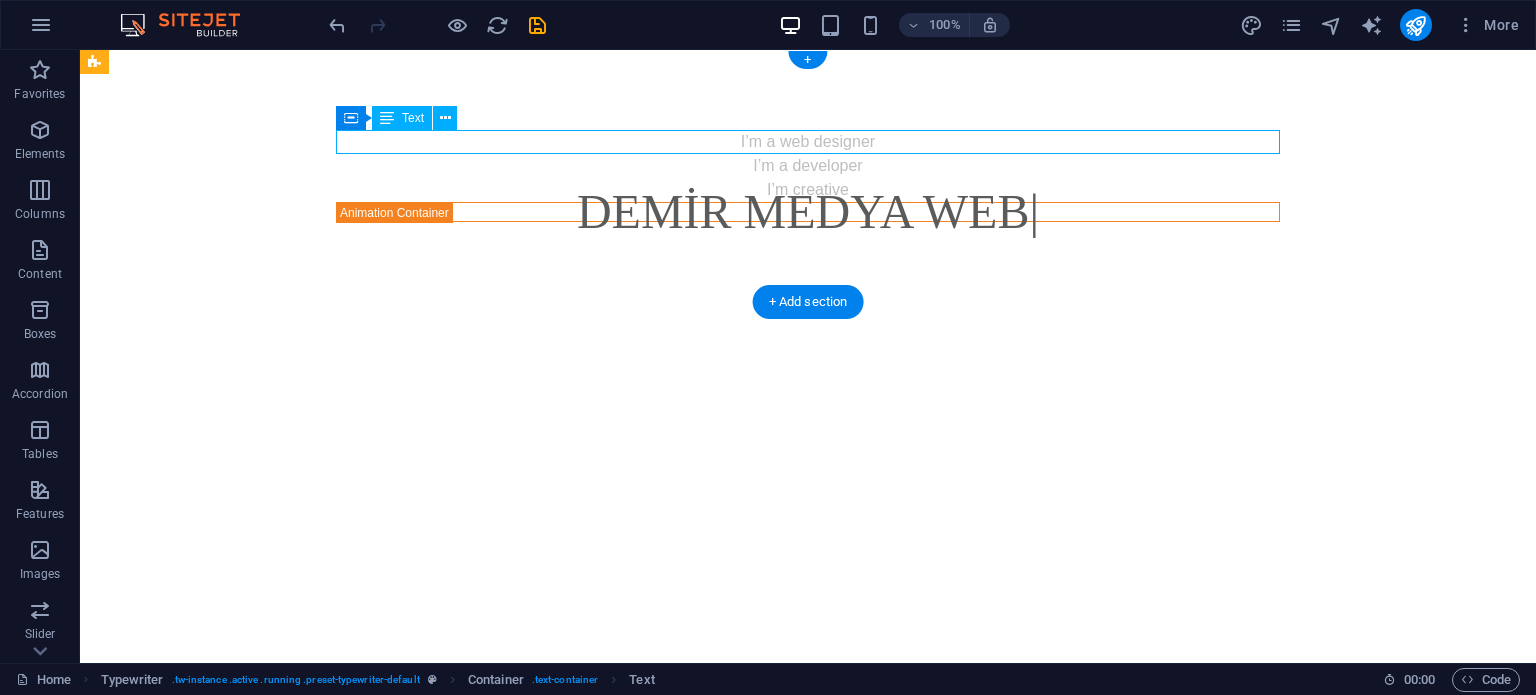 click on "I’m a web designer" at bounding box center (808, 142) 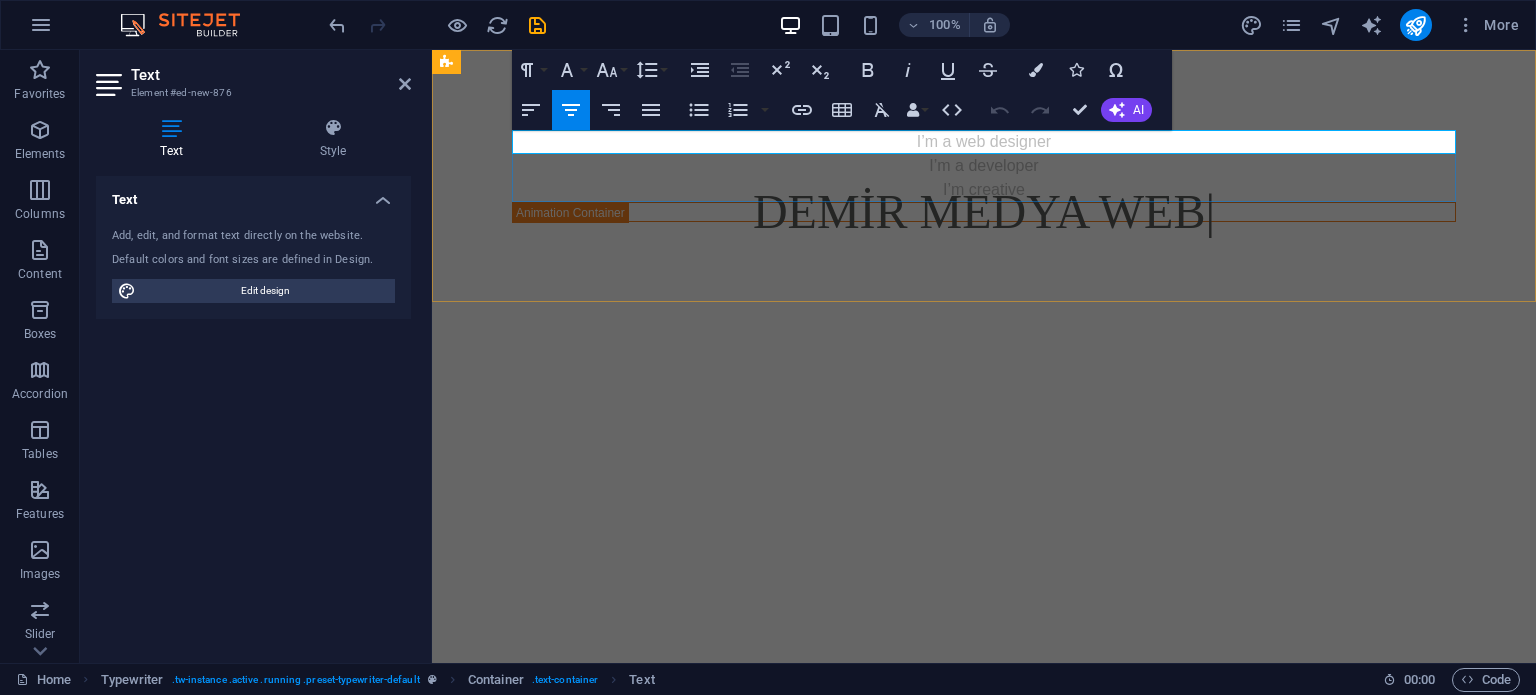 click on "I’m a web designer" at bounding box center [984, 142] 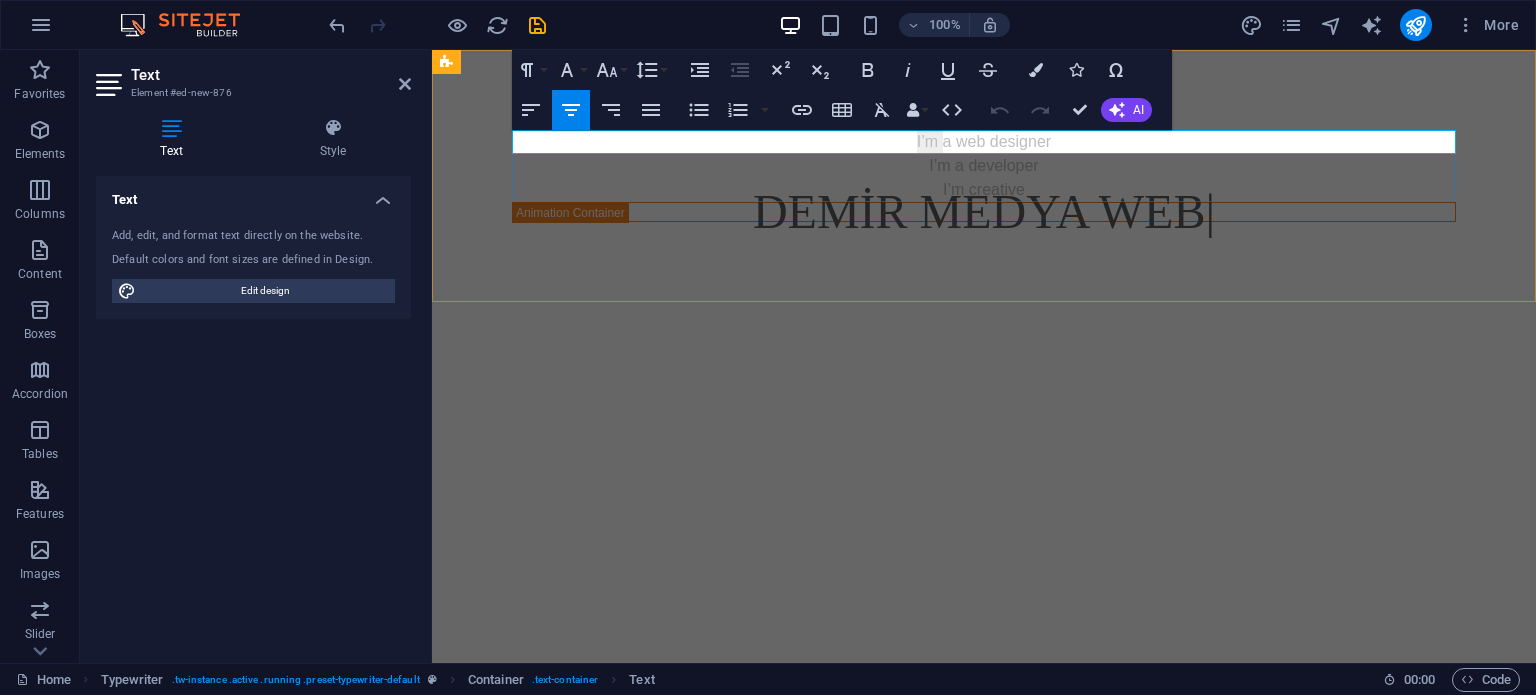 click on "I’m a web designer" at bounding box center [984, 142] 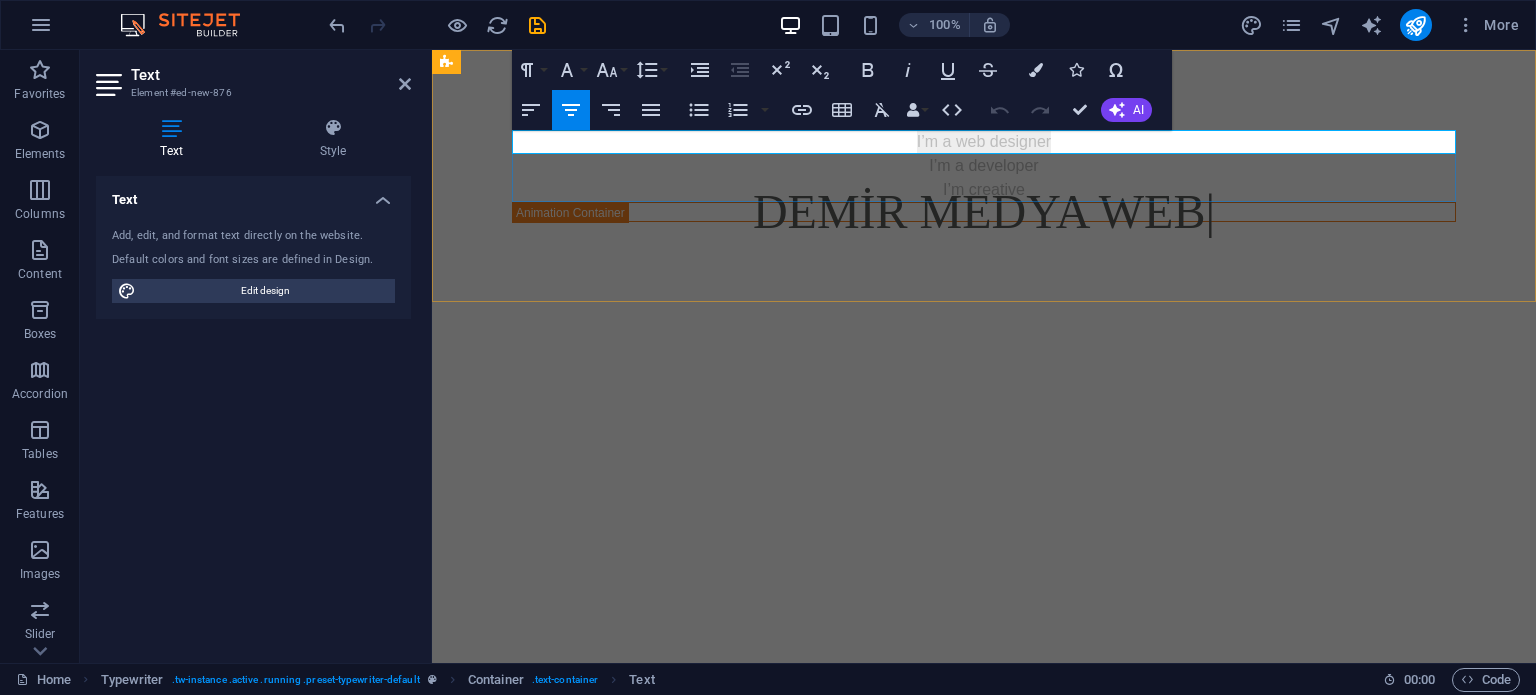 click on "I’m a web designer" at bounding box center [984, 142] 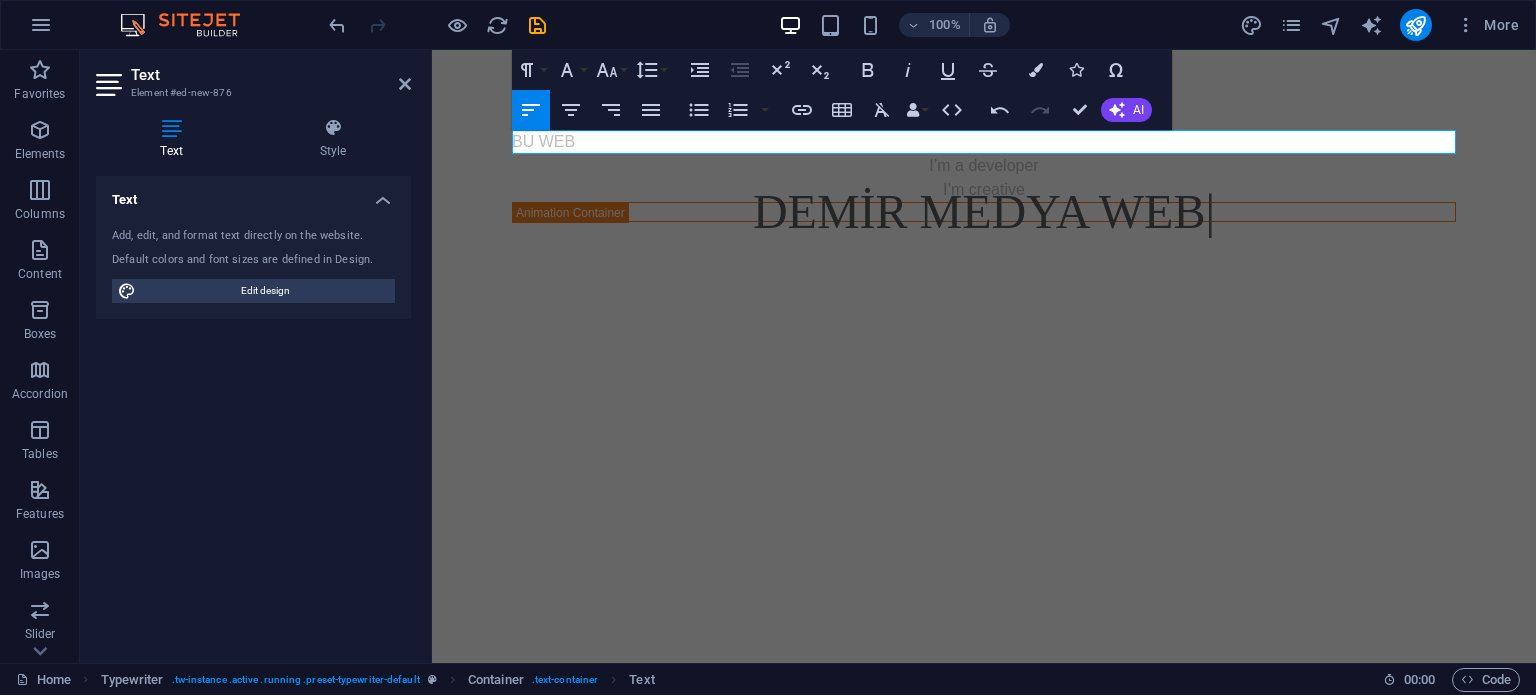click on "Skip to main content
​BU WEB  I’m a developer I’m creative
DEMİR MEDYA WEB" at bounding box center (984, 176) 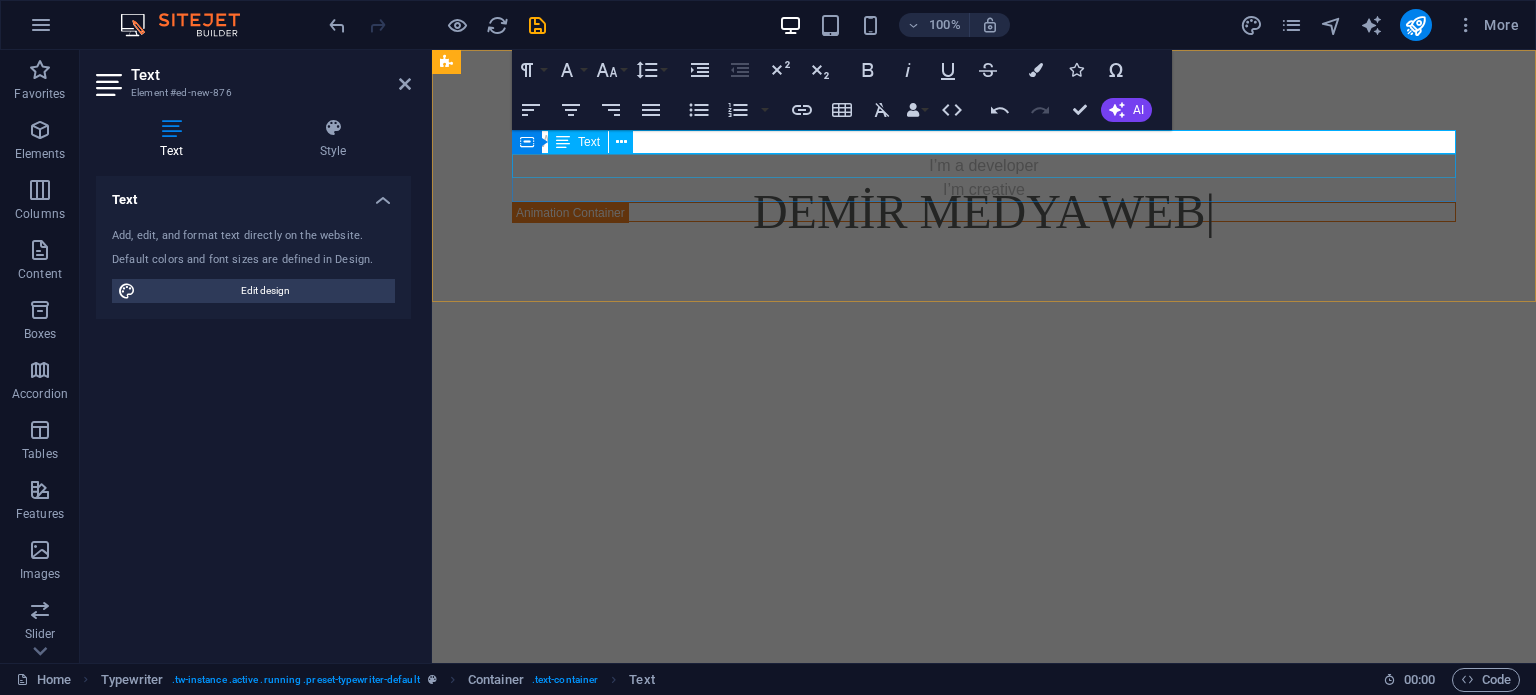 click on "I’m a developer" at bounding box center [984, 166] 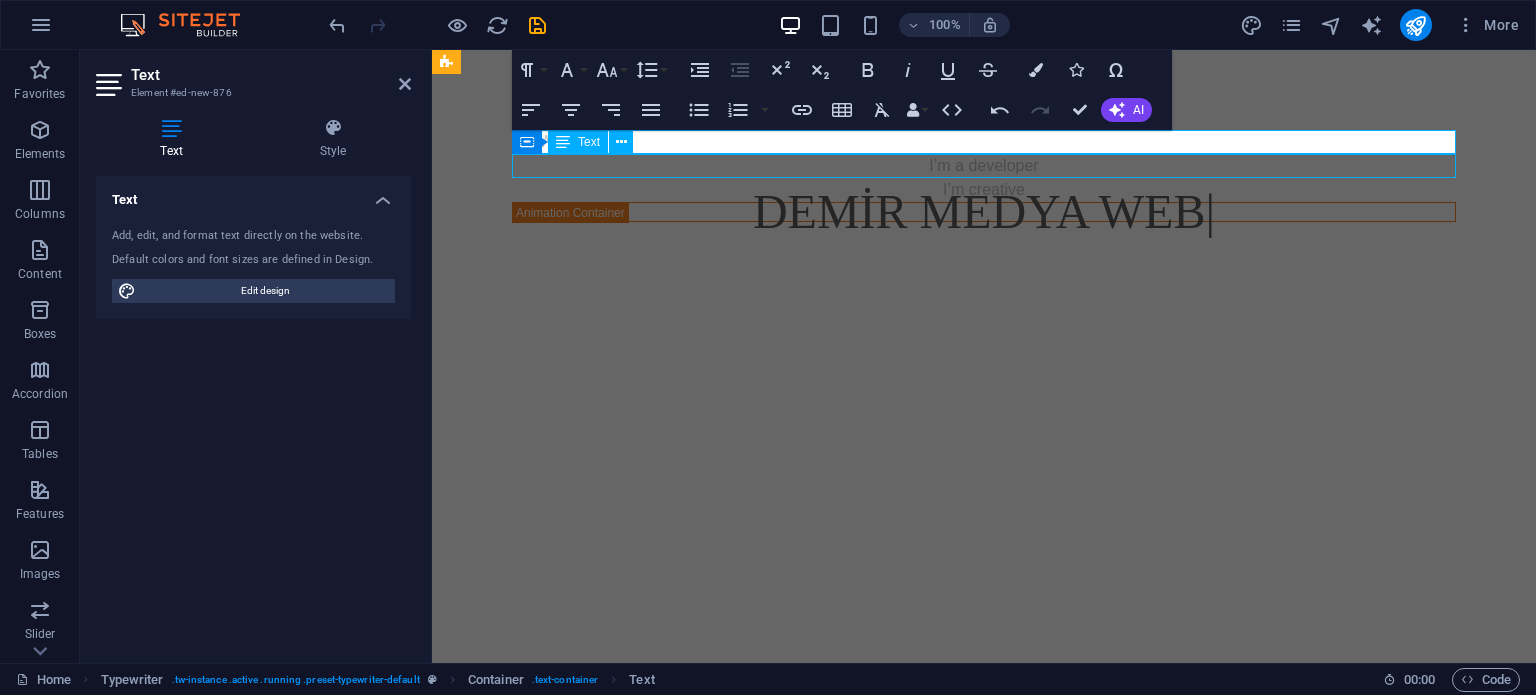 click on "I’m a developer" at bounding box center (984, 166) 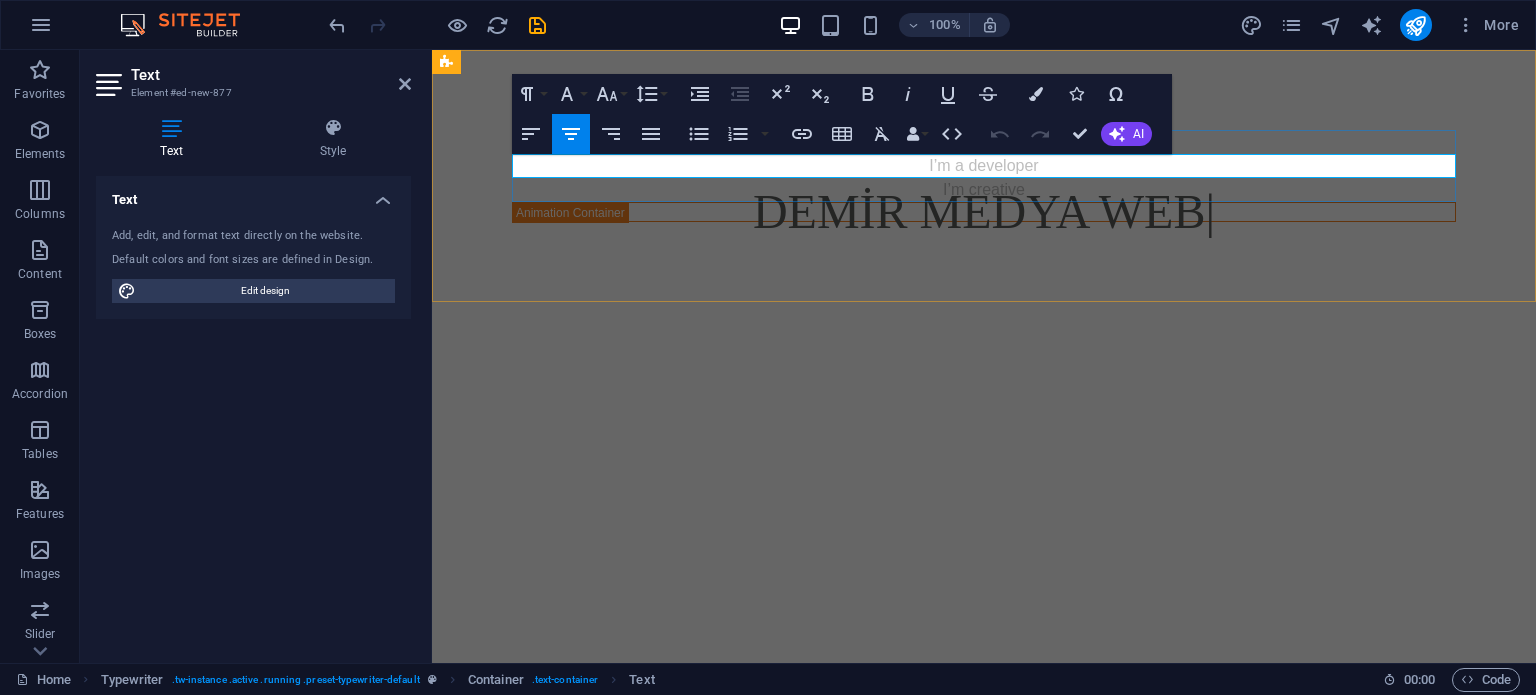click on "I’m a developer" at bounding box center (984, 166) 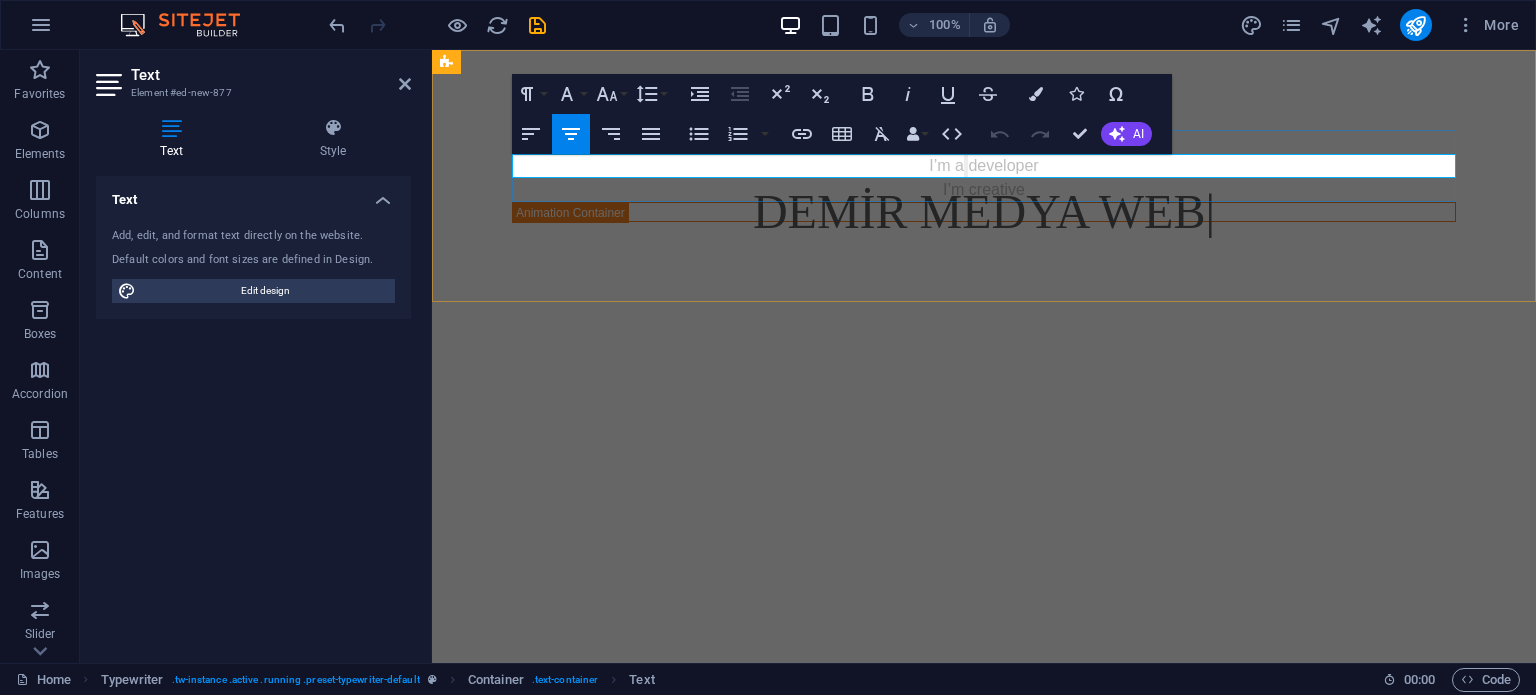 click on "I’m a developer" at bounding box center (984, 166) 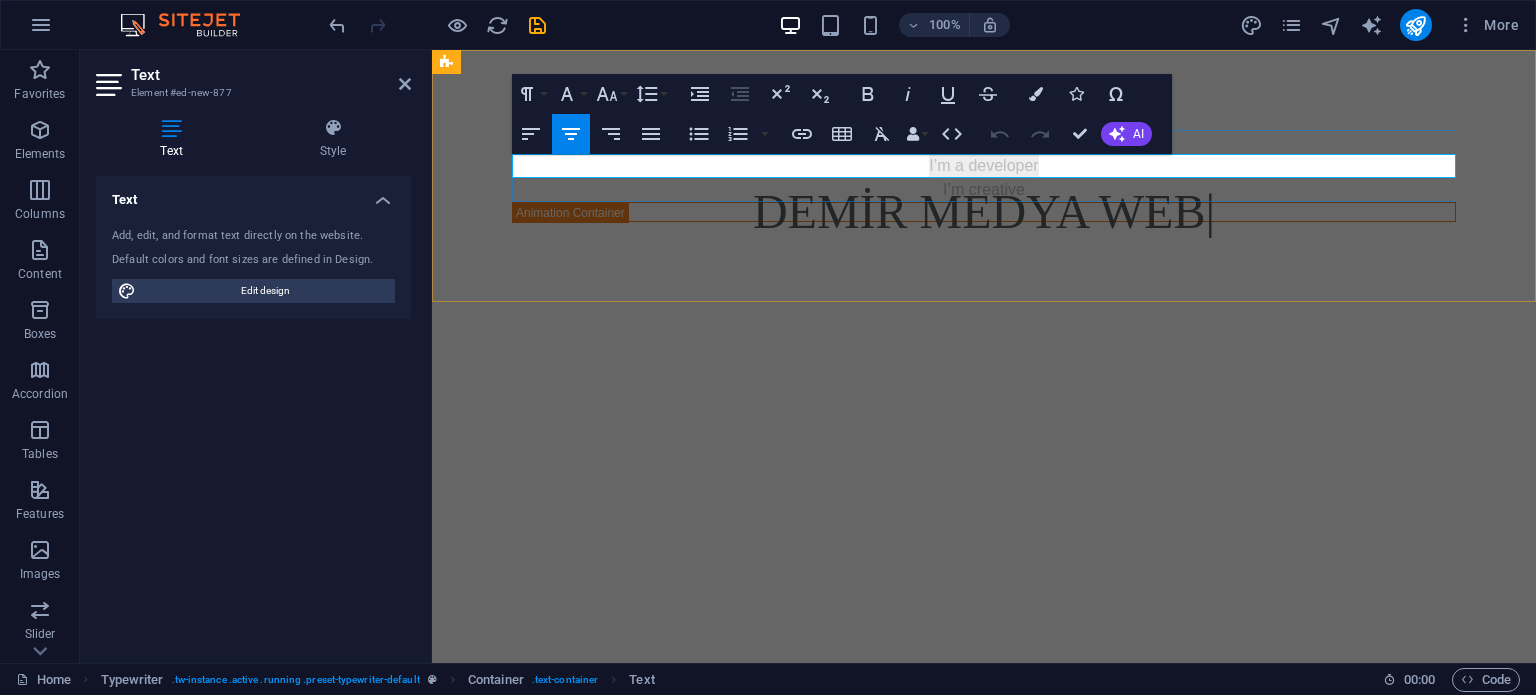 click on "I’m a developer" at bounding box center (984, 166) 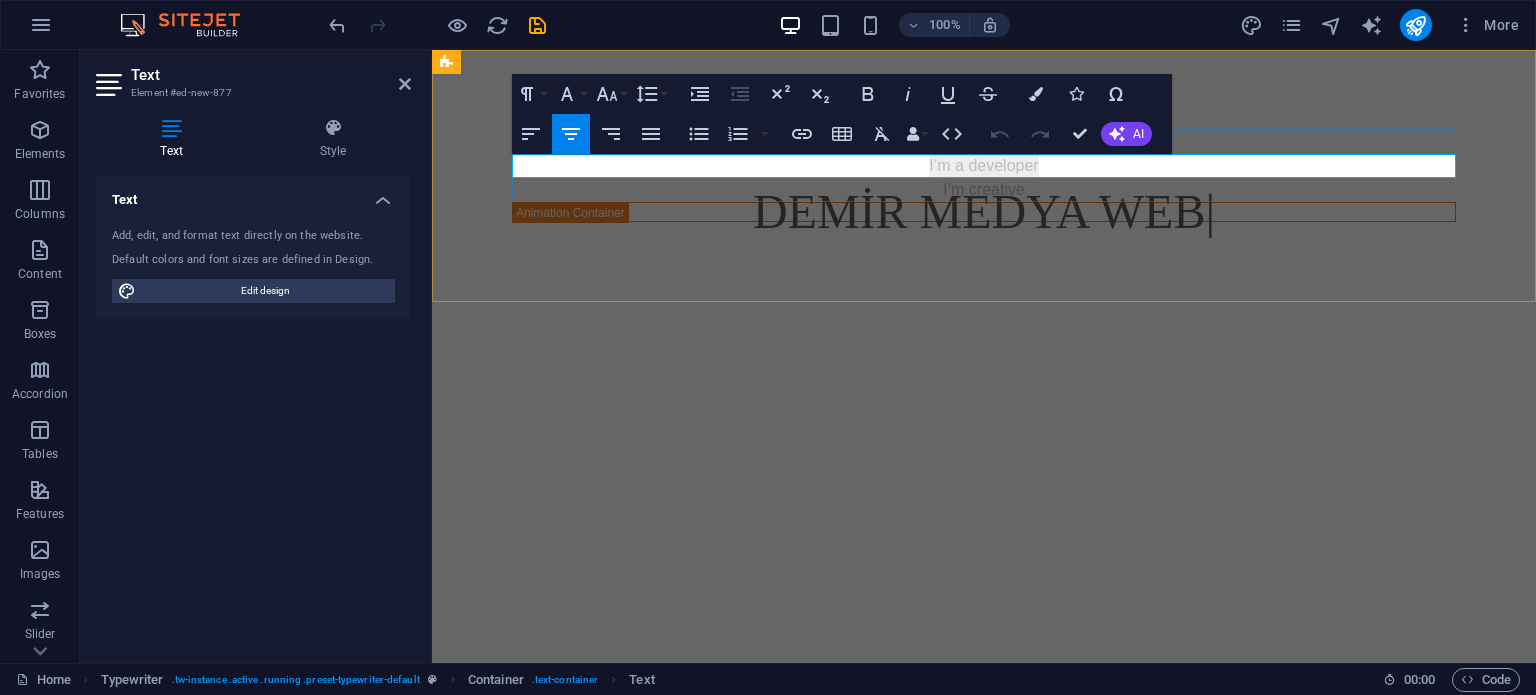 type 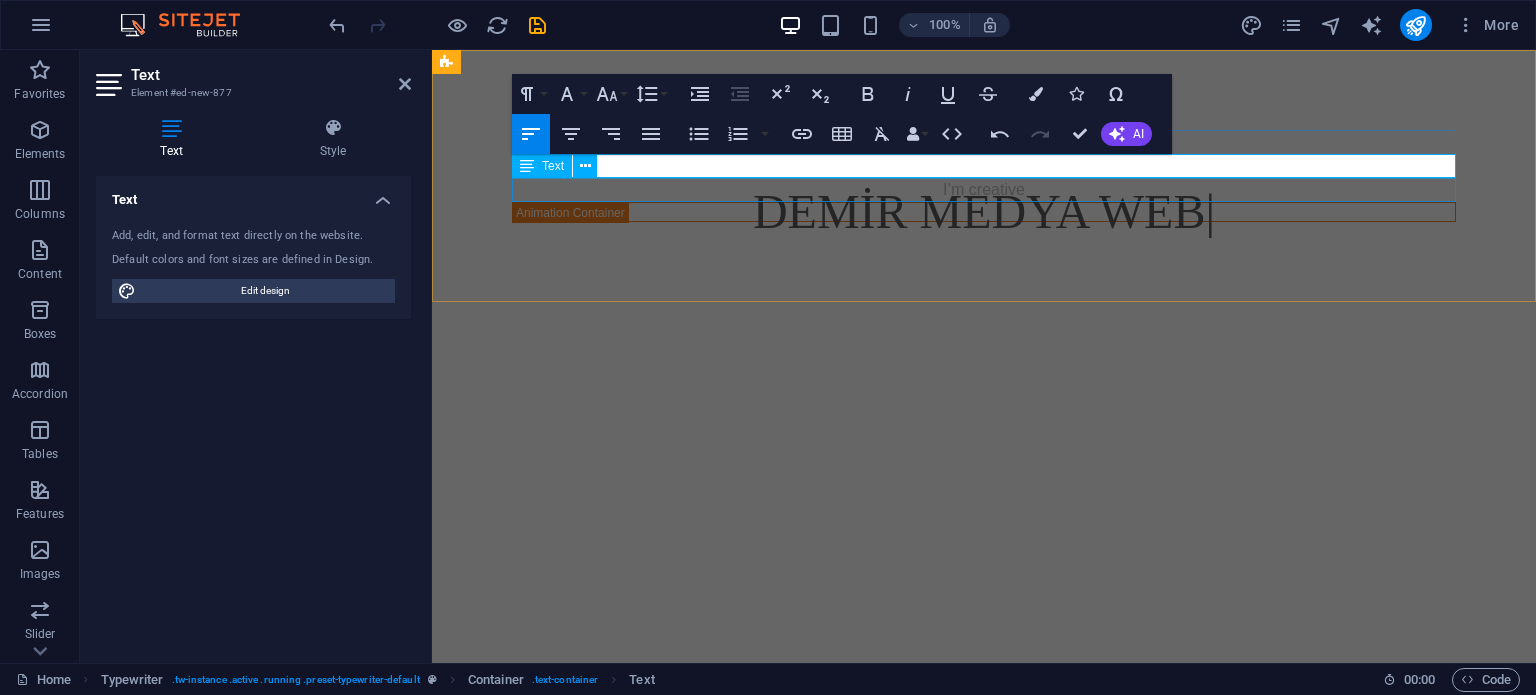 click on "I’m creative" at bounding box center [984, 190] 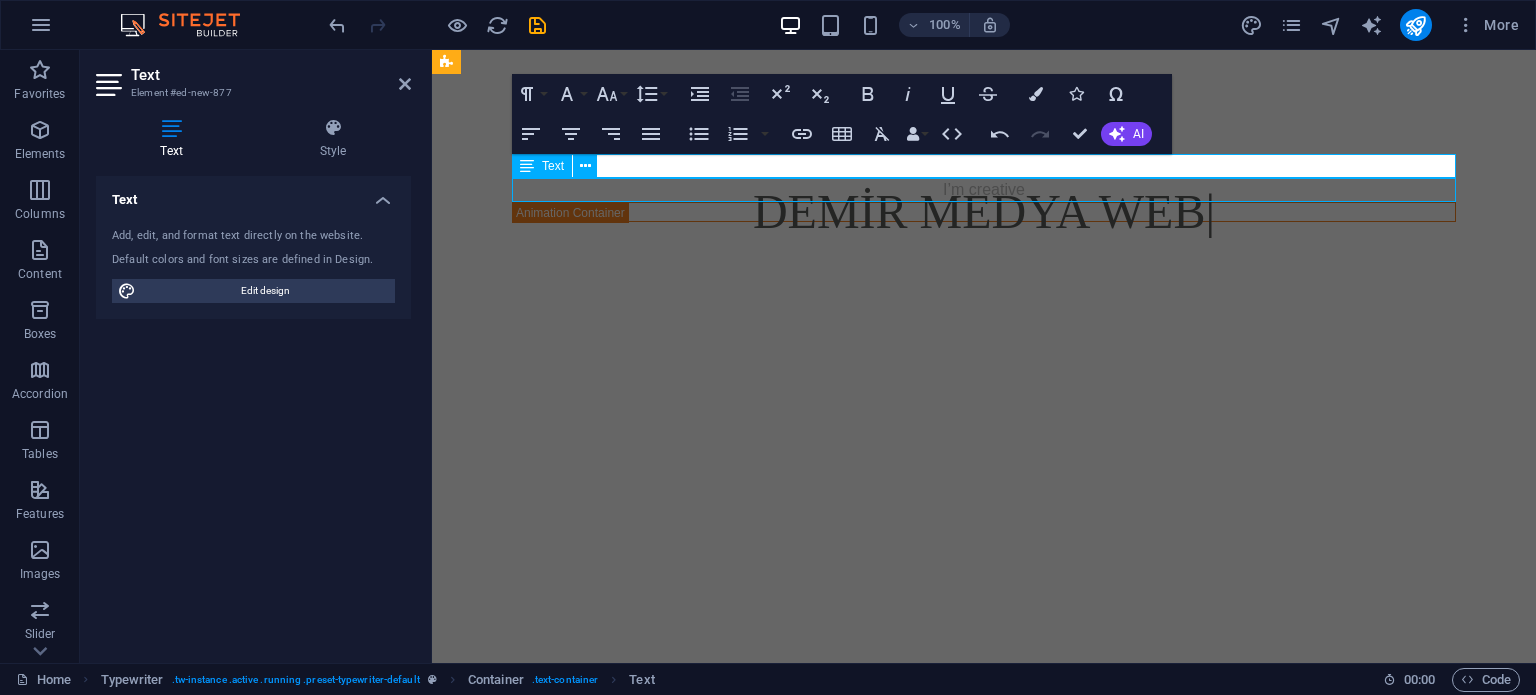 click on "I’m creative" at bounding box center (984, 190) 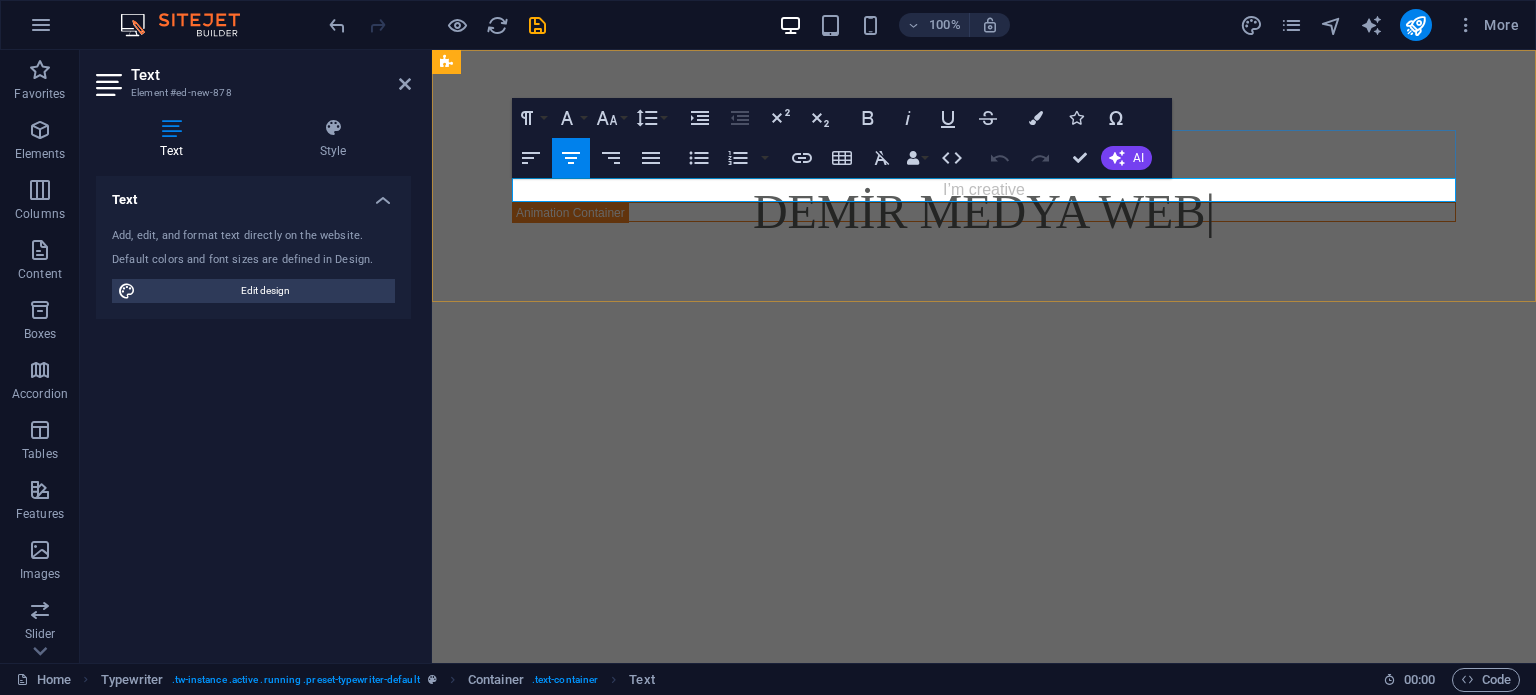 type 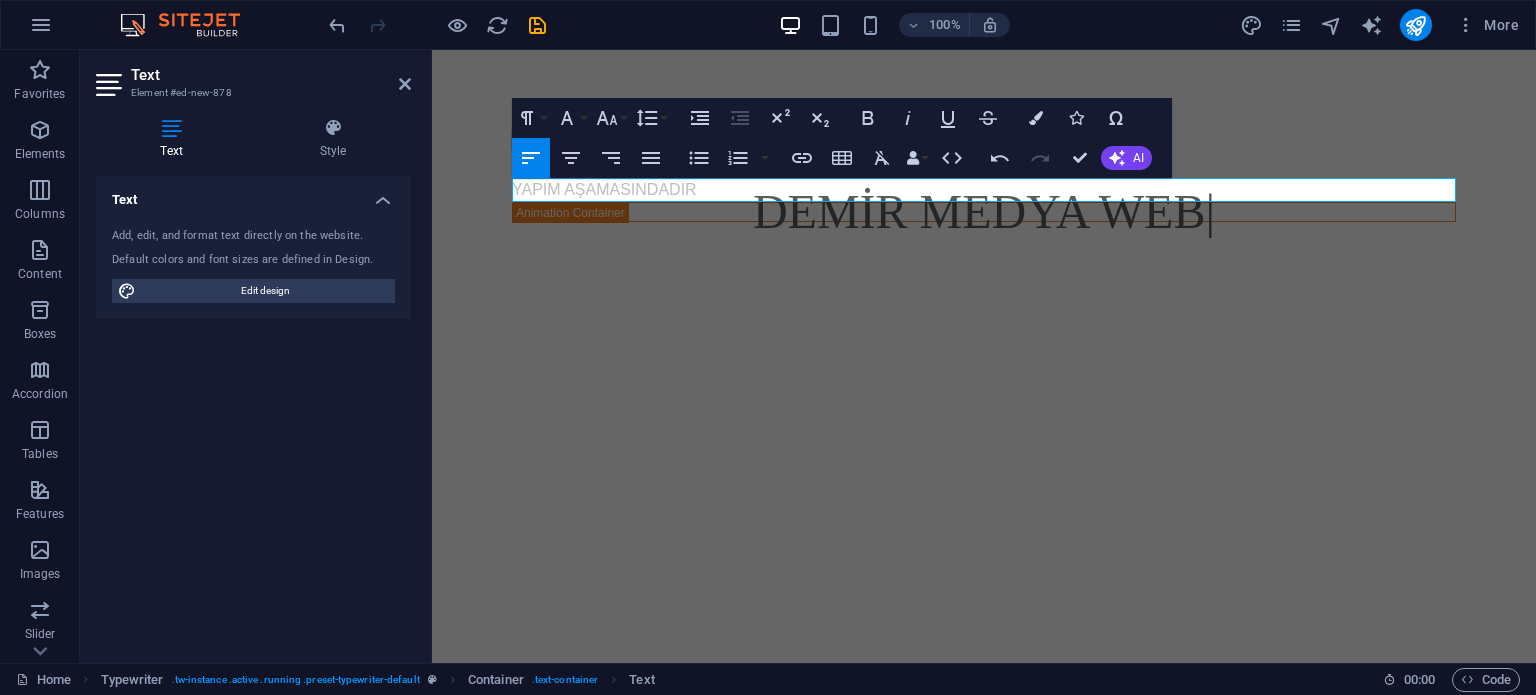 click on "Skip to main content
BU WEB  SİTESİ YAPIM AŞAMASINDADIR
DEMİR MEDYA WEB" at bounding box center (984, 176) 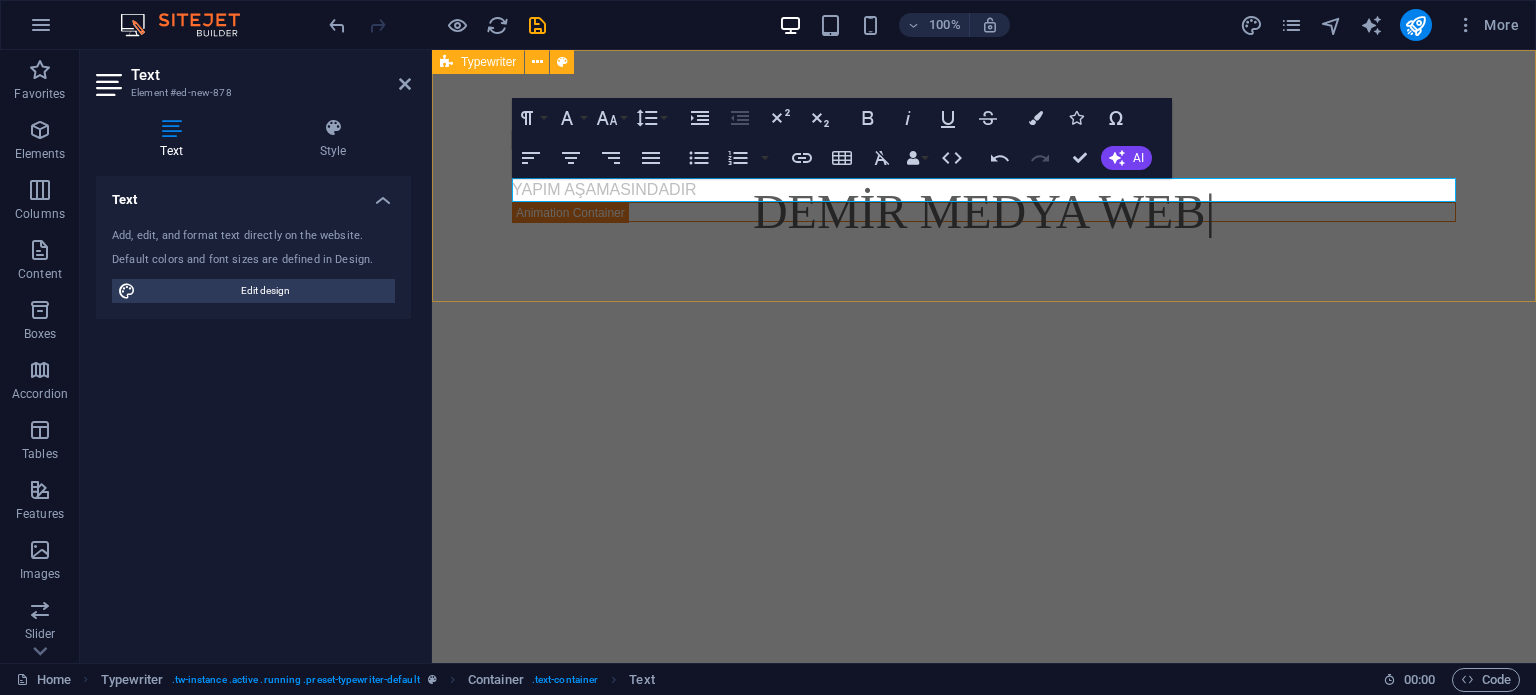 click on "BU WEB  SİTESİ YAPIM AŞAMASINDADIR
DEMİR MEDYA WEB" at bounding box center (984, 176) 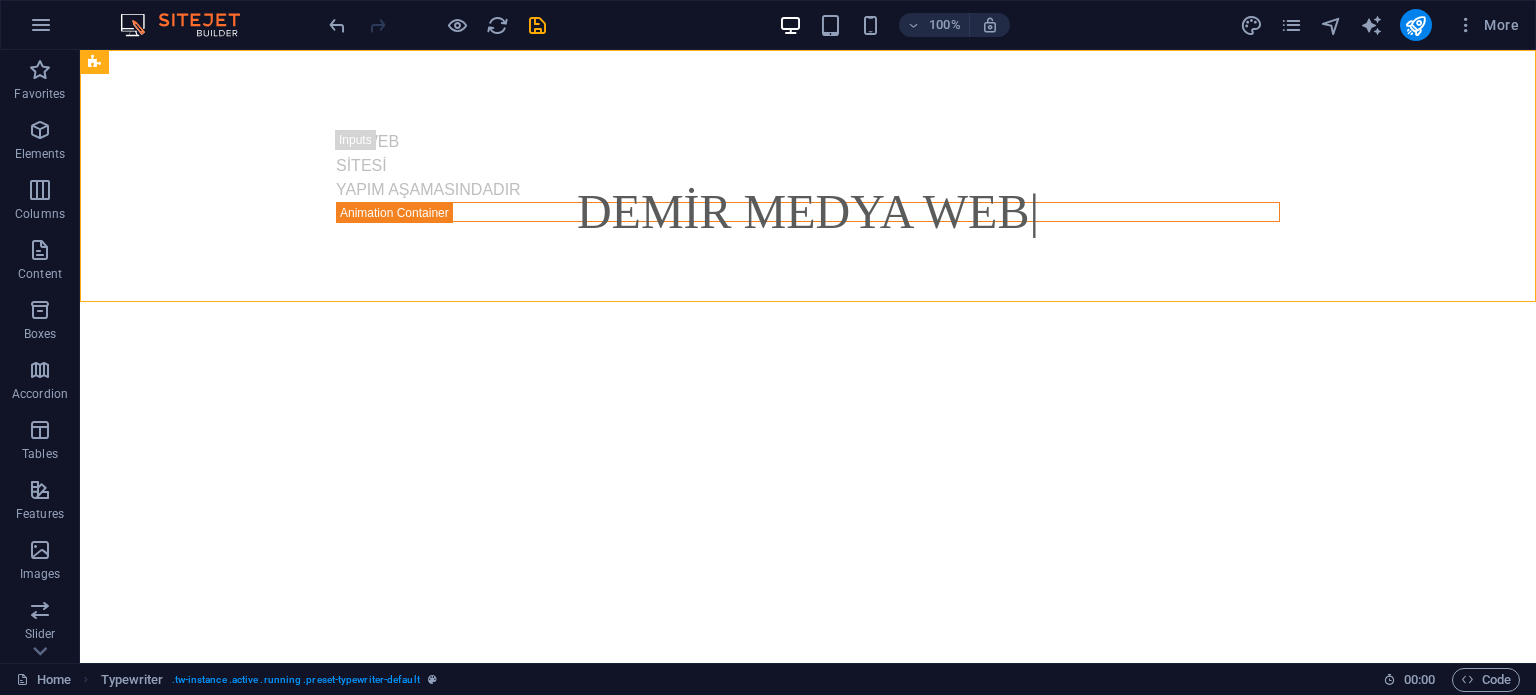 click on "Skip to main content
BU WEB  SİTESİ YAPIM AŞAMASINDADIR
DEMİR MEDYA WEB" at bounding box center [808, 176] 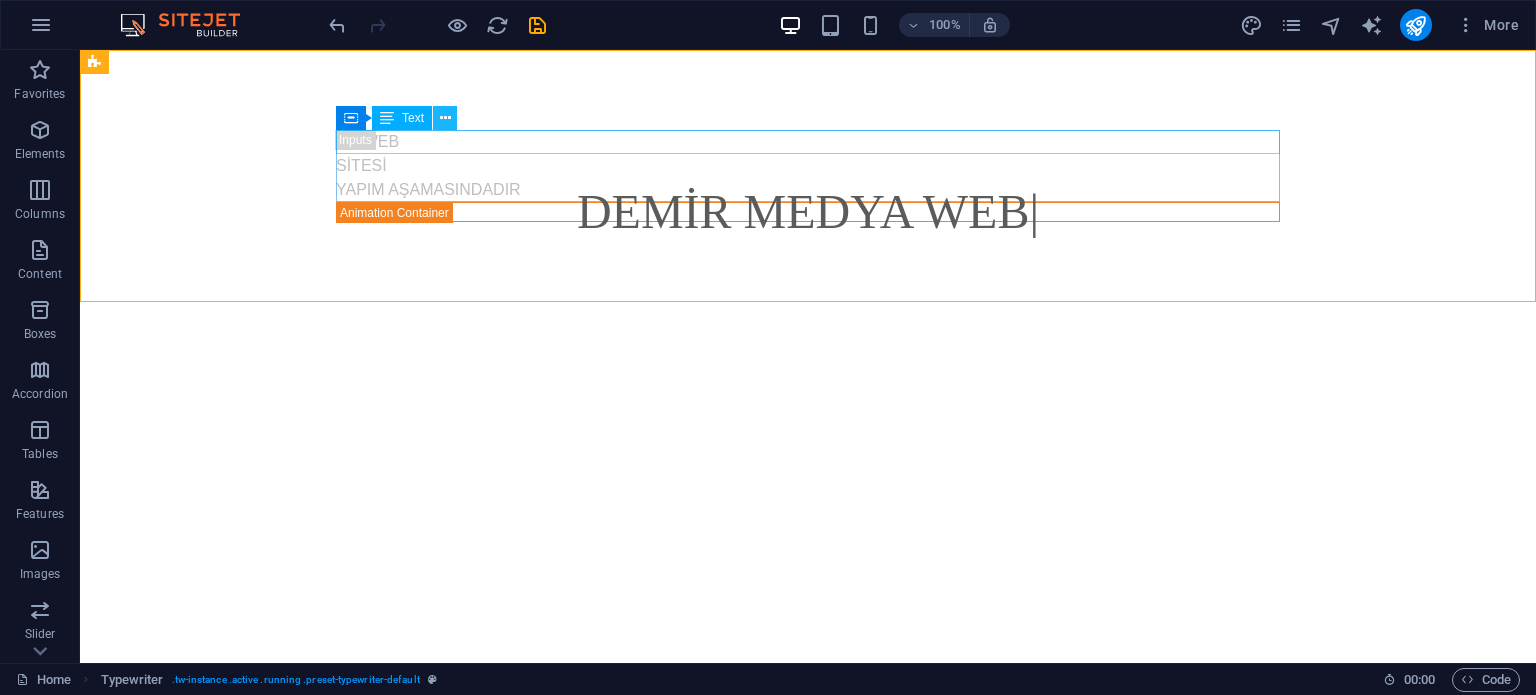 click at bounding box center [445, 118] 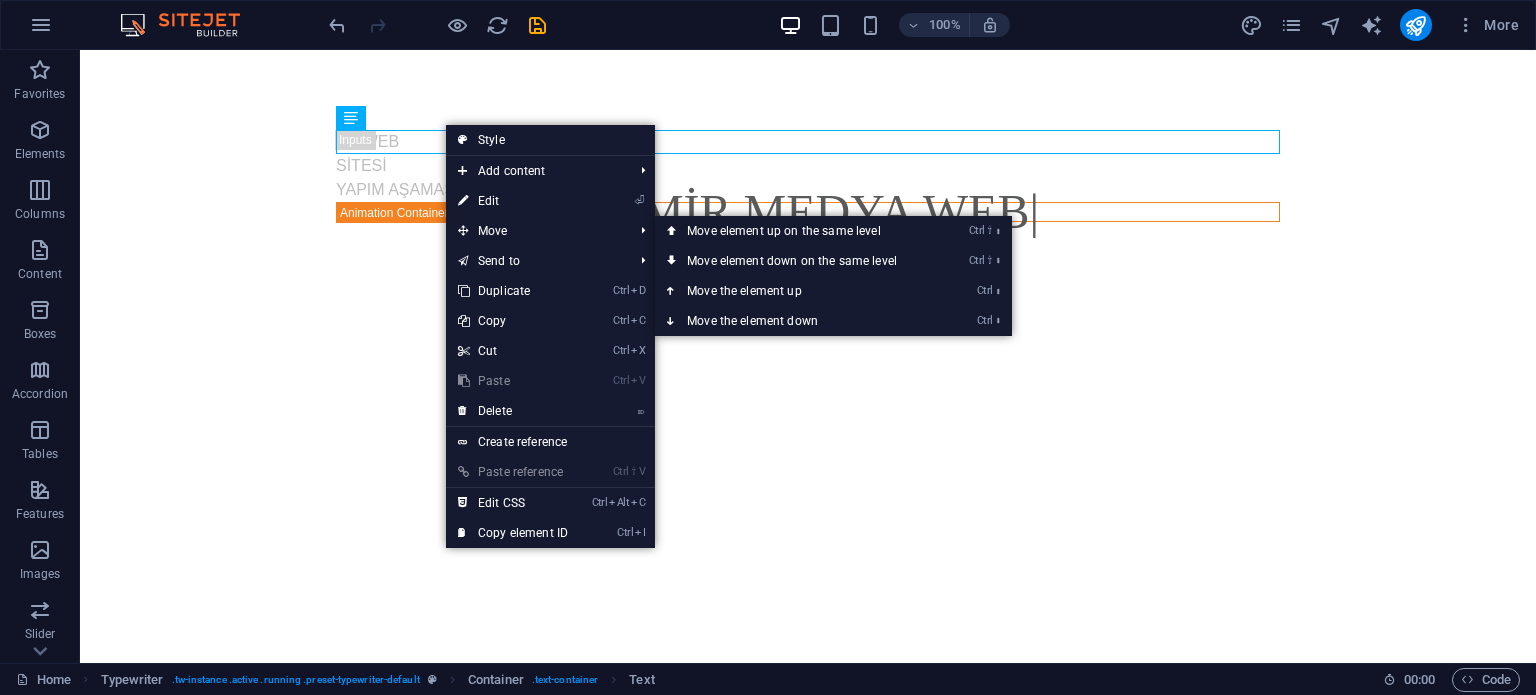 click on "Skip to main content
BU WEB  SİTESİ YAPIM AŞAMASINDADIR
DEMİR MEDYA WEB" at bounding box center (808, 176) 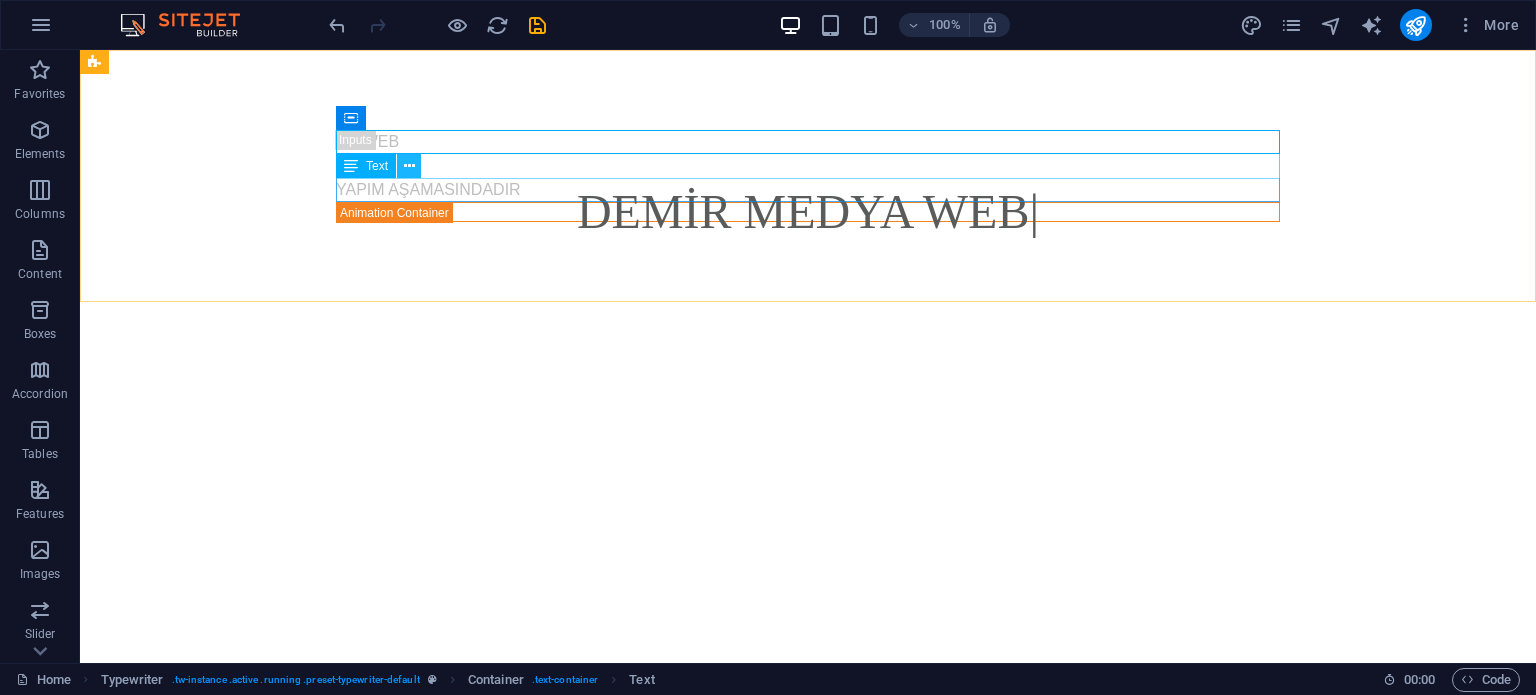 click at bounding box center [409, 166] 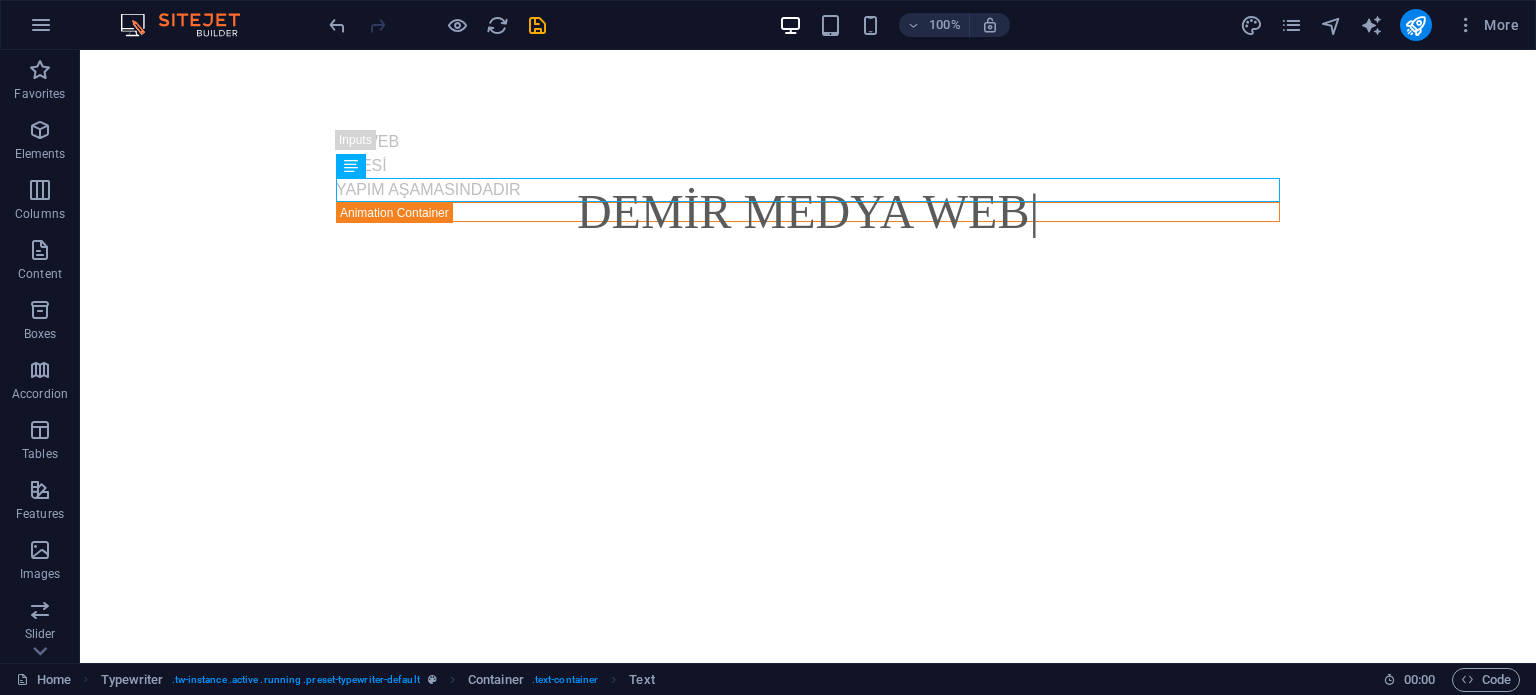 click on "Skip to main content
BU WEB  SİTESİ YAPIM AŞAMASINDADIR
DEMİR MEDYA WEB" at bounding box center (808, 176) 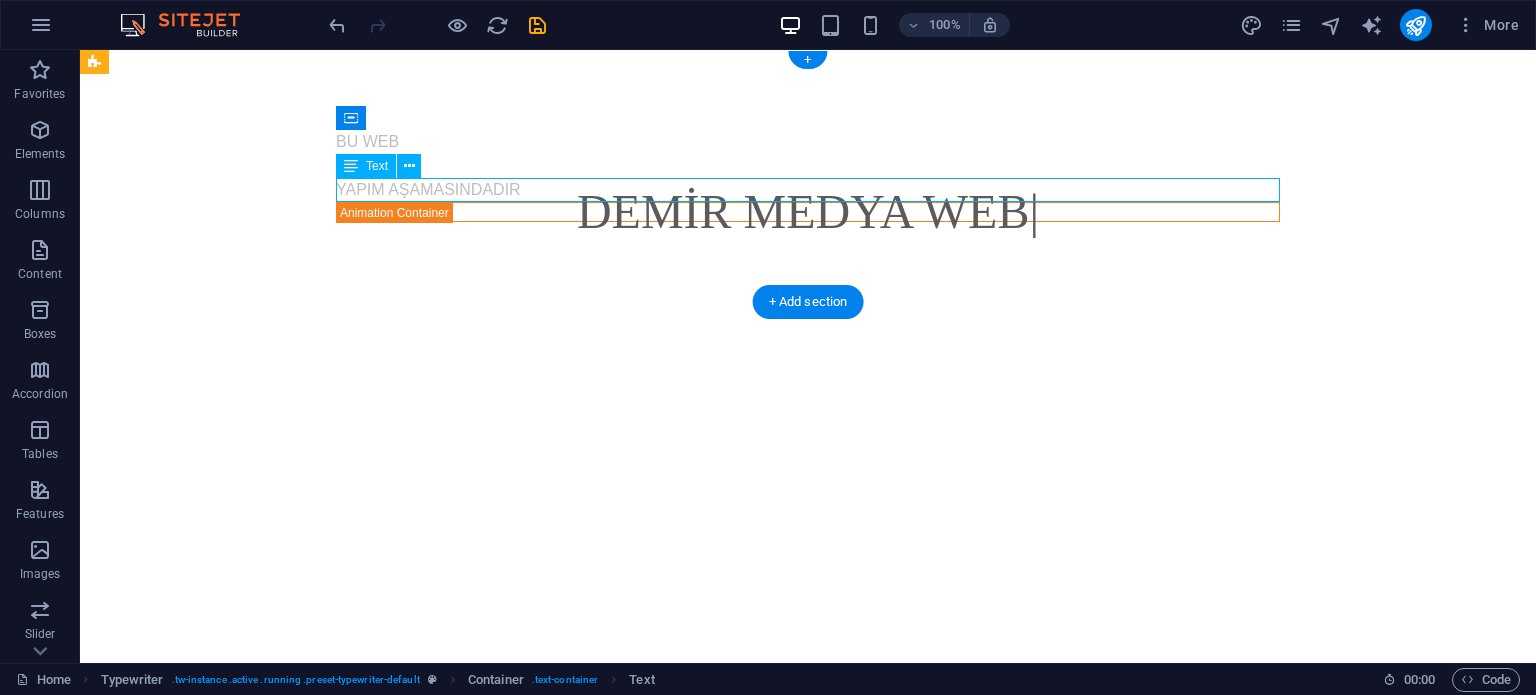 drag, startPoint x: 451, startPoint y: 189, endPoint x: 803, endPoint y: 191, distance: 352.00568 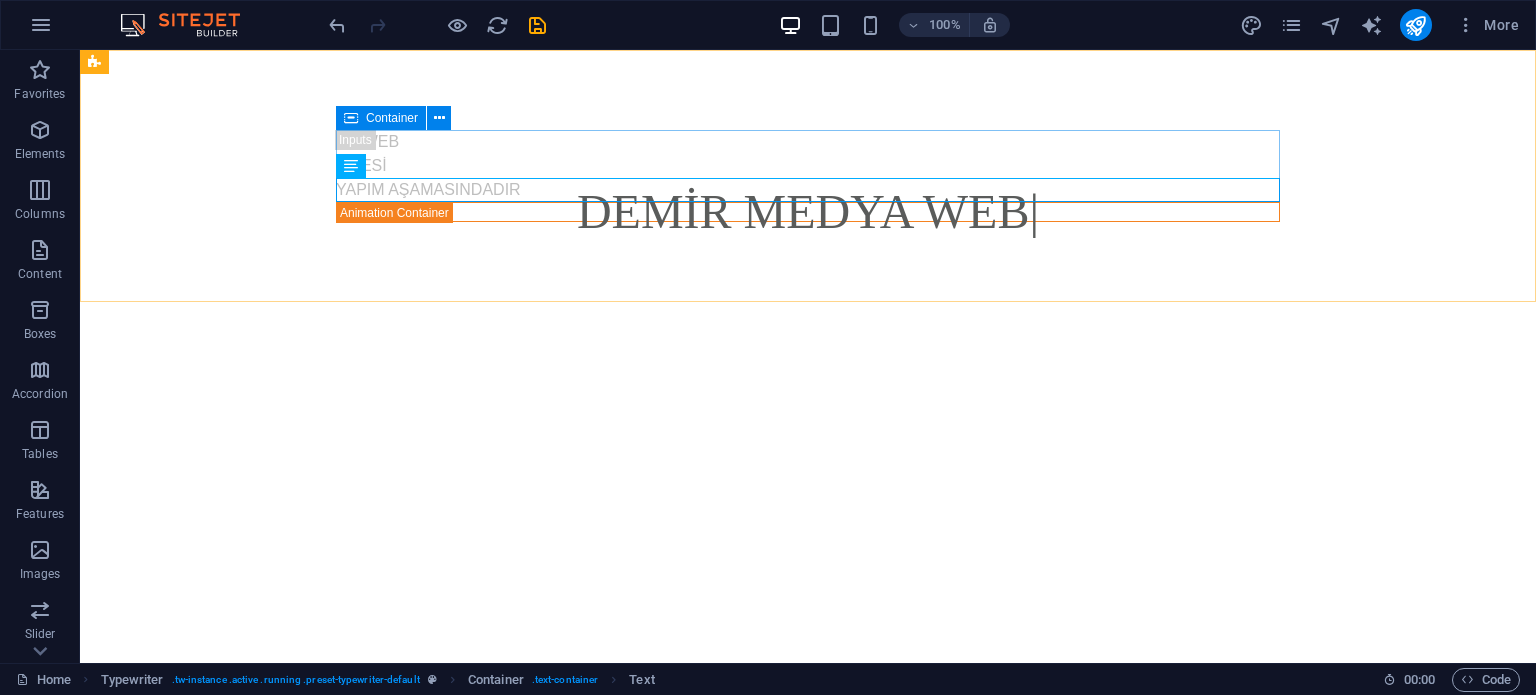 click on "Container" at bounding box center [392, 118] 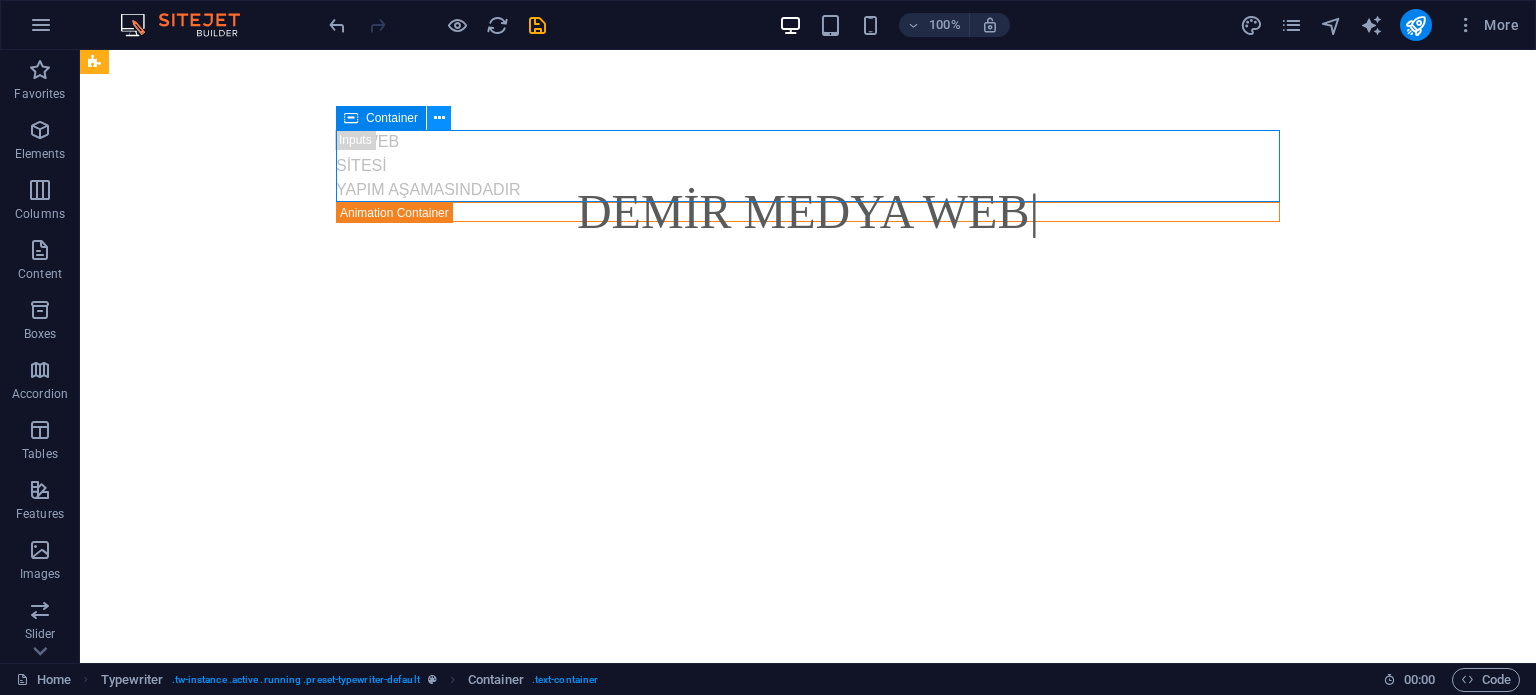 click at bounding box center [439, 118] 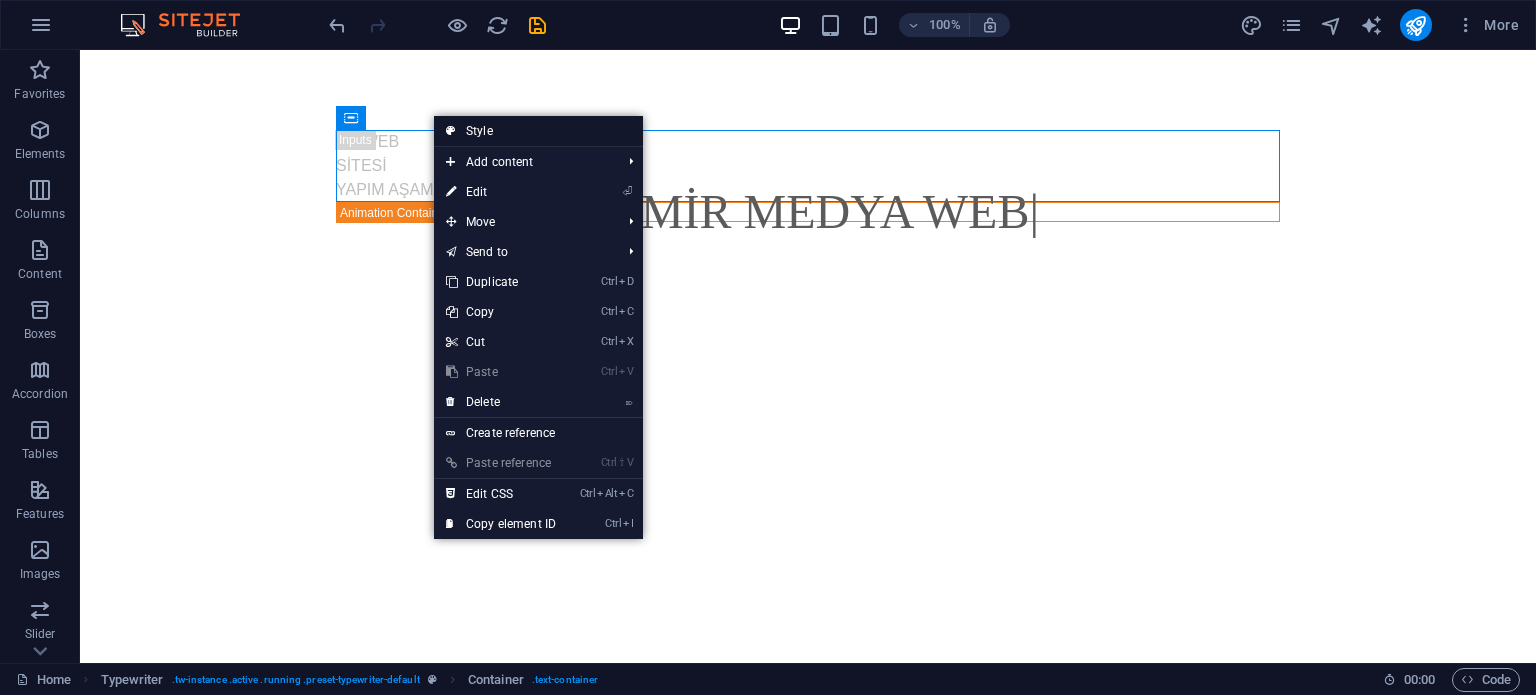 click on "Style" at bounding box center [538, 131] 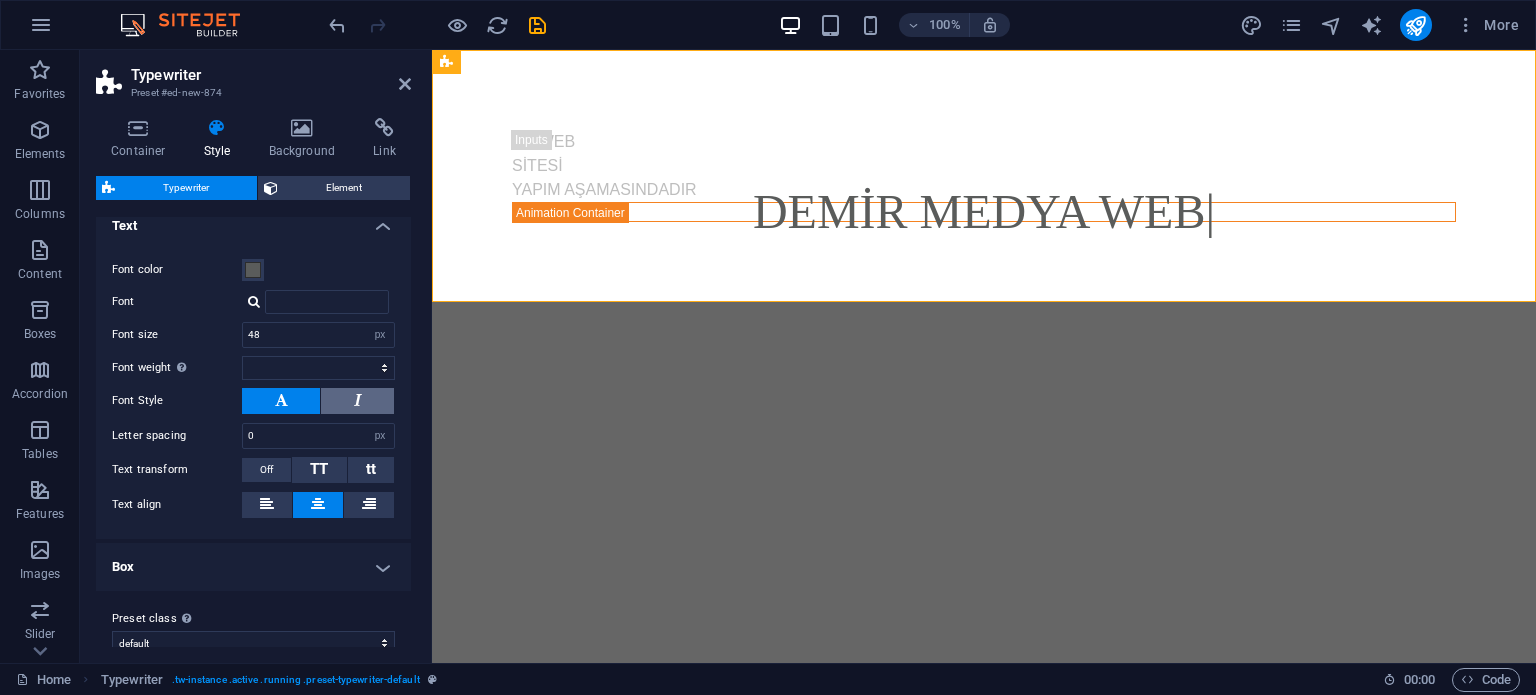 scroll, scrollTop: 339, scrollLeft: 0, axis: vertical 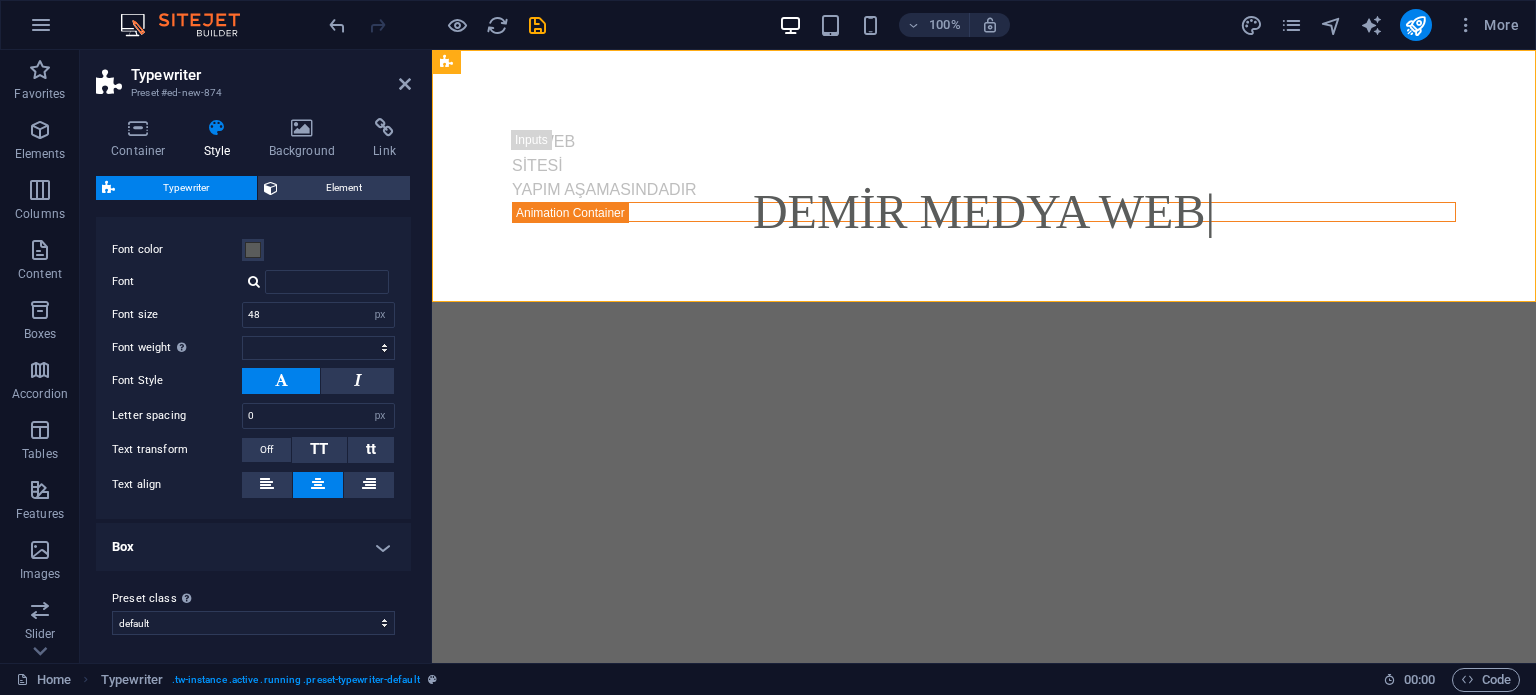 click at bounding box center [318, 485] 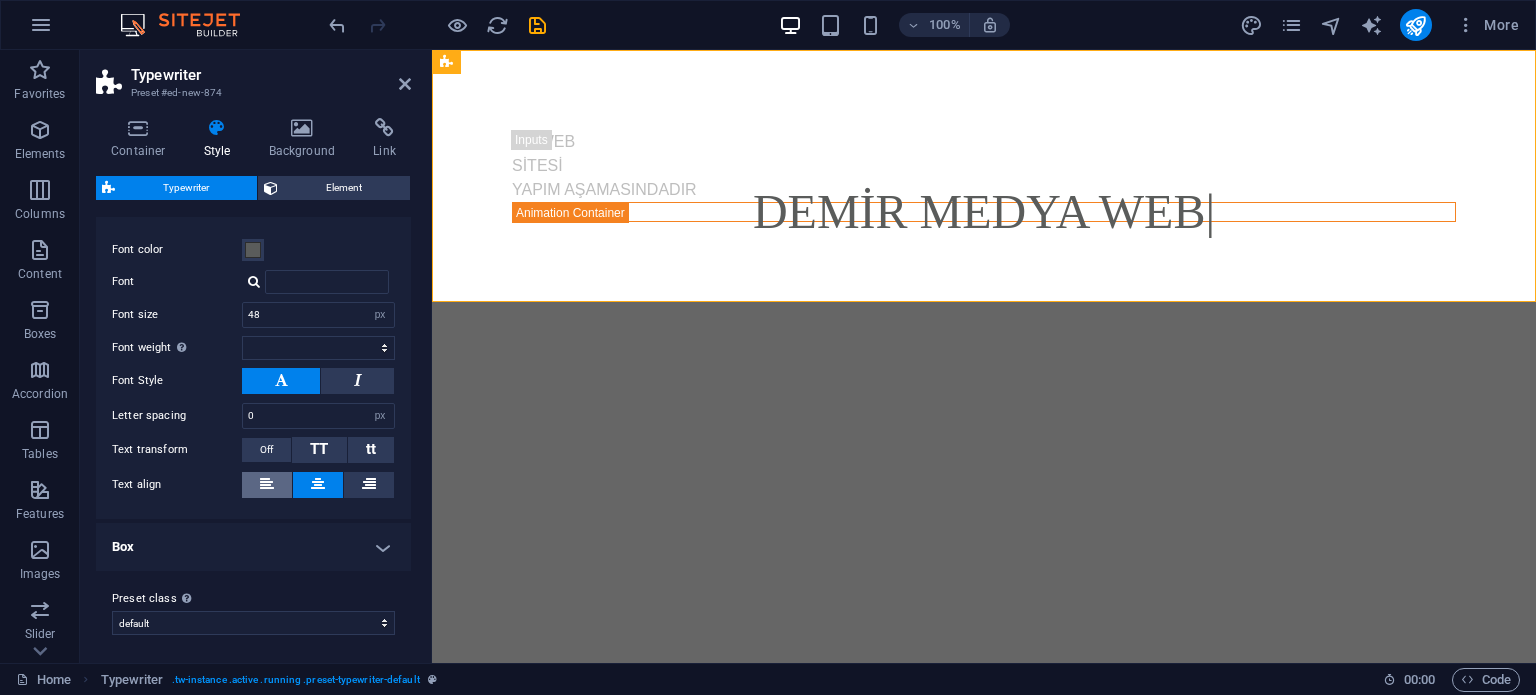 click at bounding box center [267, 485] 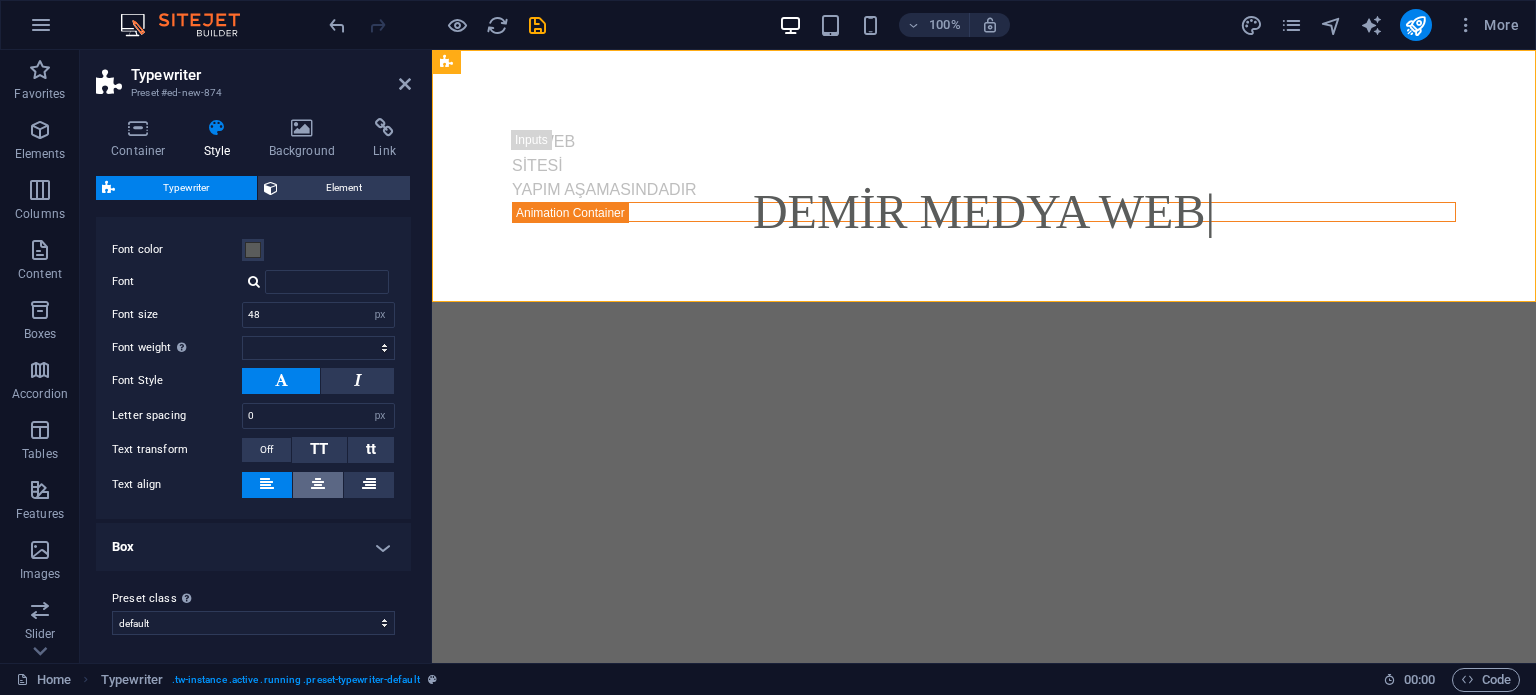 click at bounding box center (318, 485) 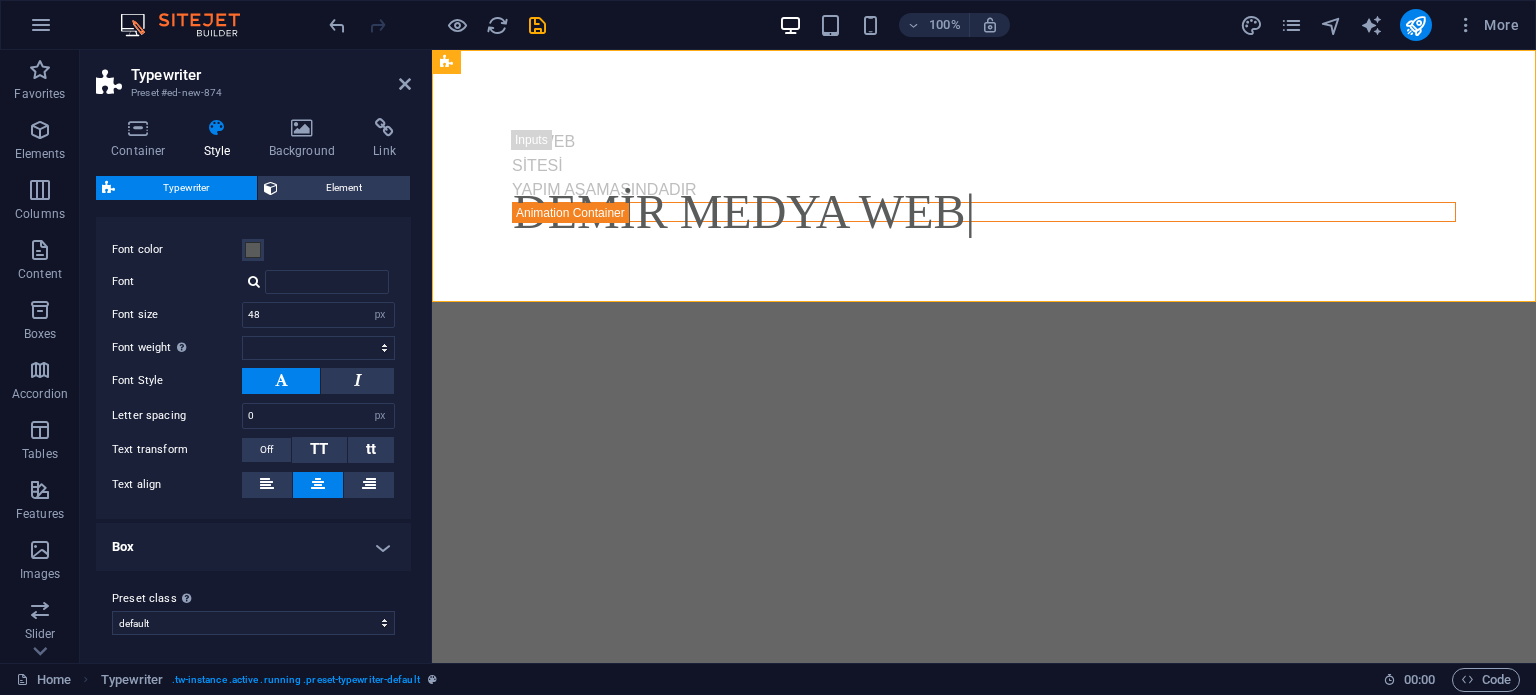 select 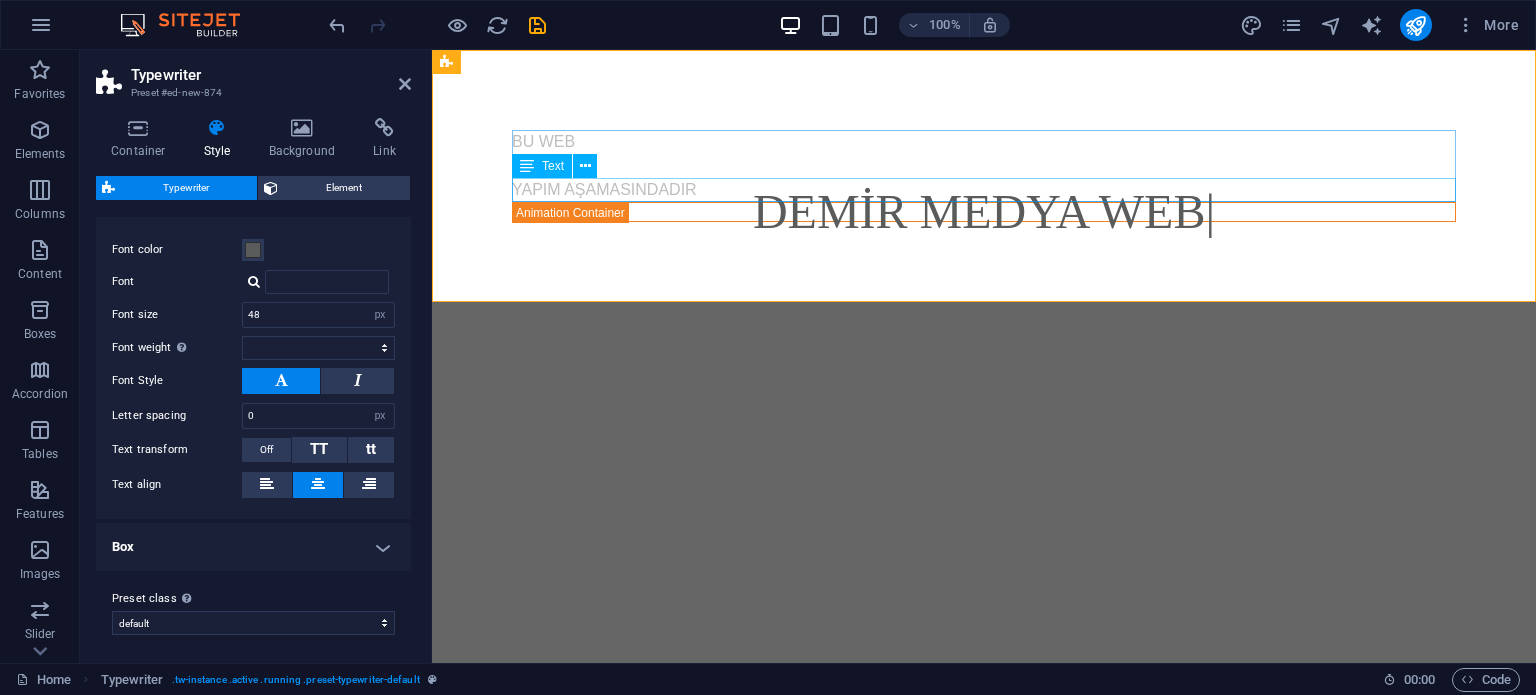 click on "YAPIM AŞAMASINDADIR" at bounding box center [984, 190] 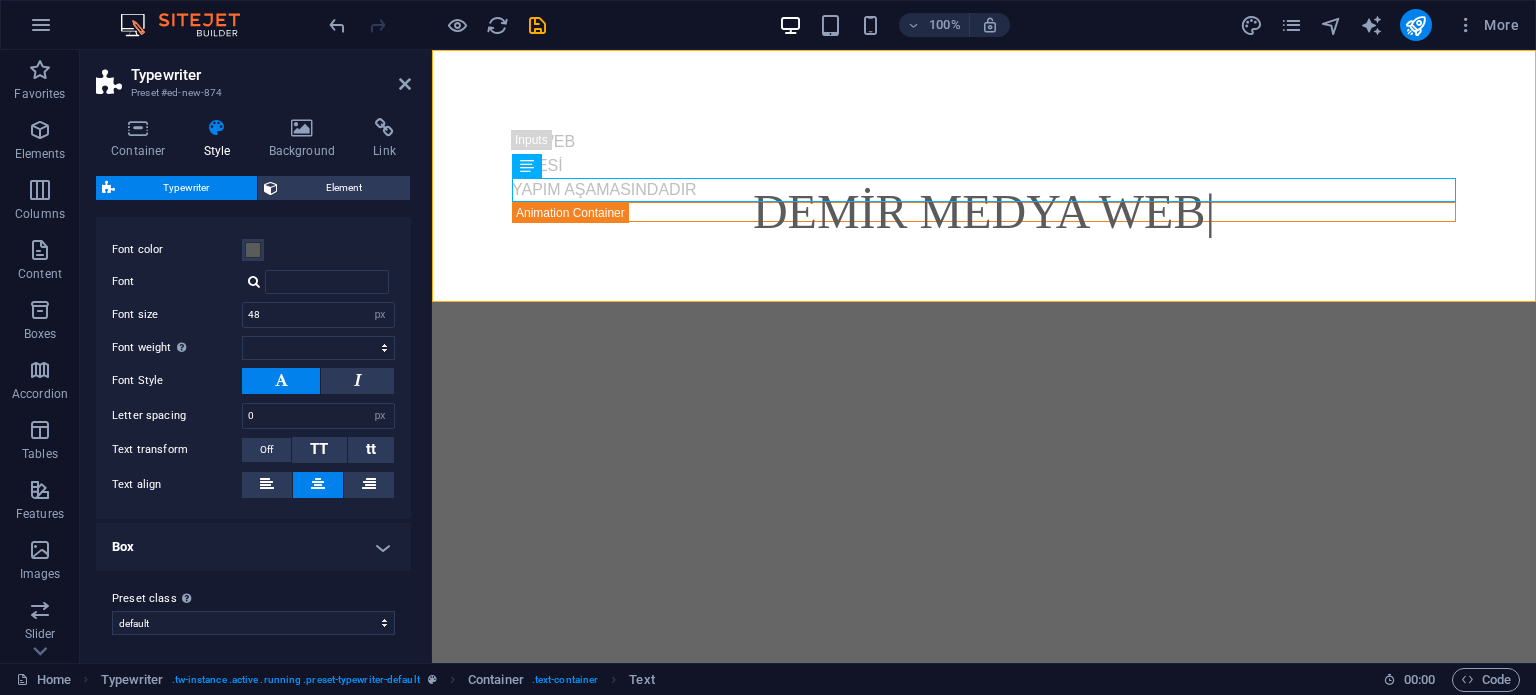 click at bounding box center [318, 484] 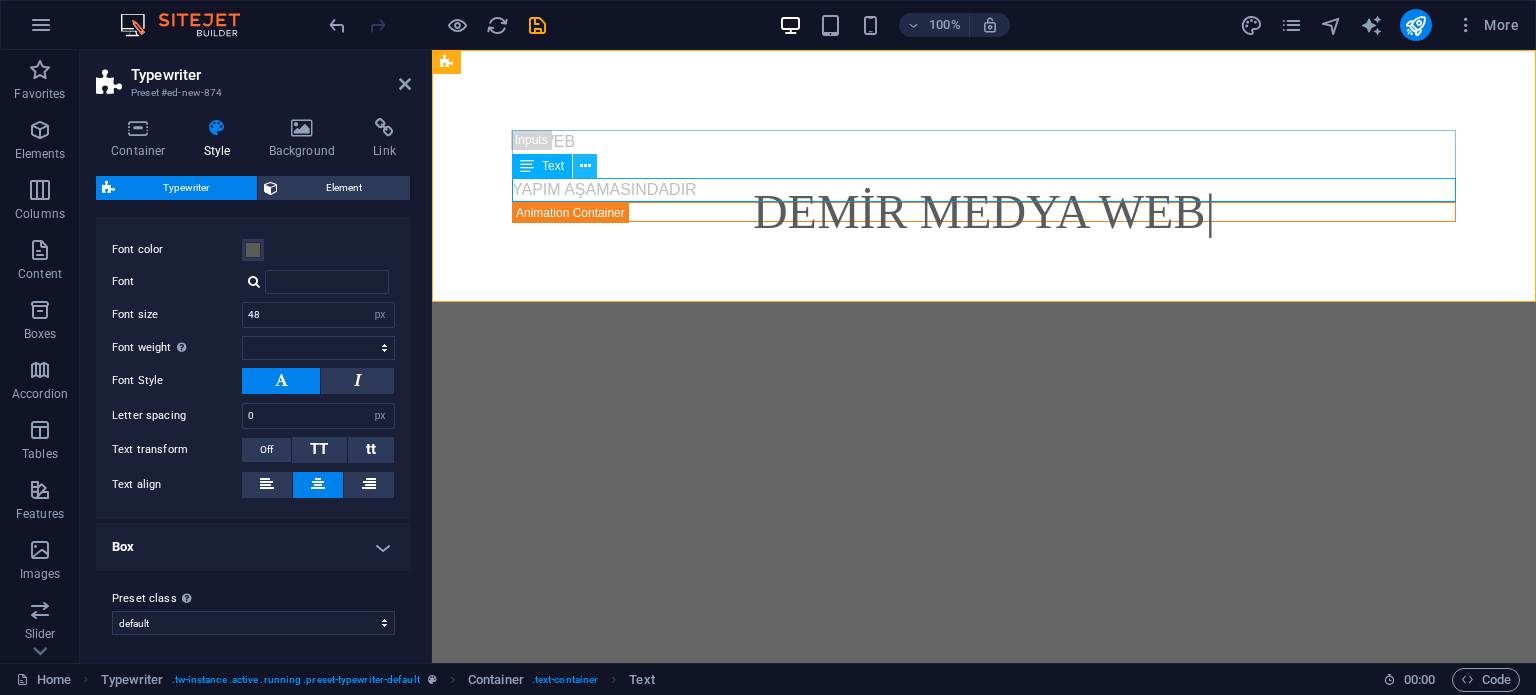 click at bounding box center [585, 166] 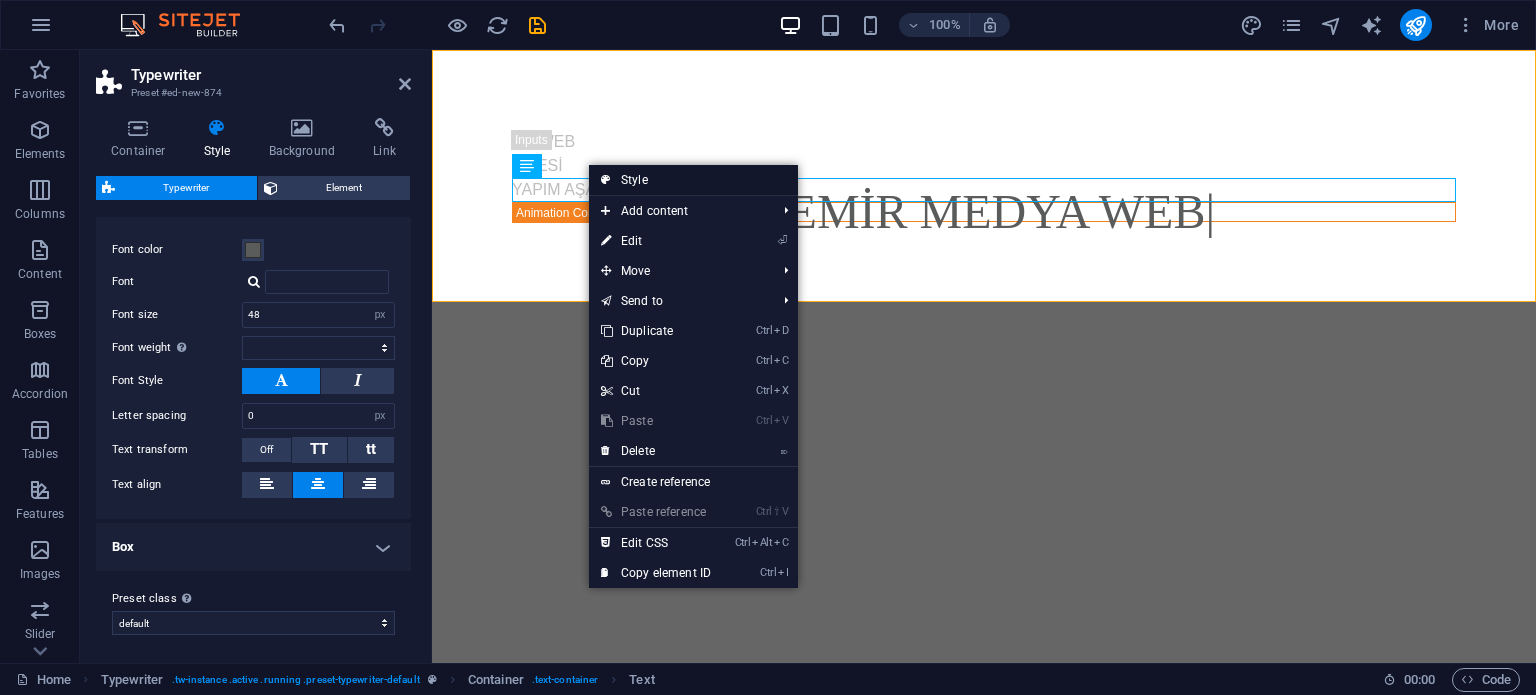 click on "Style" at bounding box center [693, 180] 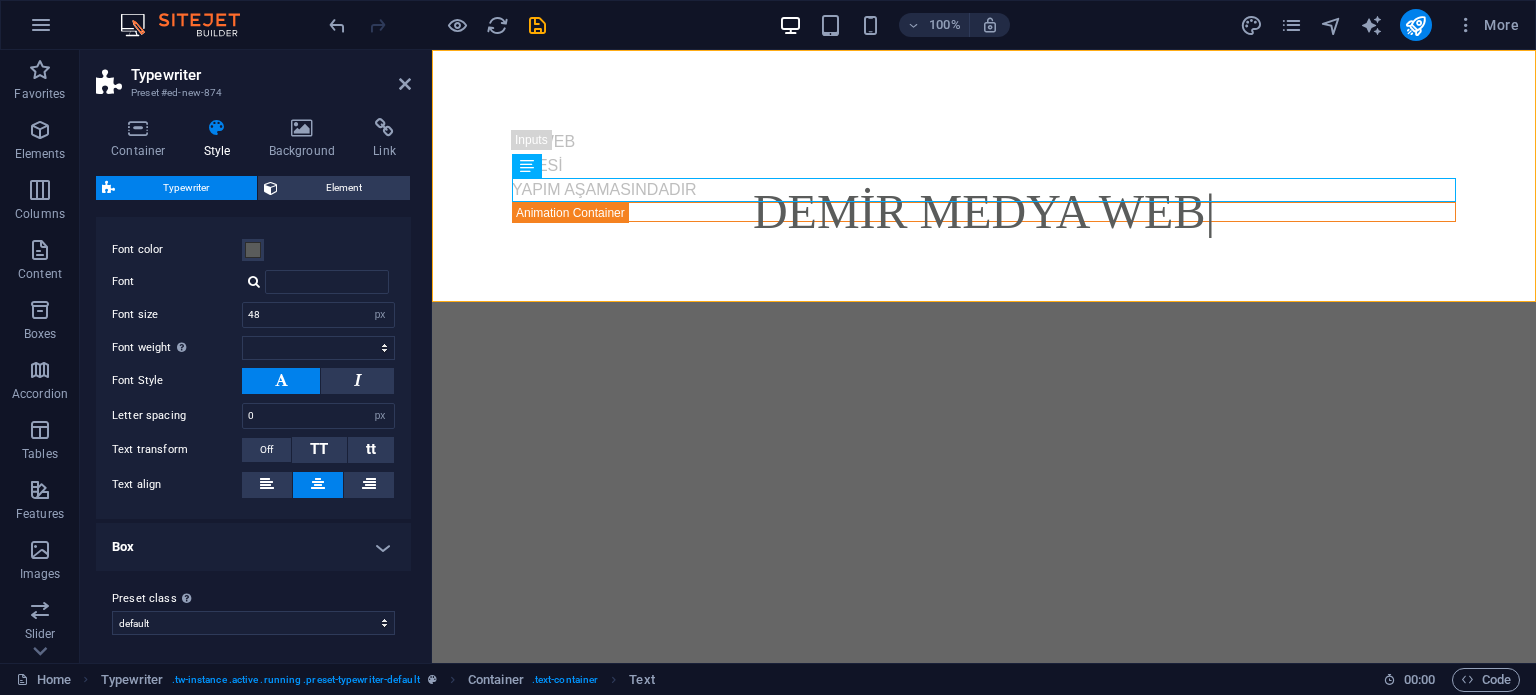 click at bounding box center (318, 484) 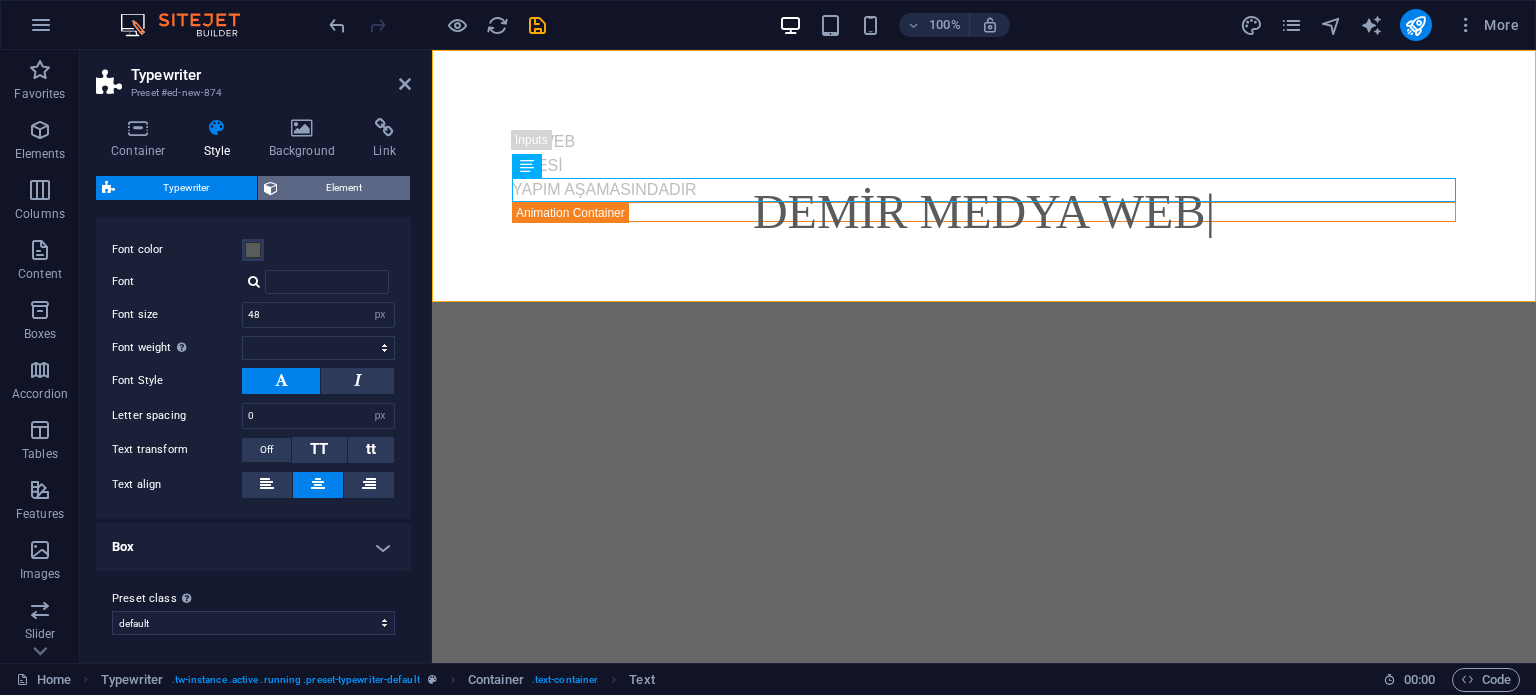 click on "Element" at bounding box center [344, 188] 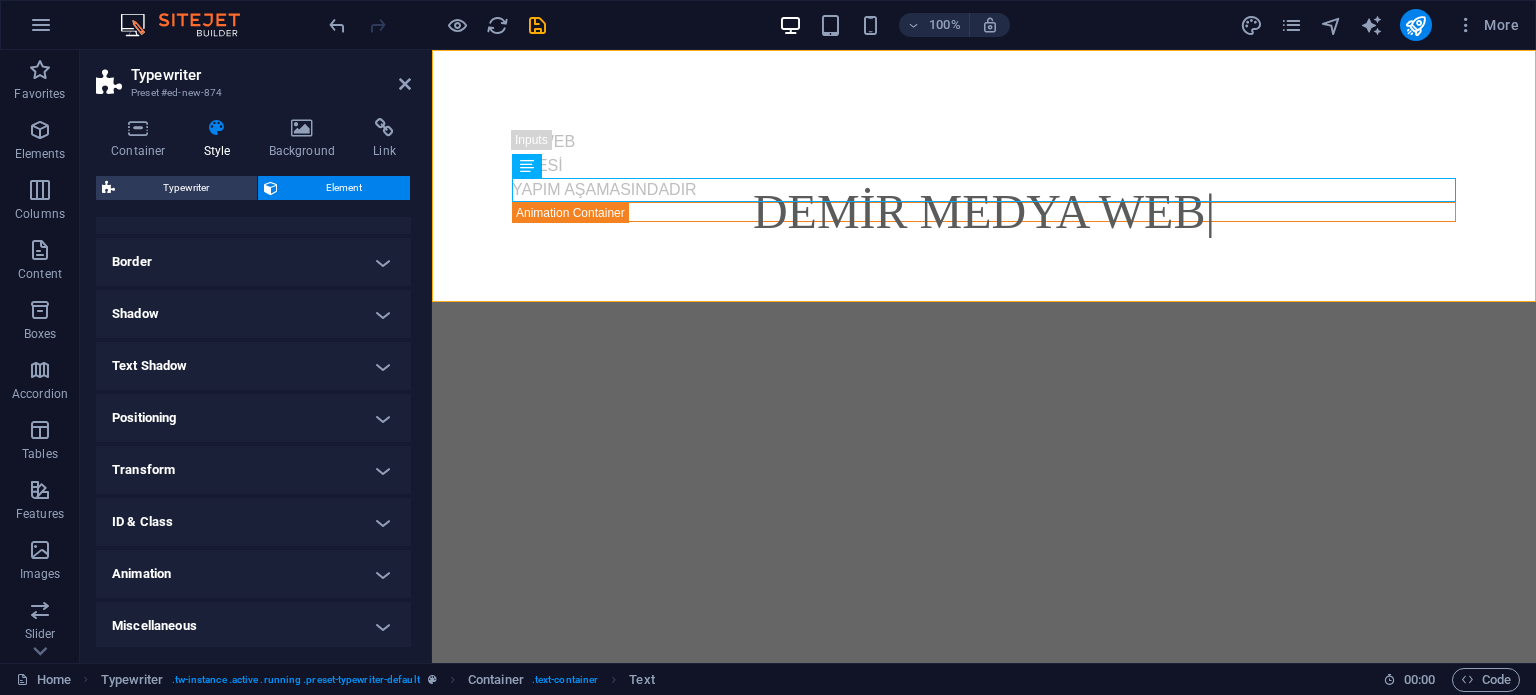 scroll, scrollTop: 204, scrollLeft: 0, axis: vertical 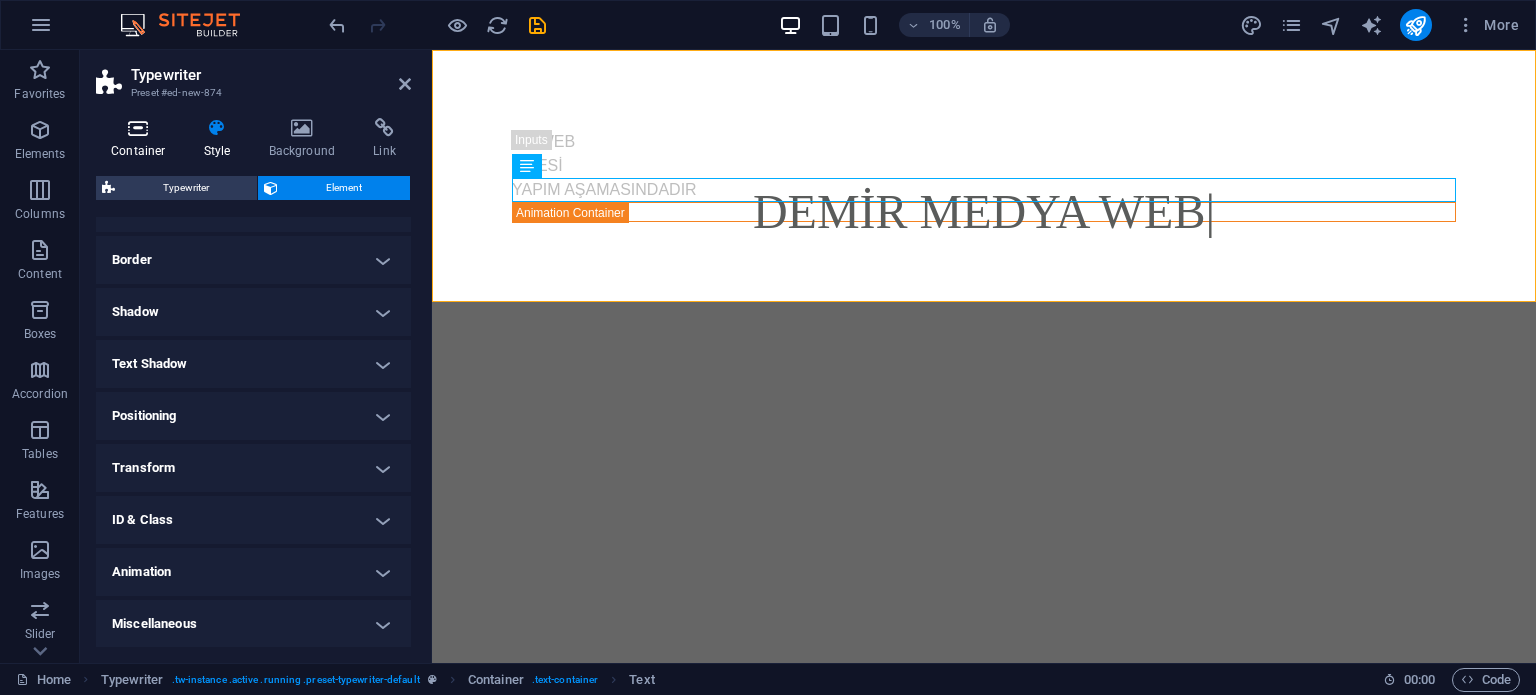 click at bounding box center (138, 128) 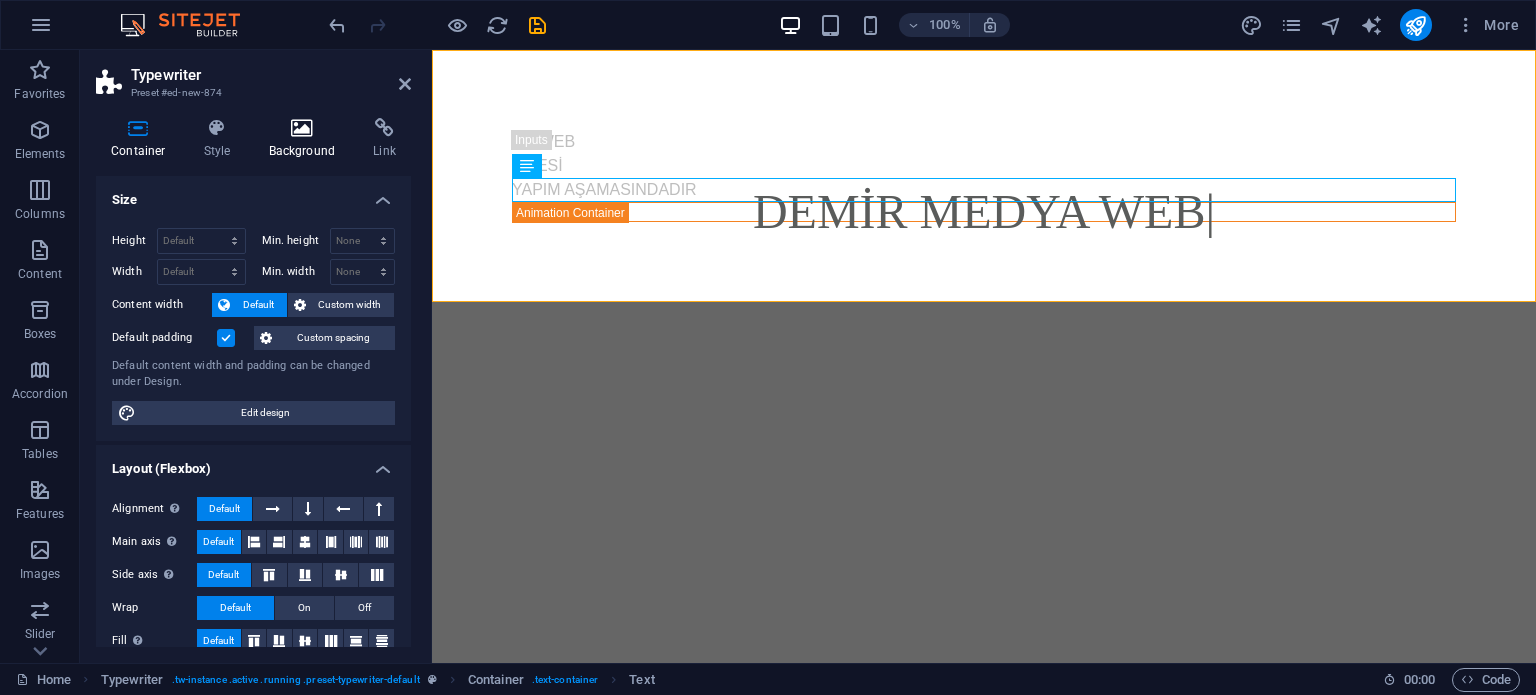 click on "Background" at bounding box center (306, 139) 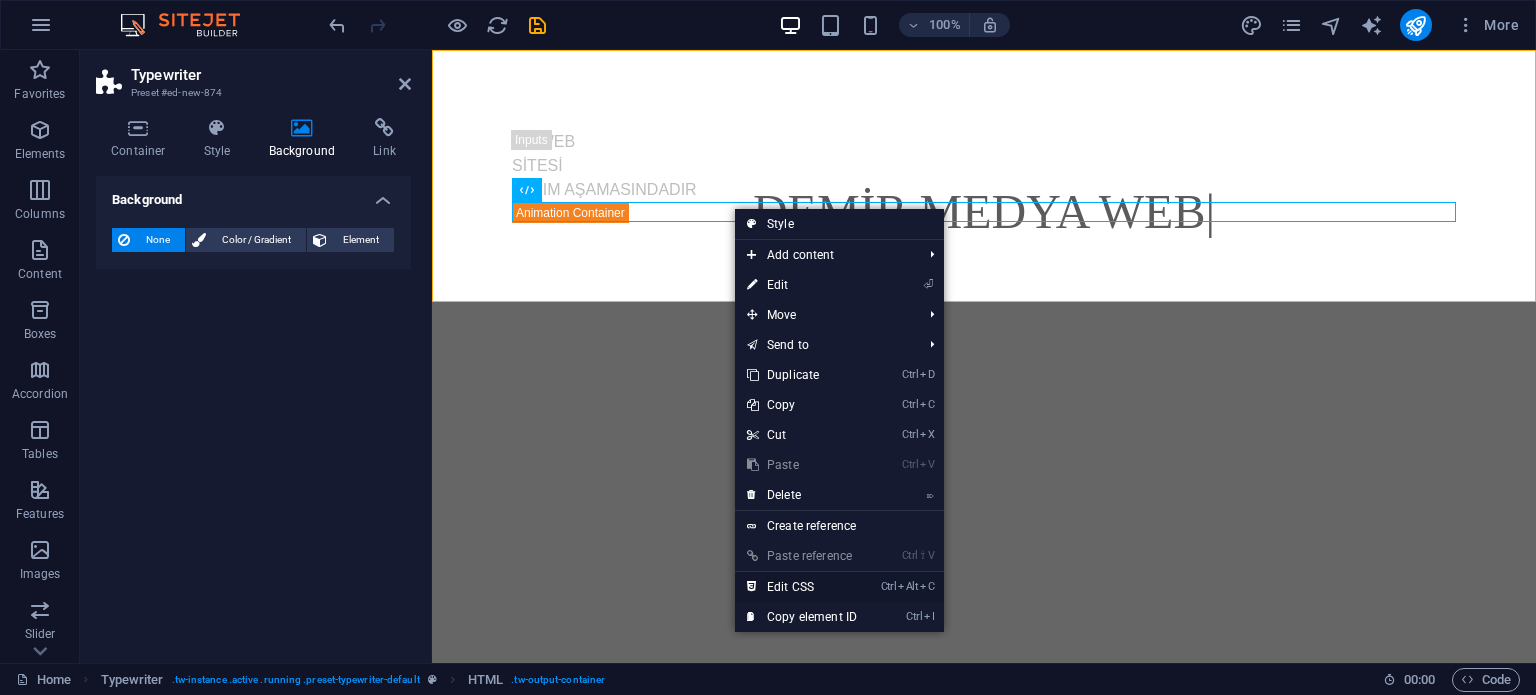 click on "Ctrl Alt C  Edit CSS" at bounding box center [802, 587] 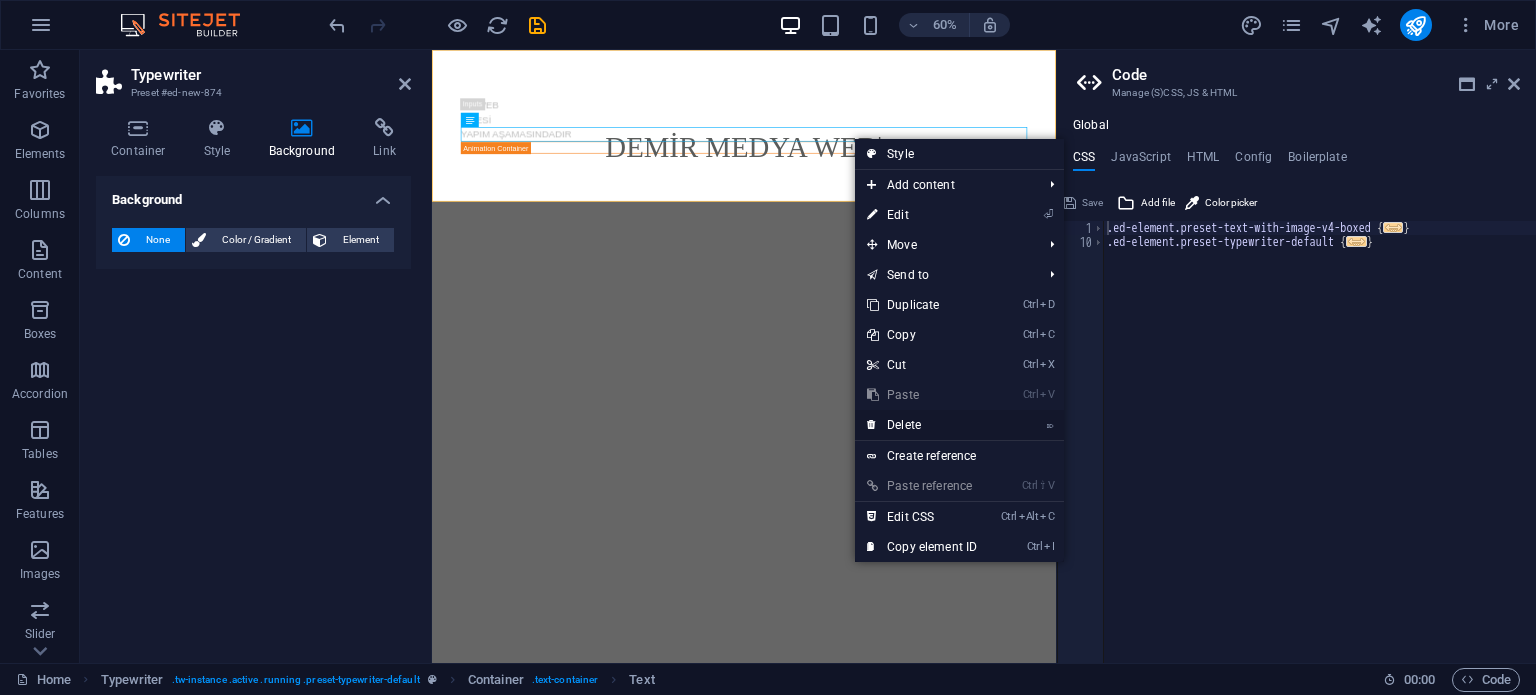 click on "⌦  Delete" at bounding box center [922, 425] 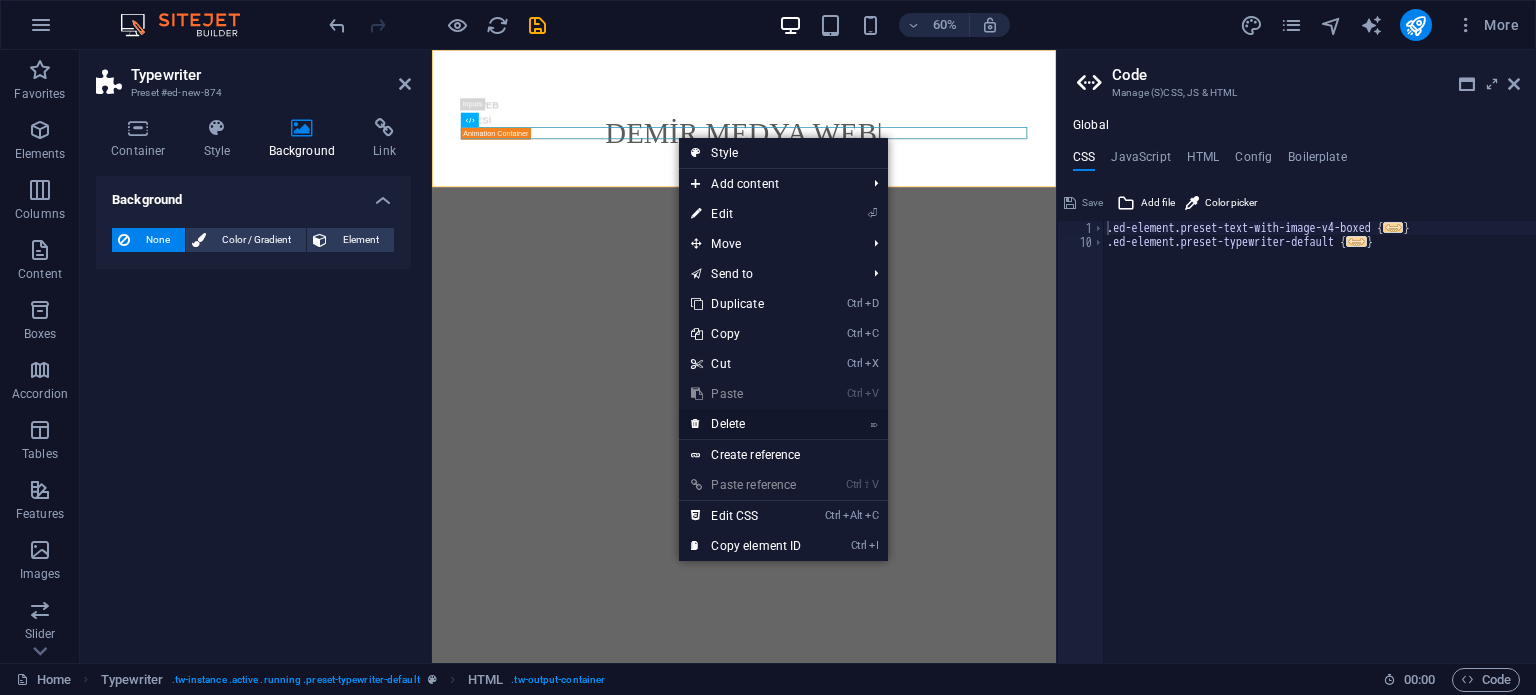 click on "⌦  Delete" at bounding box center [746, 424] 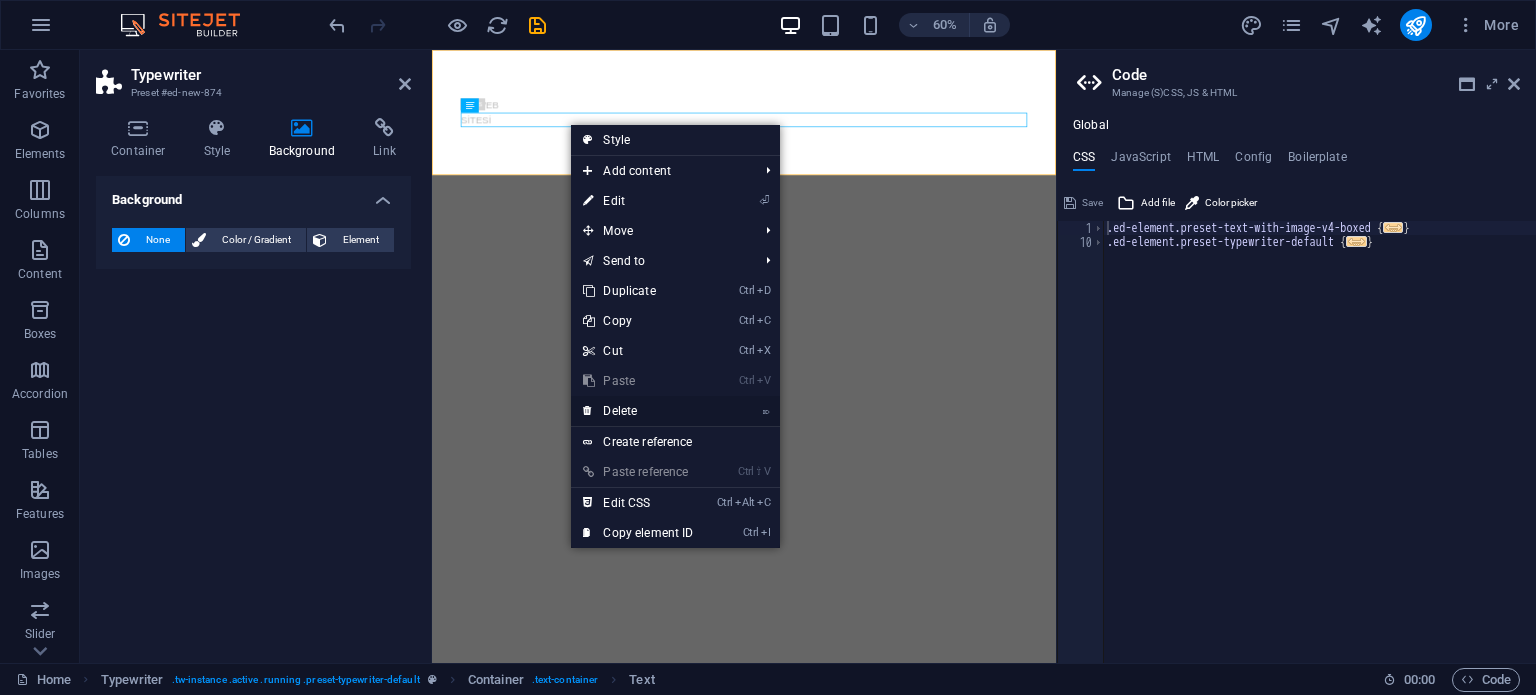 click on "⌦  Delete" at bounding box center (638, 411) 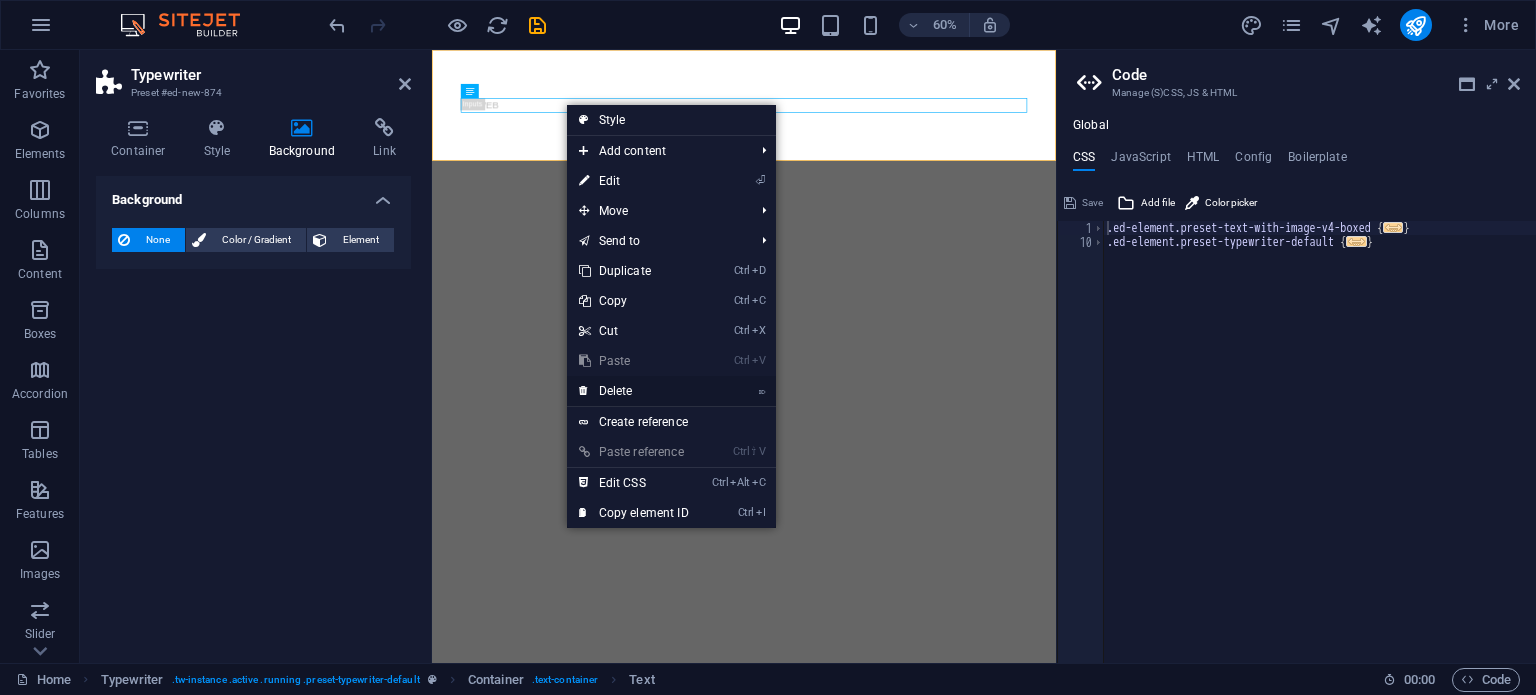 click on "⌦  Delete" at bounding box center [634, 391] 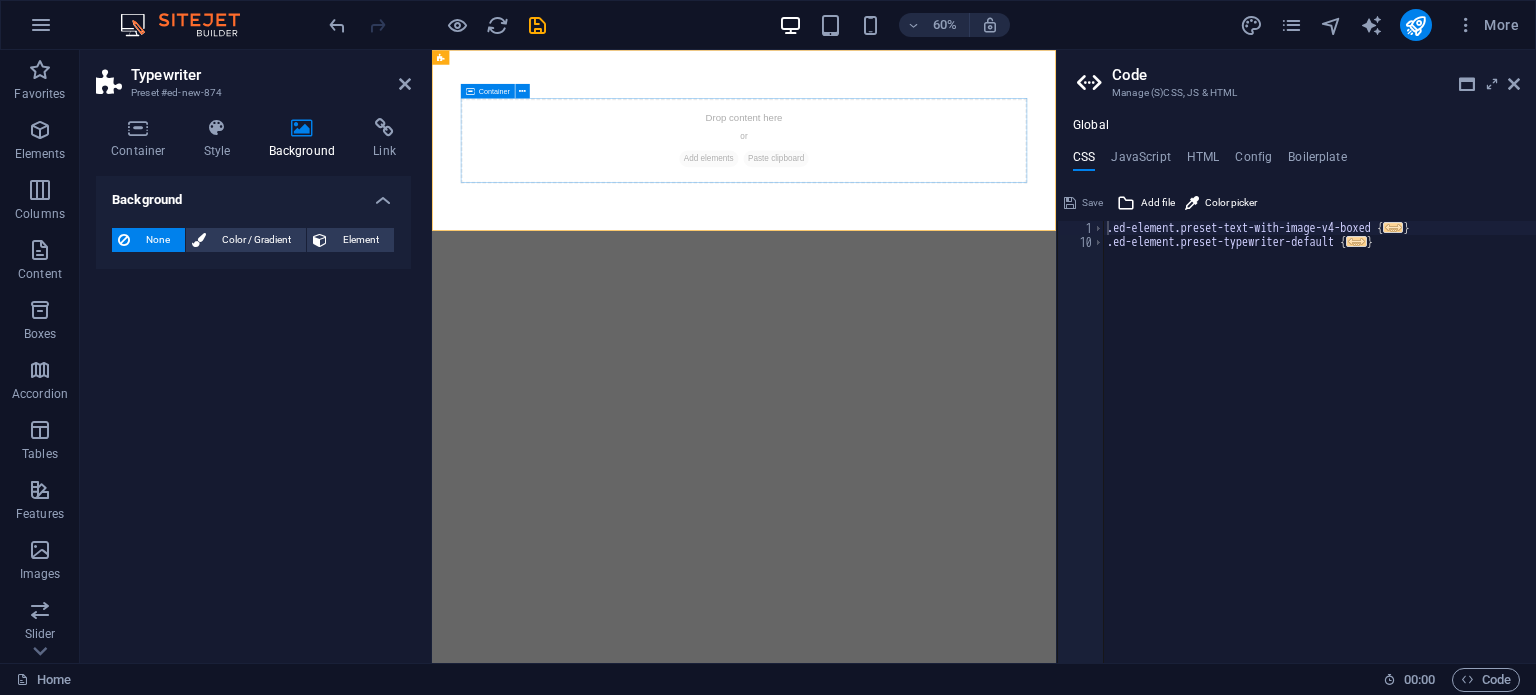 click on "Drop content here or  Add elements  Paste clipboard" at bounding box center (952, 201) 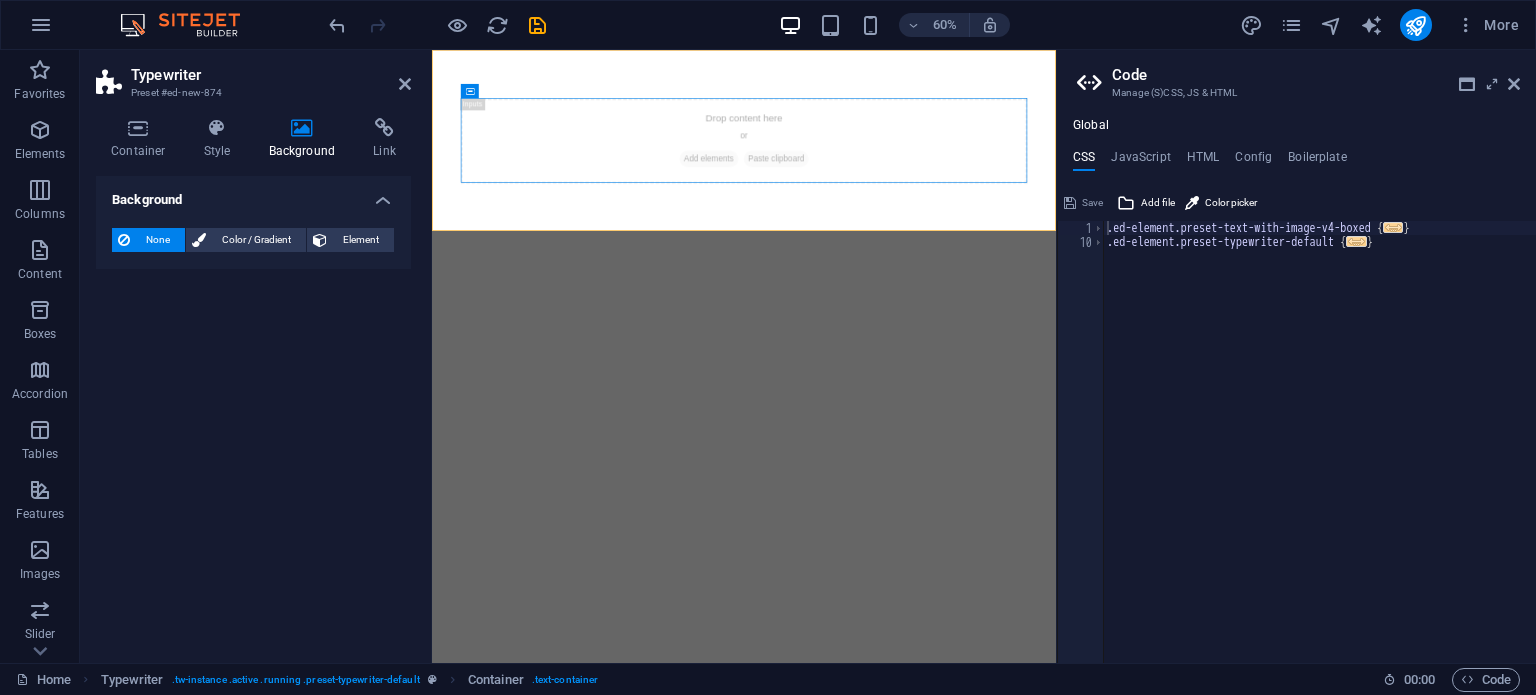 click on ".ed-element.preset-text-with-image-v4-boxed   { ... } .ed-element.preset-typewriter-default   { ... }" at bounding box center (1319, 456) 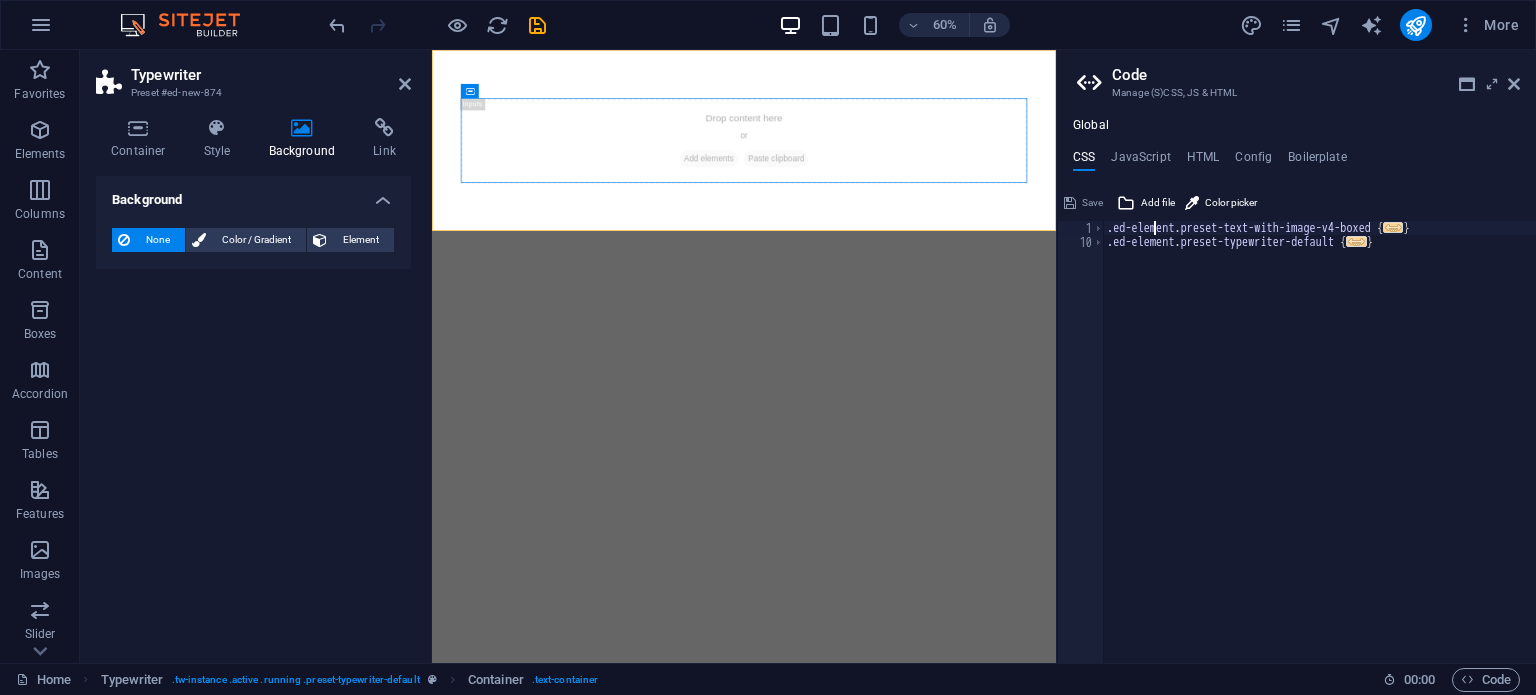 type on "@include typewriter($text-align: center);
}" 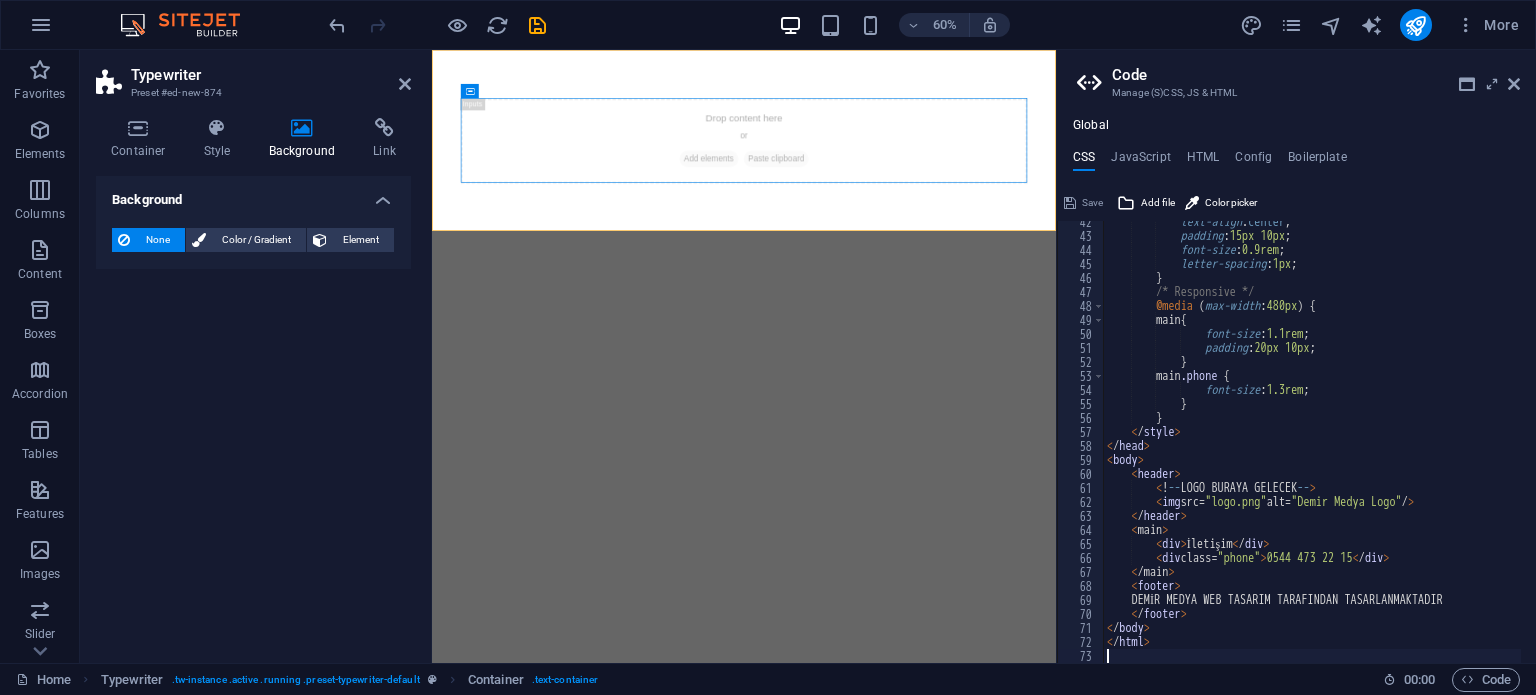 scroll, scrollTop: 580, scrollLeft: 0, axis: vertical 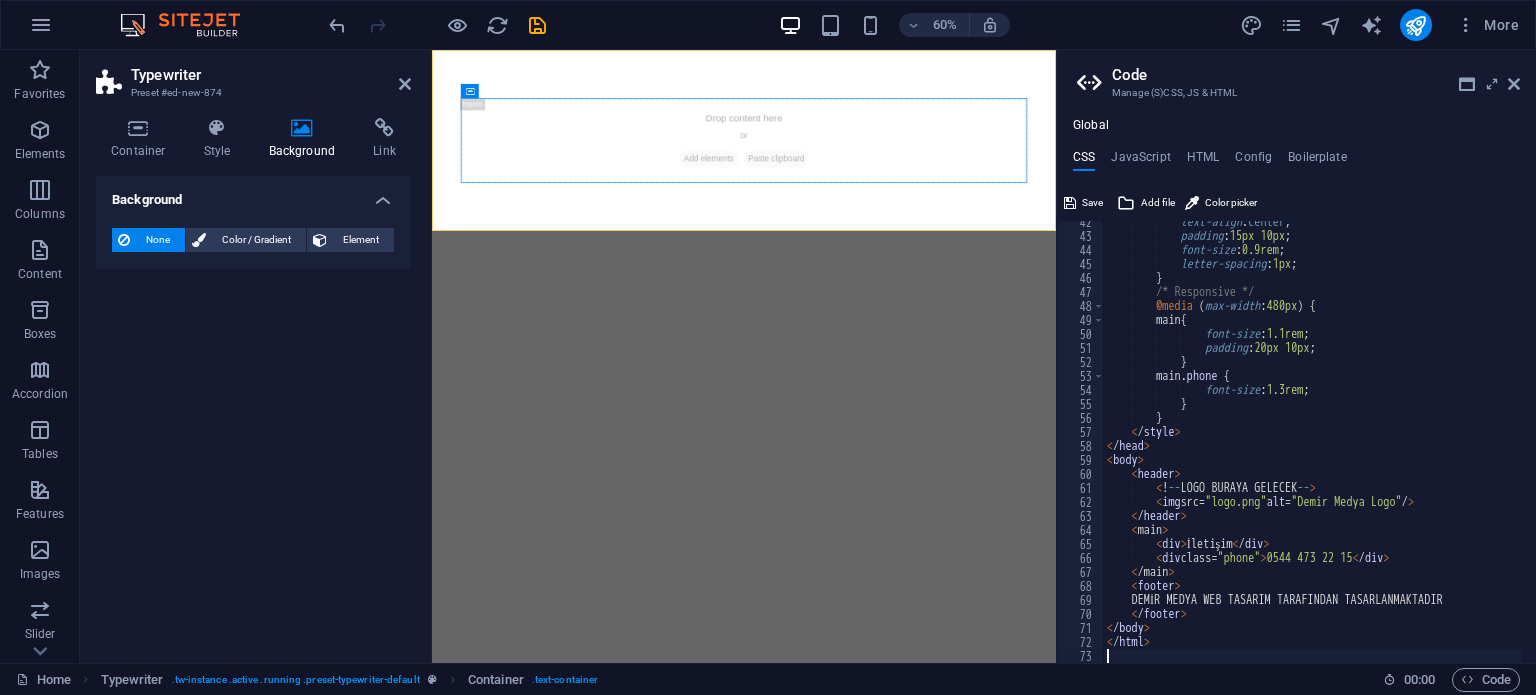 type on "@include typewriter($text-align: center);
}" 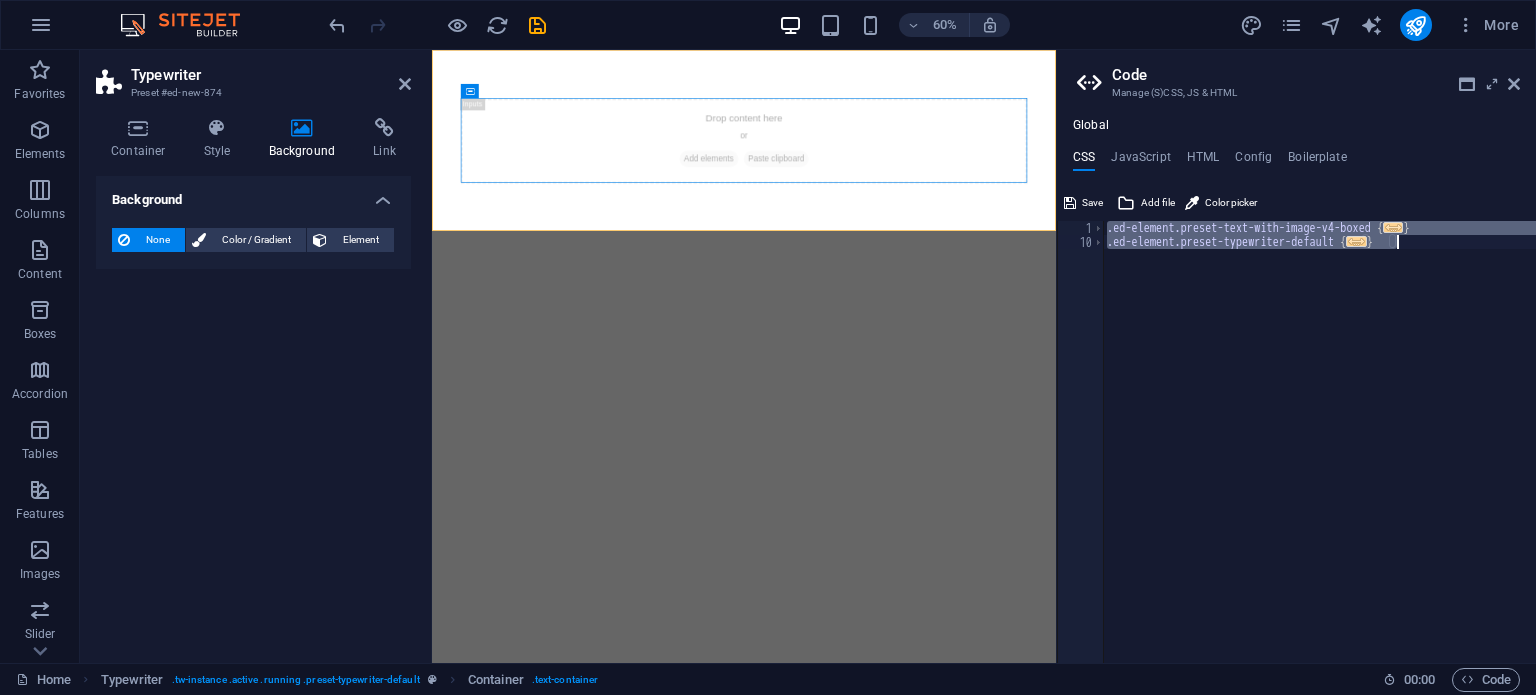 click on "Skip to main content
Drop content here or  Add elements  Paste clipboard" at bounding box center (952, 201) 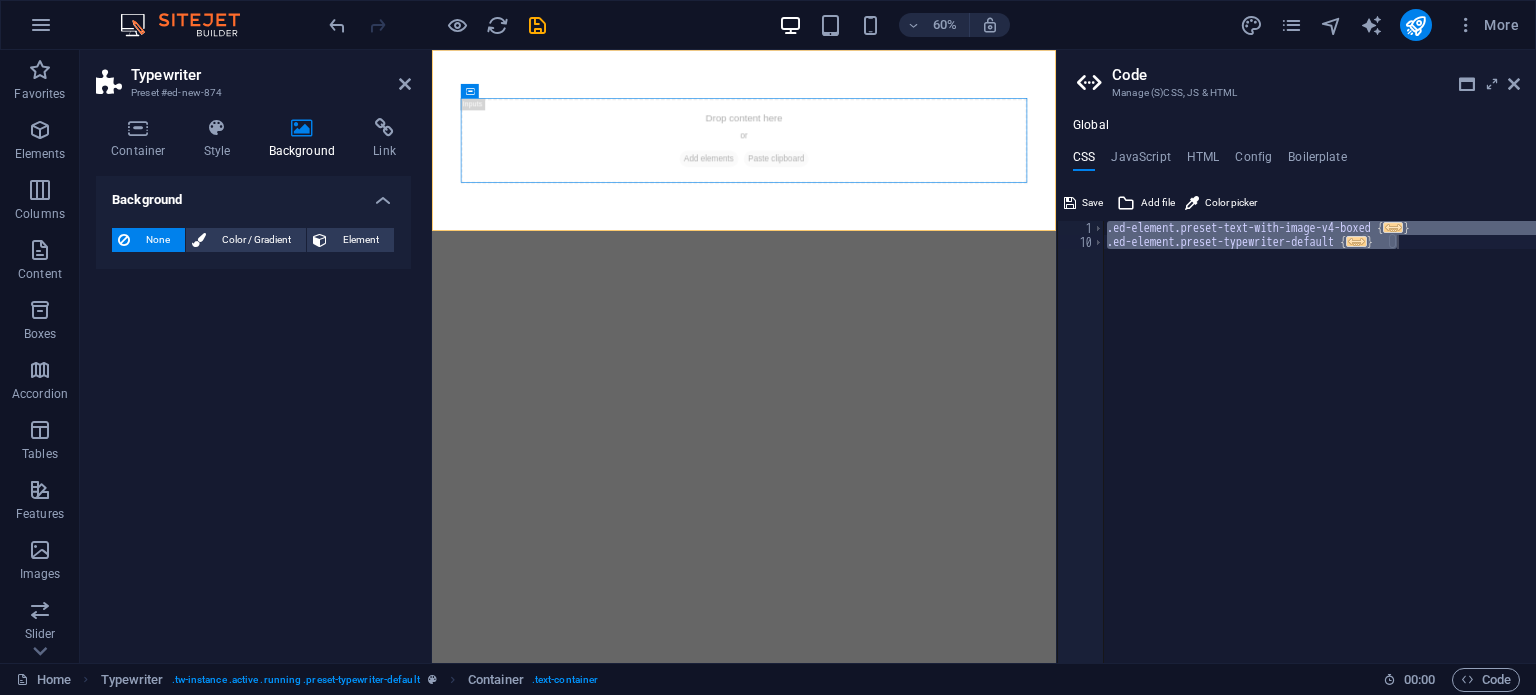 click on "Skip to main content
Drop content here or  Add elements  Paste clipboard" at bounding box center [952, 201] 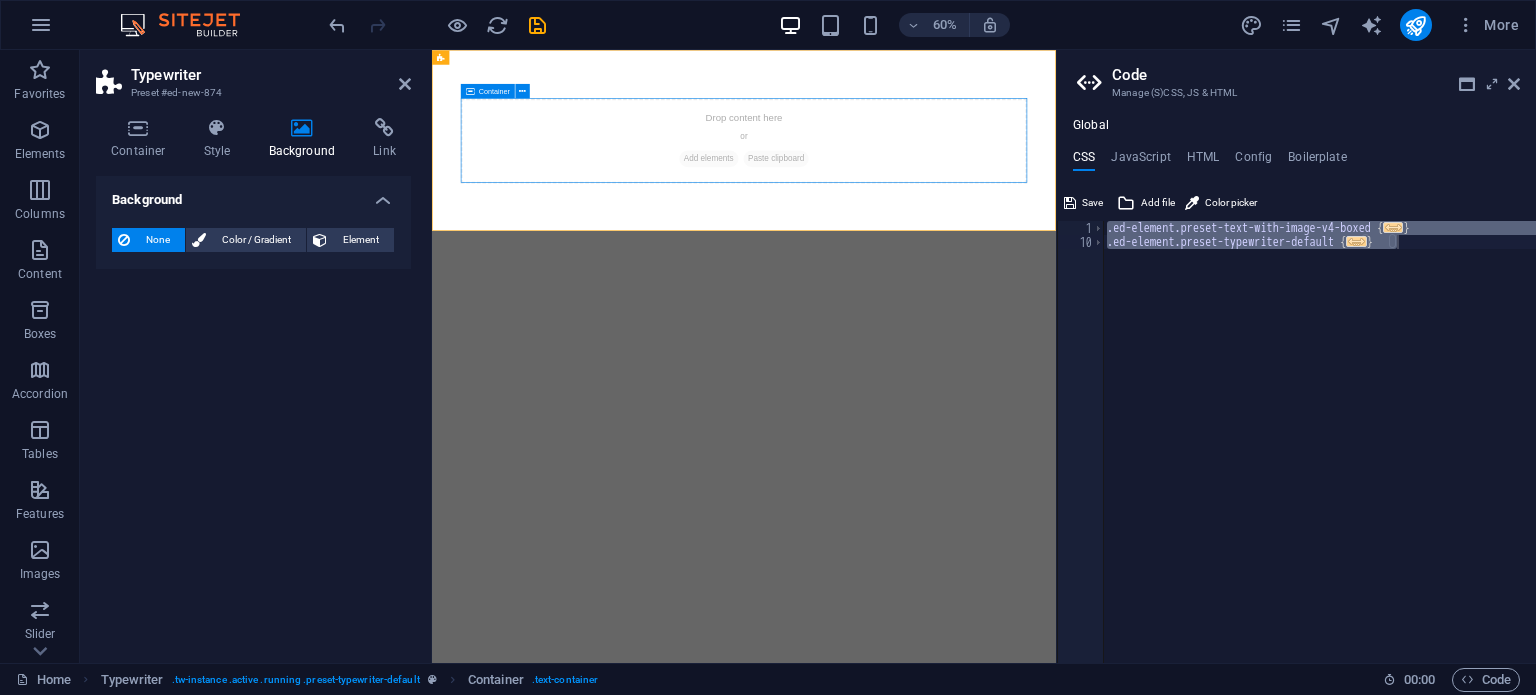click on "Drop content here or  Add elements  Paste clipboard" at bounding box center (952, 201) 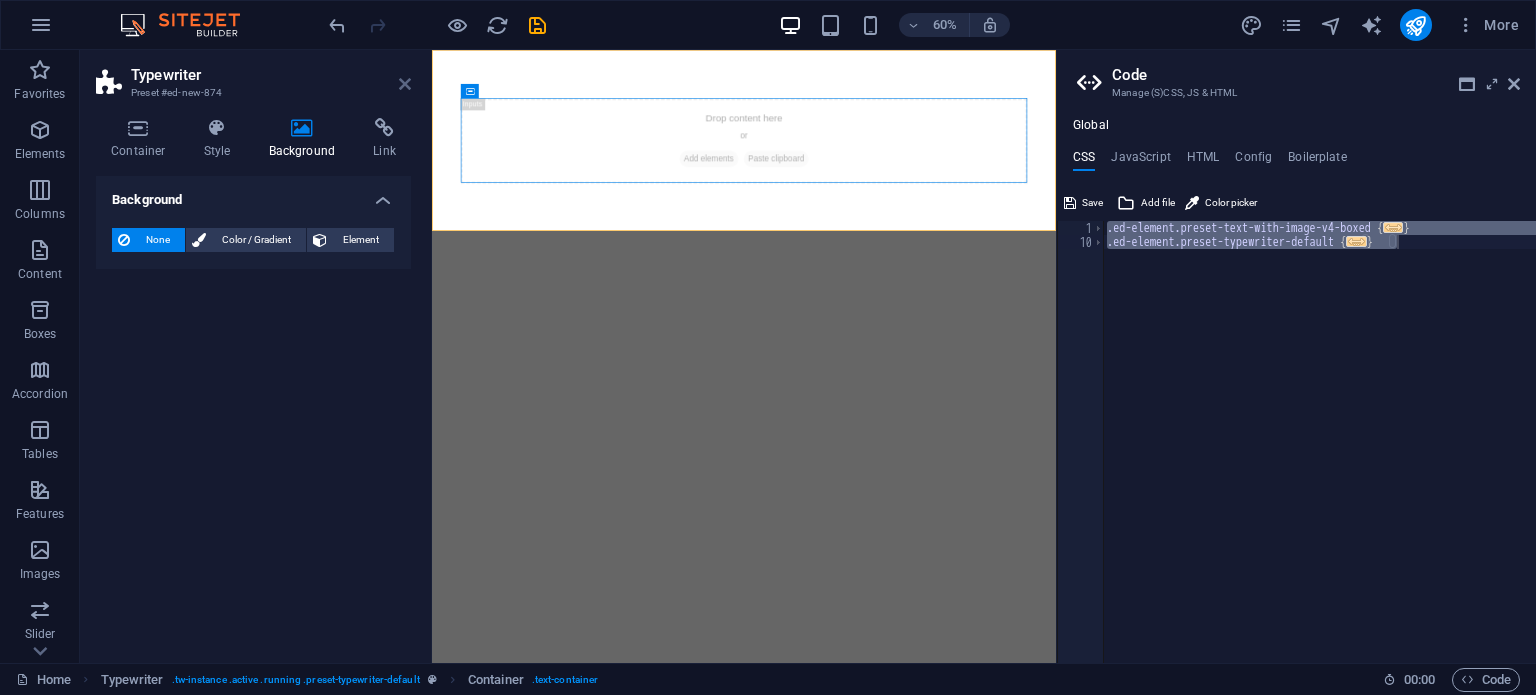 click at bounding box center [405, 84] 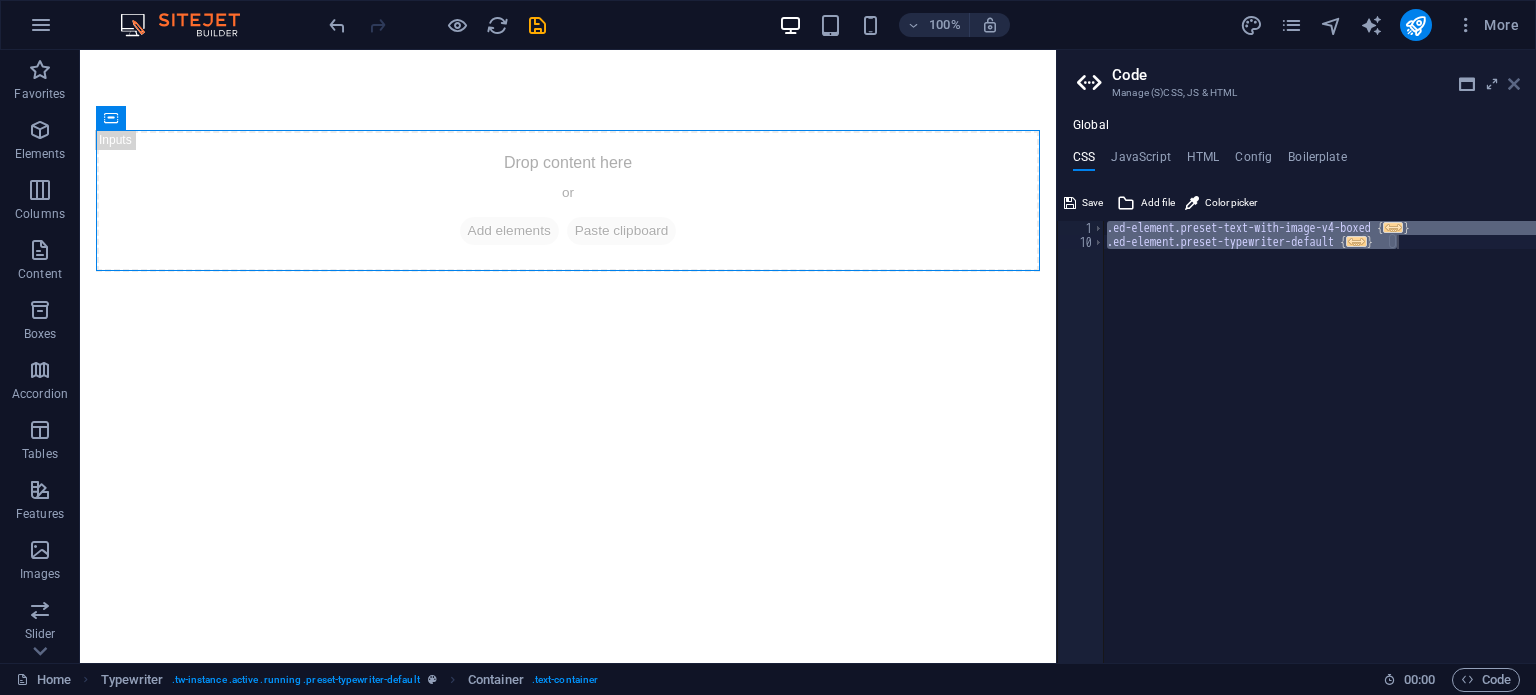 drag, startPoint x: 1509, startPoint y: 90, endPoint x: 1440, endPoint y: 37, distance: 87.005745 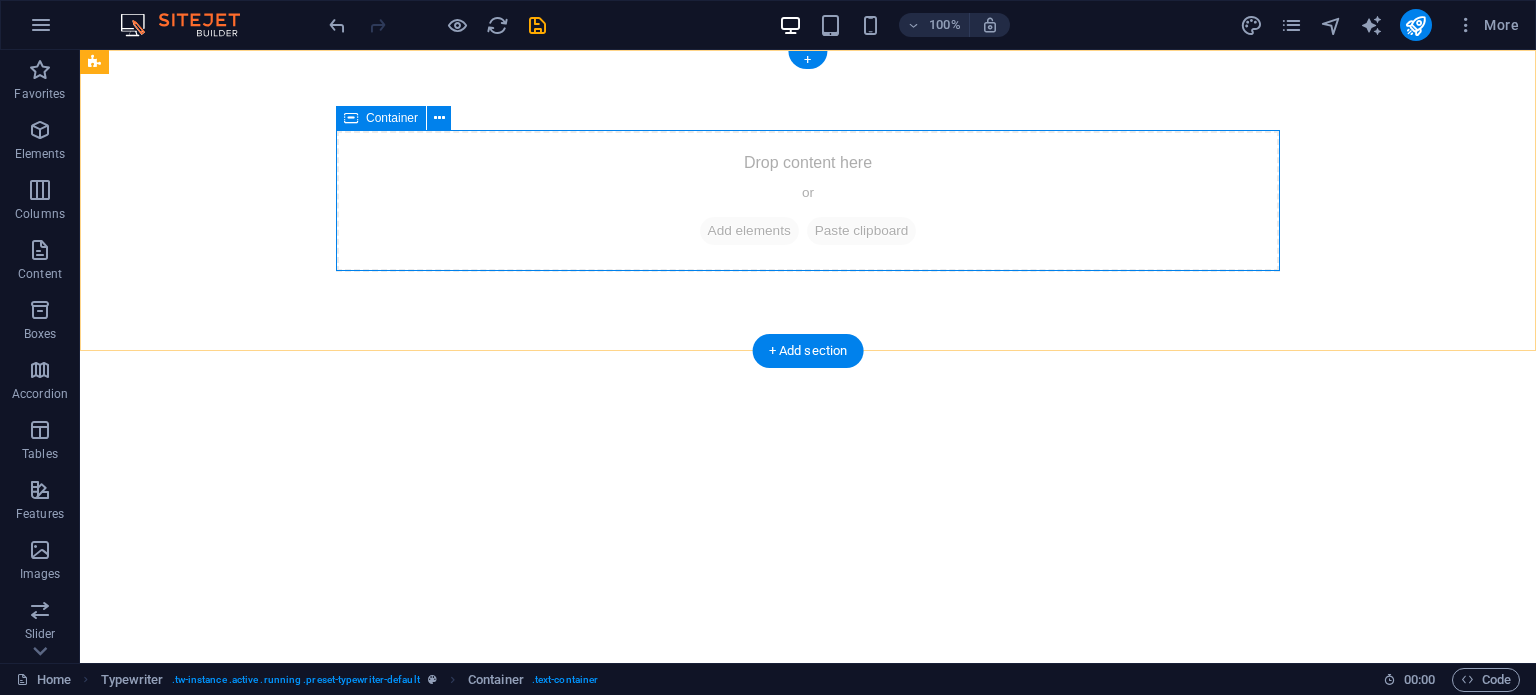 click on "Add elements" at bounding box center [749, 231] 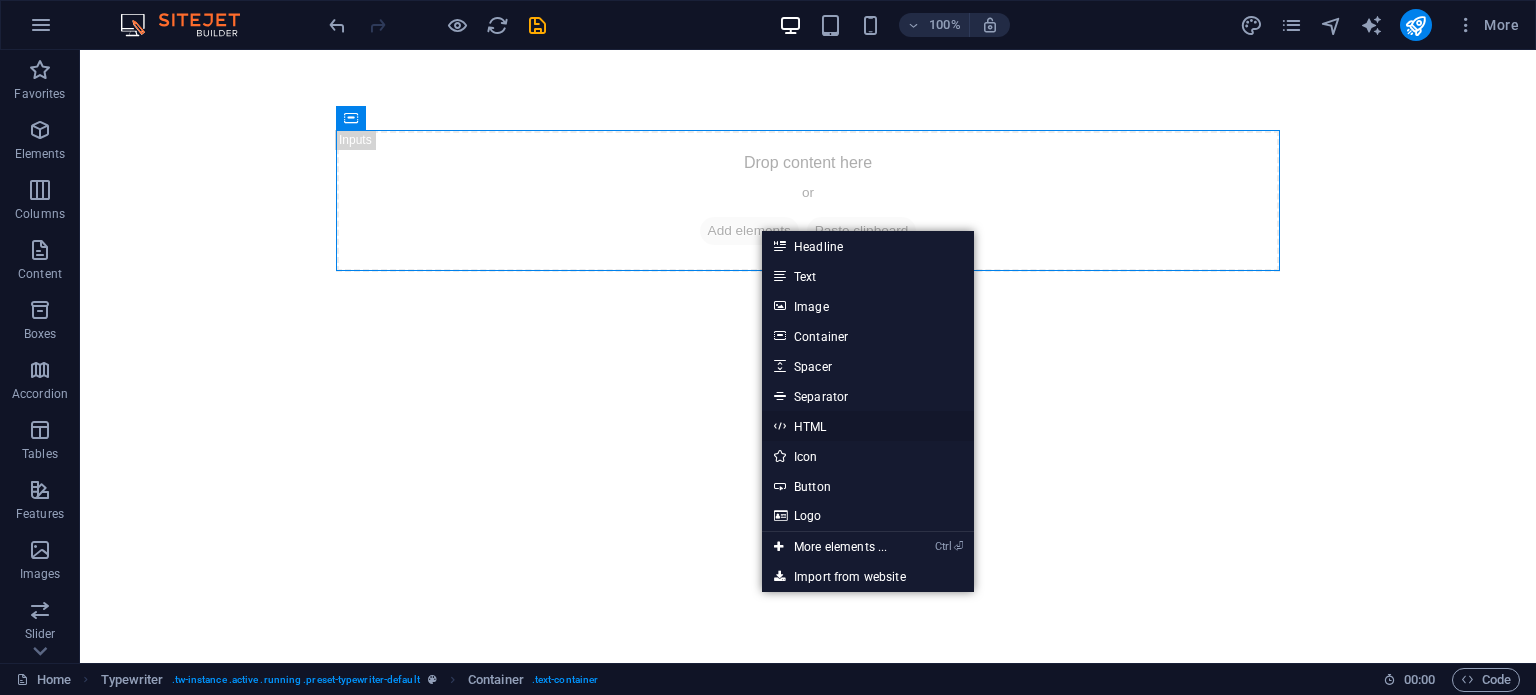 click on "HTML" at bounding box center [868, 426] 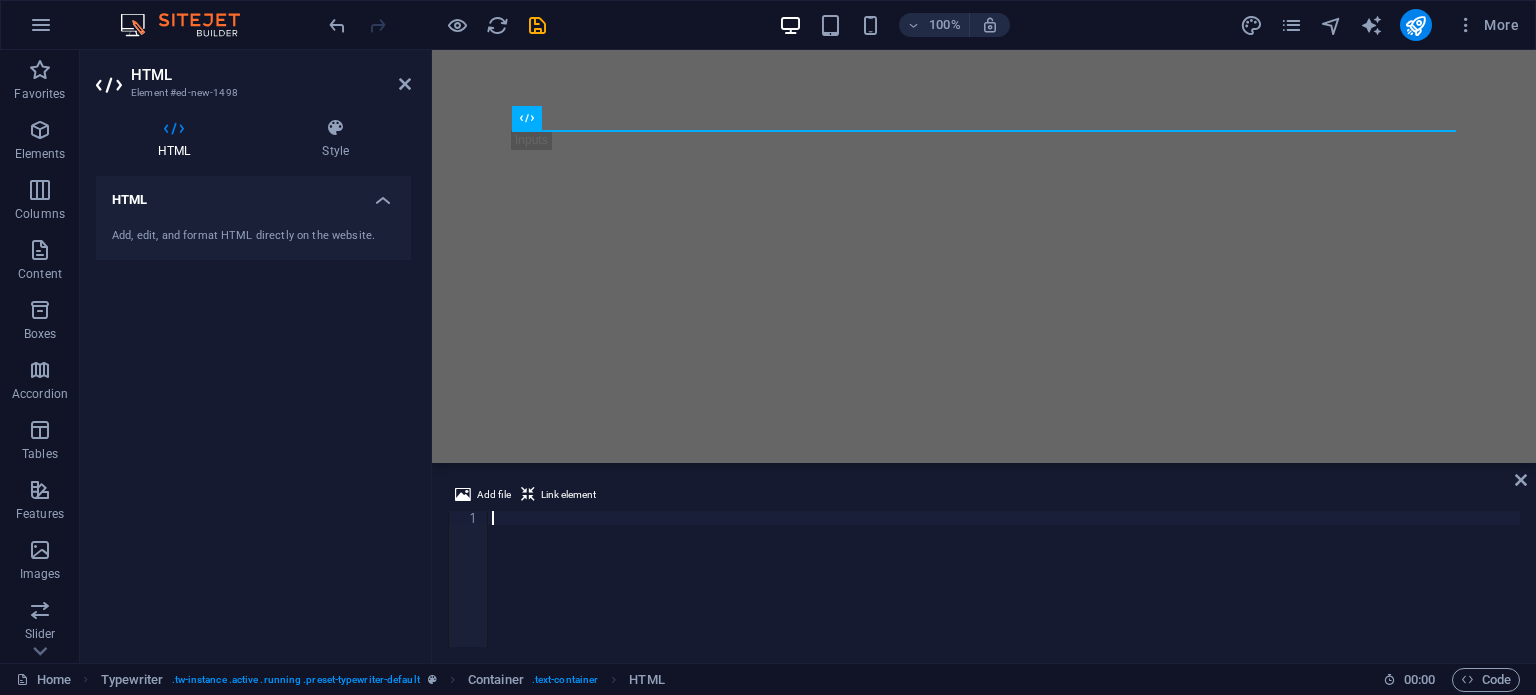click at bounding box center (1004, 593) 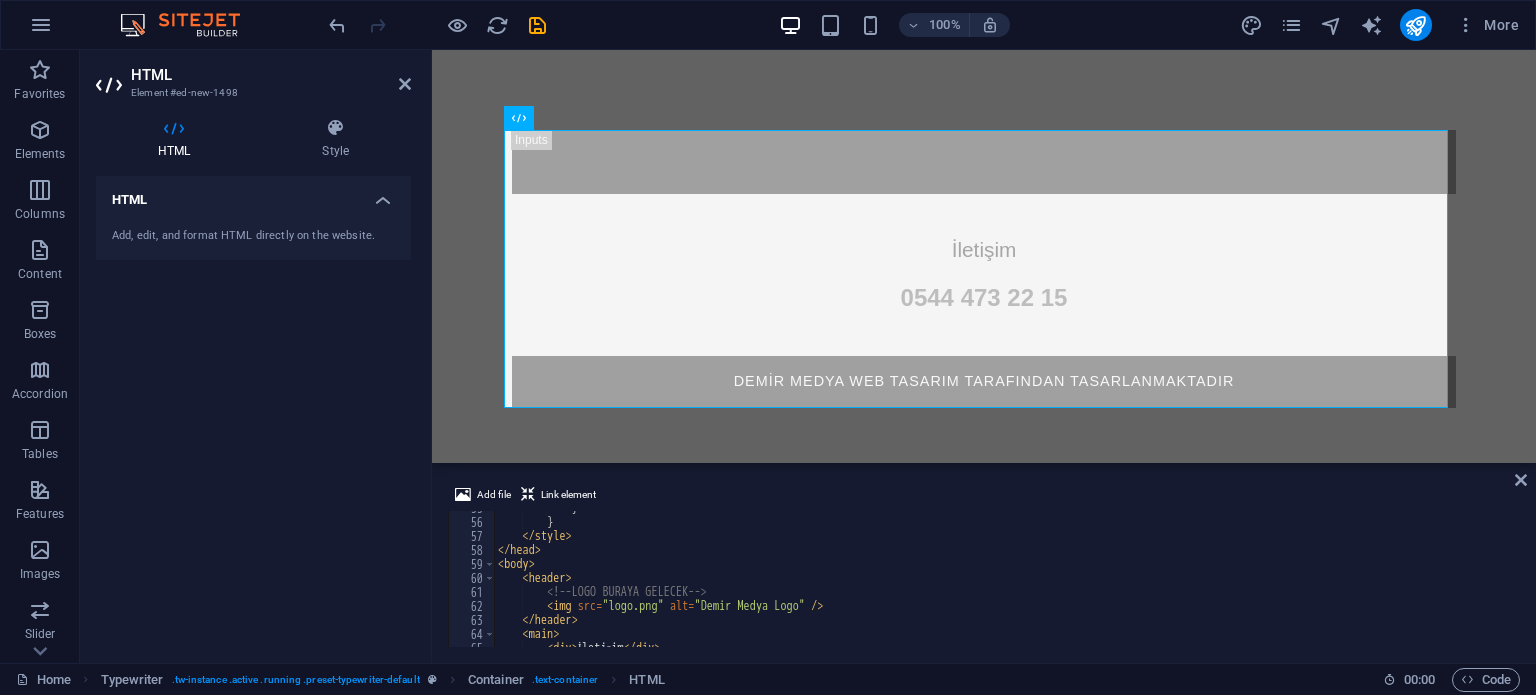 scroll, scrollTop: 586, scrollLeft: 0, axis: vertical 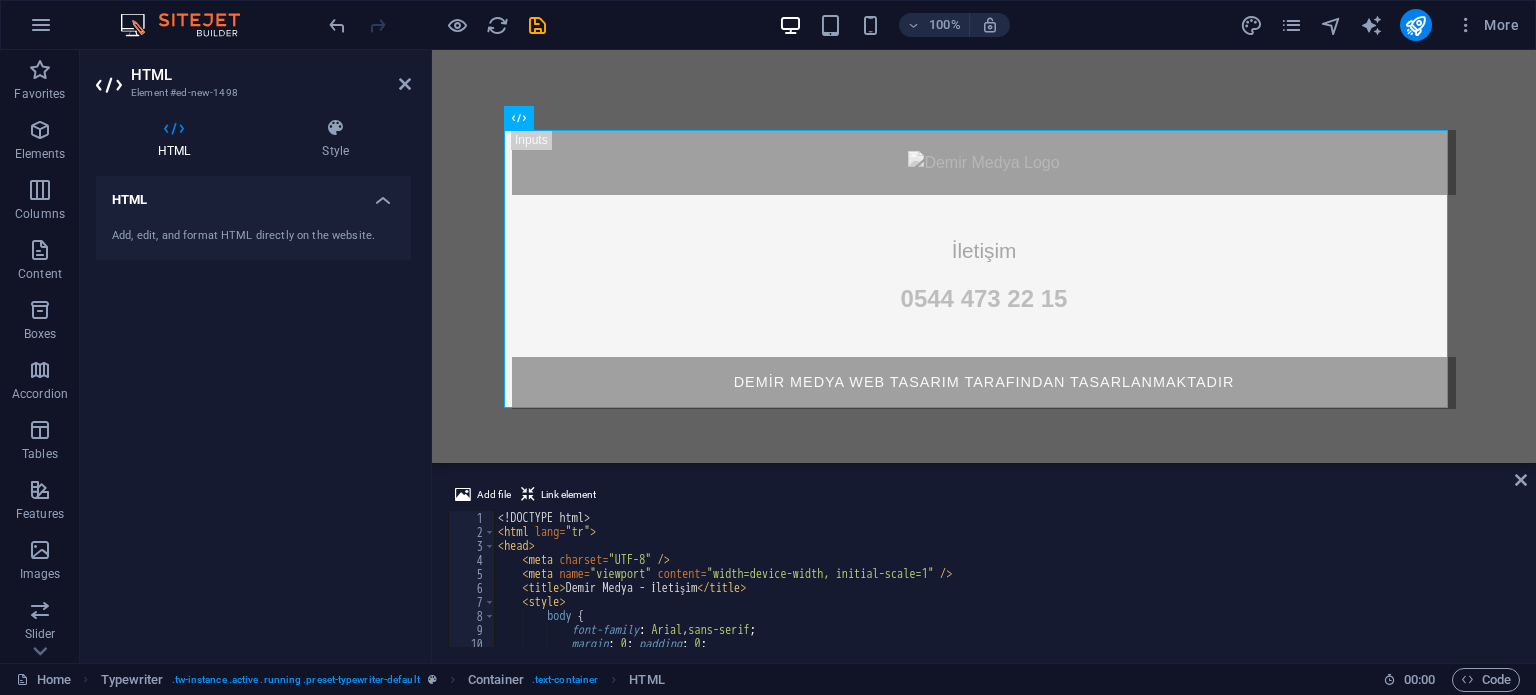click on "<! DOCTYPE   html > < html   lang = "tr" > < head >      < meta   charset = "UTF-8"   />      < meta   name = "viewport"   content = "width=device-width, initial-scale=1"   />      < title > Demir Medya - İletişim </ title >      < style >           body   {                font-family :   Arial ,  sans-serif ;                margin :   0 ;   padding :   0 ;                background :   #f5f5f5 ;" at bounding box center [1005, 593] 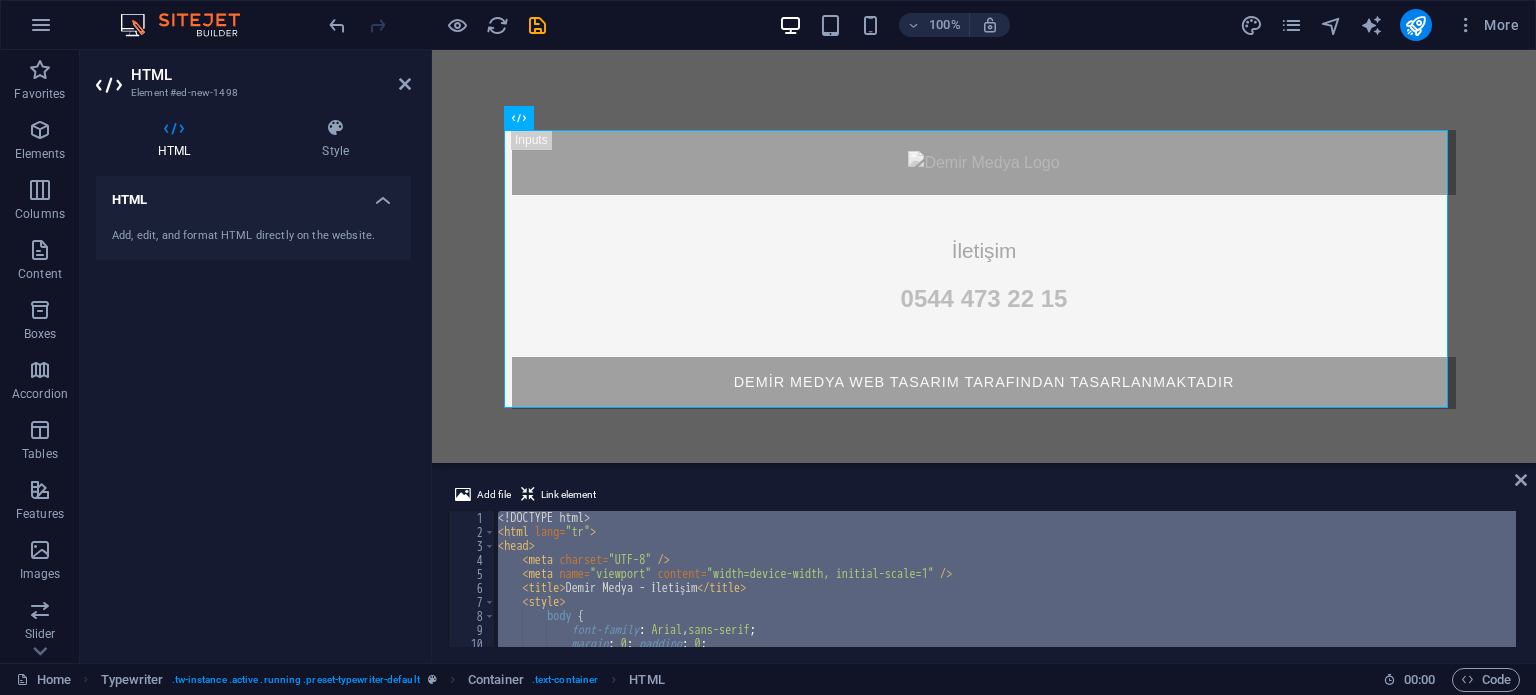 paste 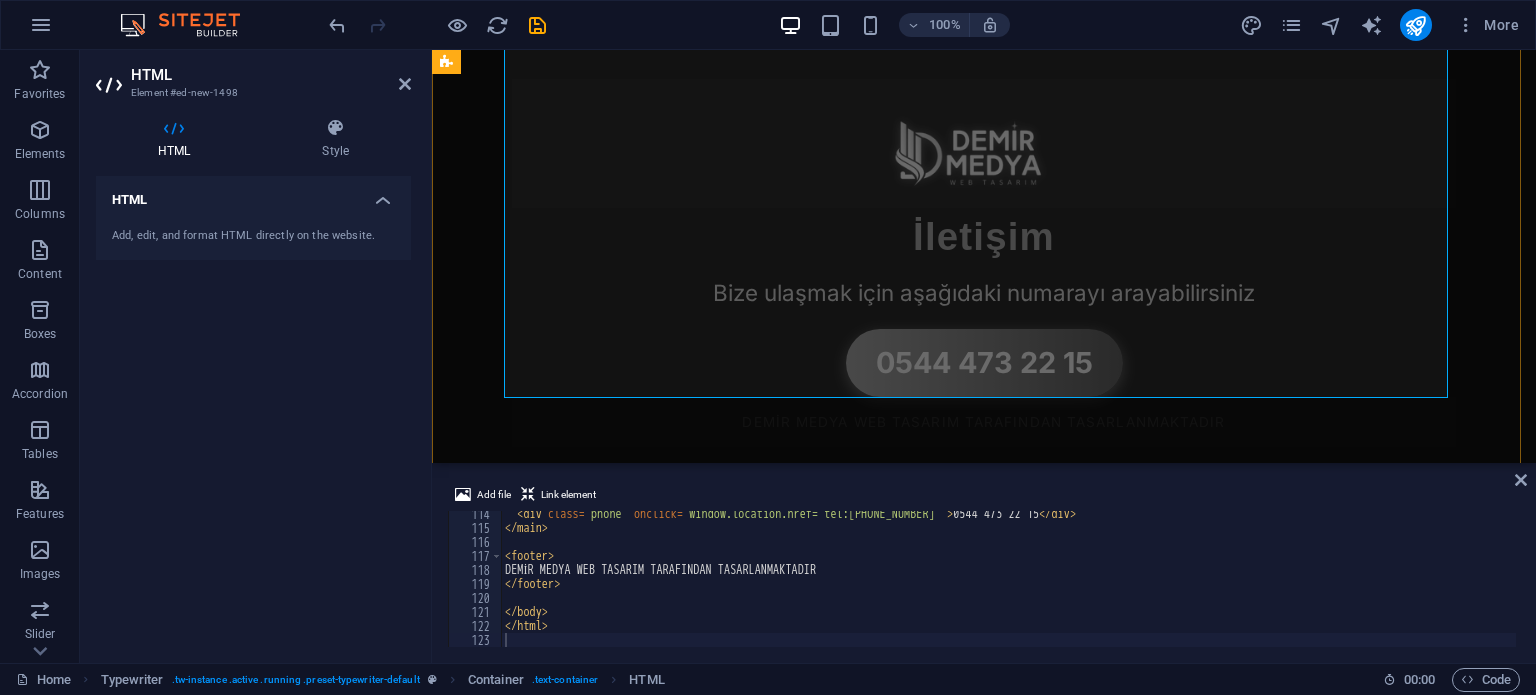 scroll, scrollTop: 100, scrollLeft: 0, axis: vertical 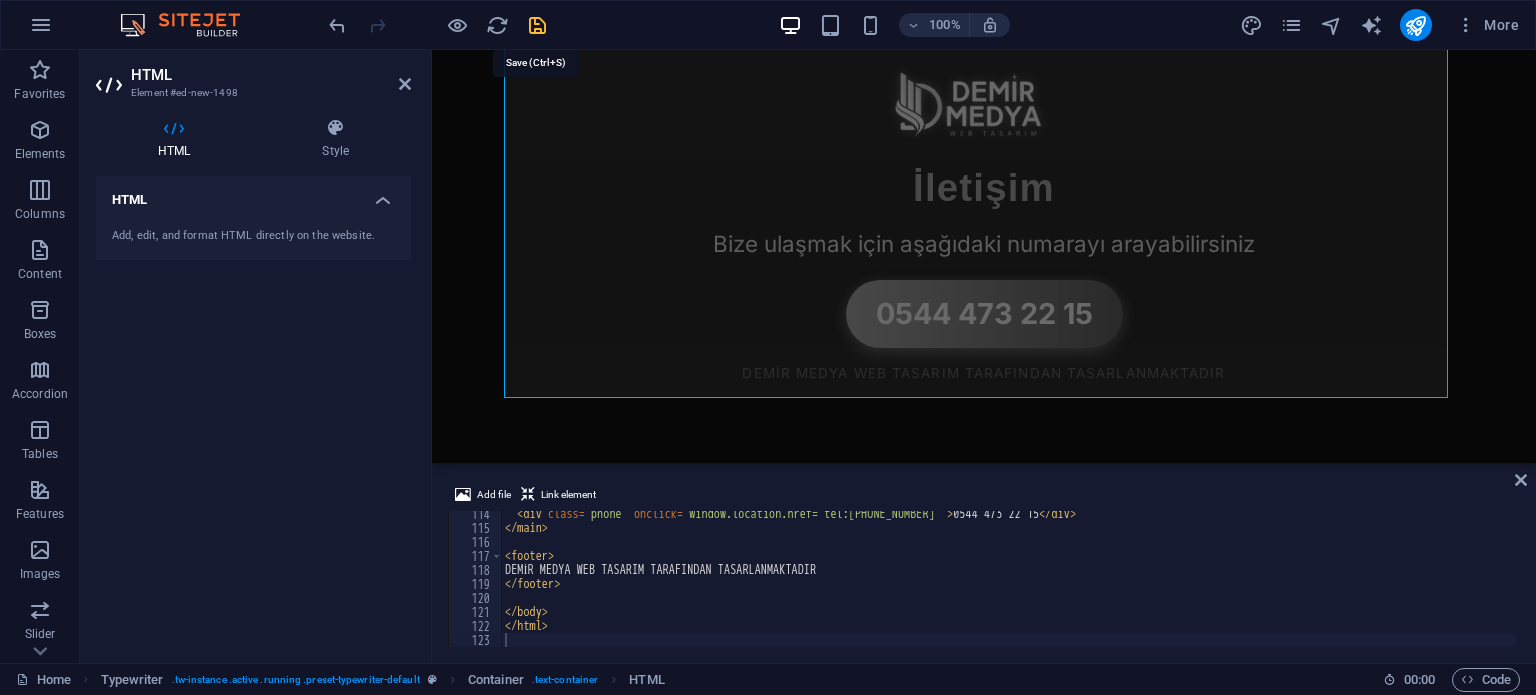 click at bounding box center [537, 25] 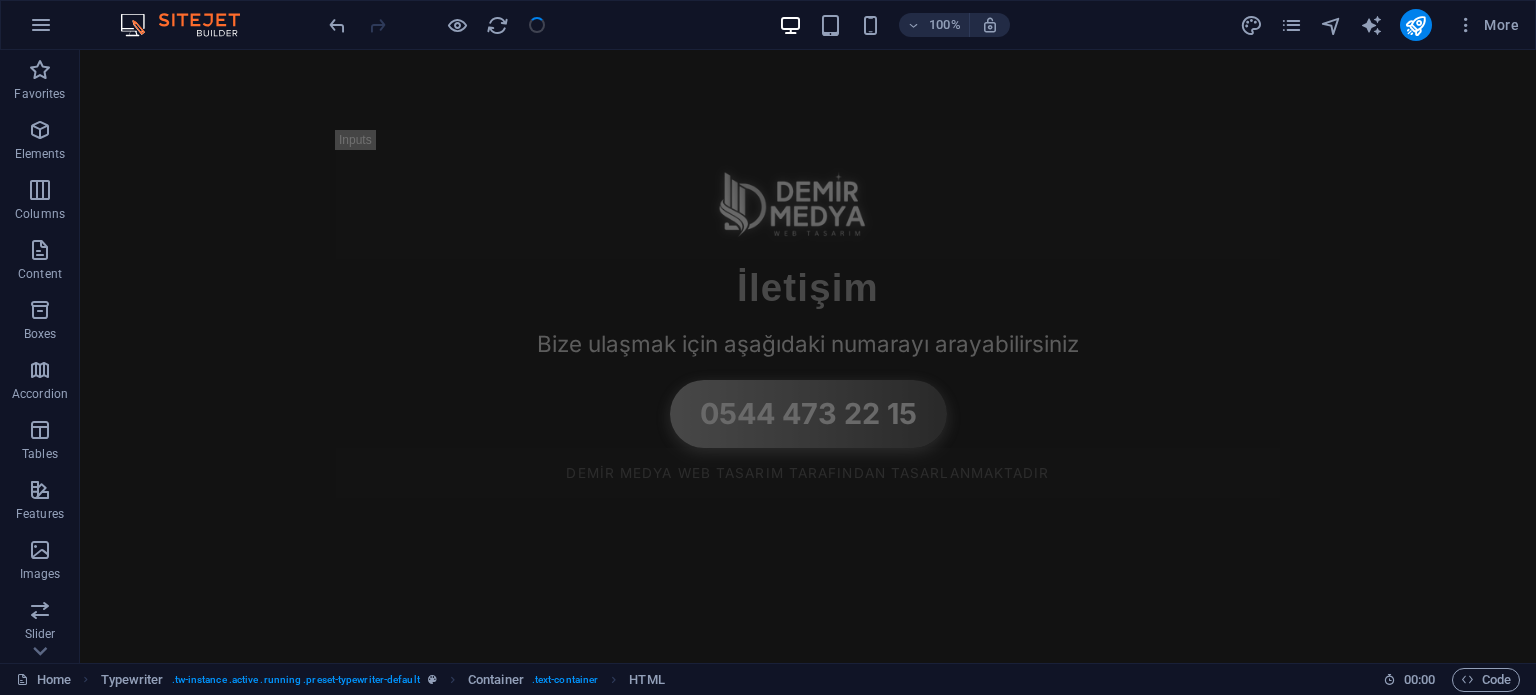 scroll, scrollTop: 0, scrollLeft: 0, axis: both 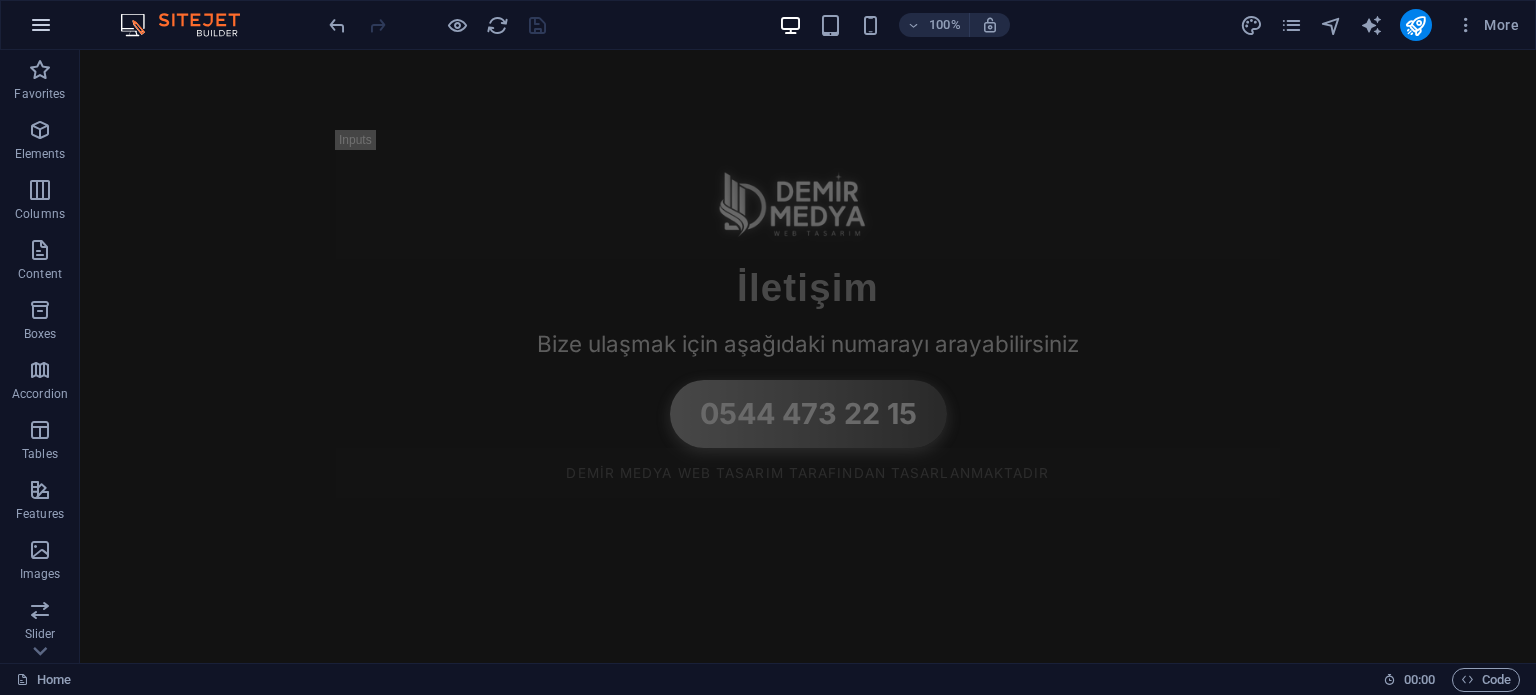 click at bounding box center [41, 25] 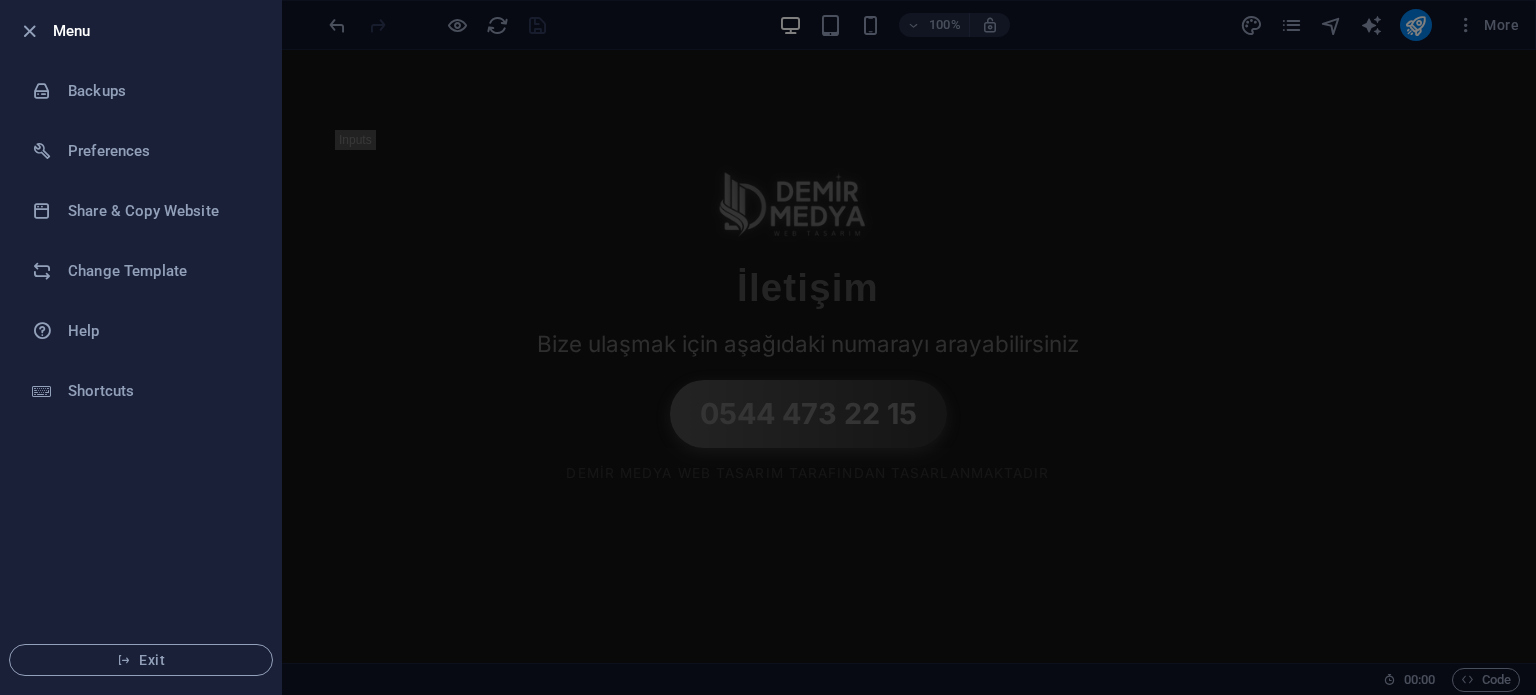 click at bounding box center [768, 347] 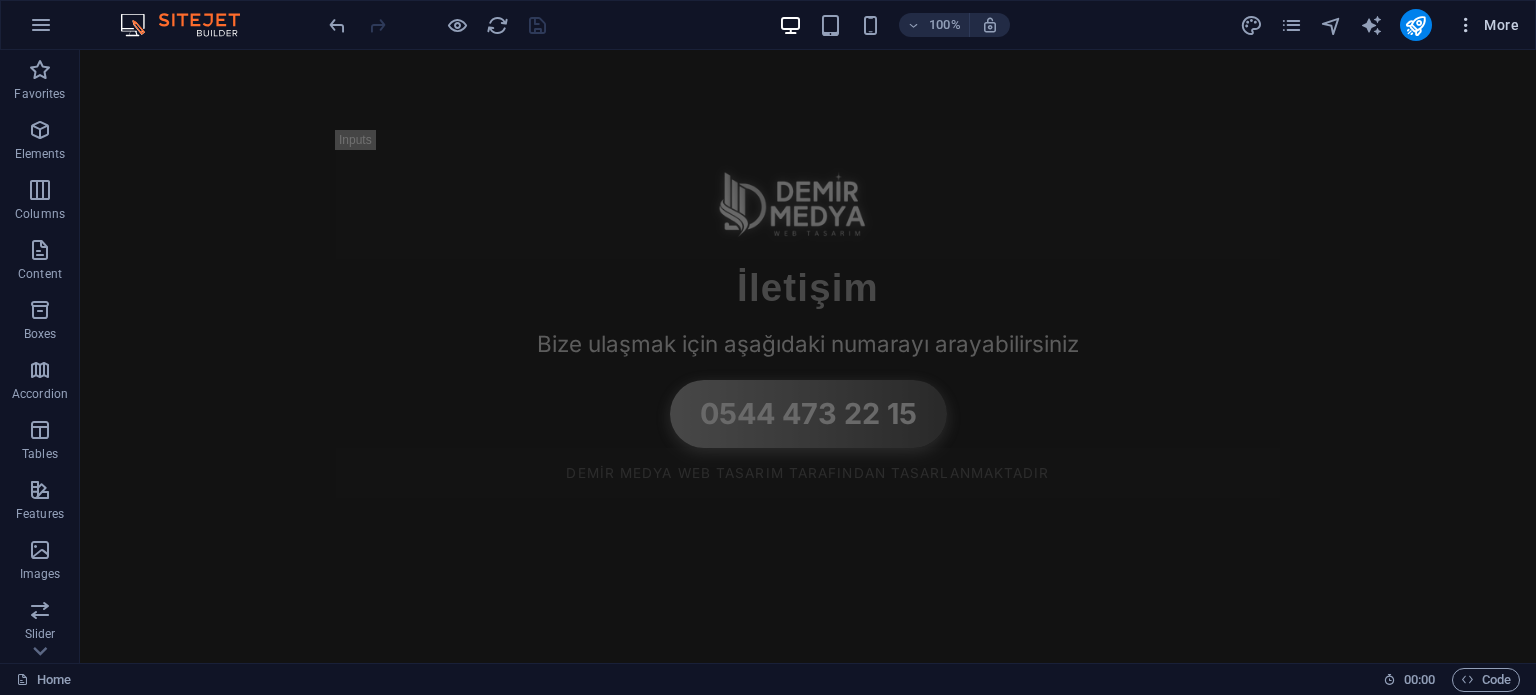 click on "More" at bounding box center [1487, 25] 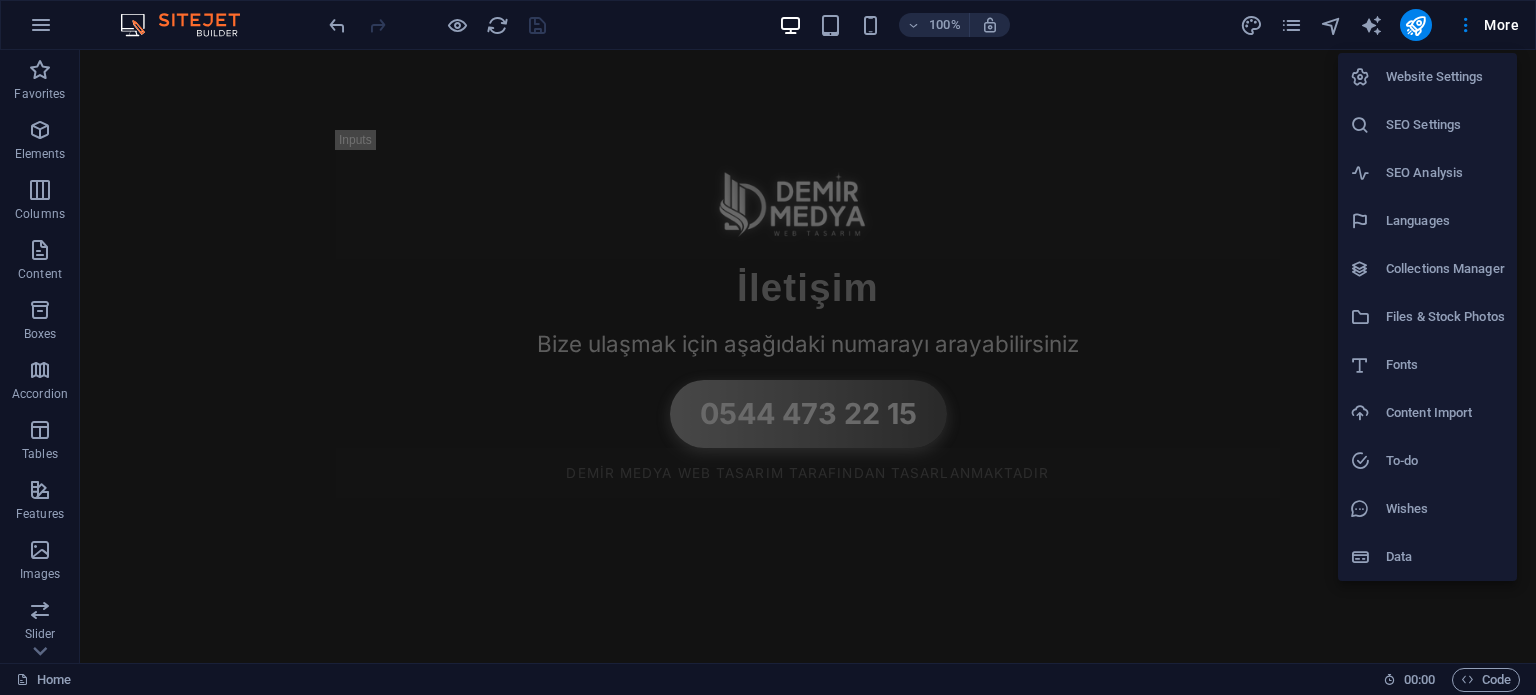 click at bounding box center [768, 347] 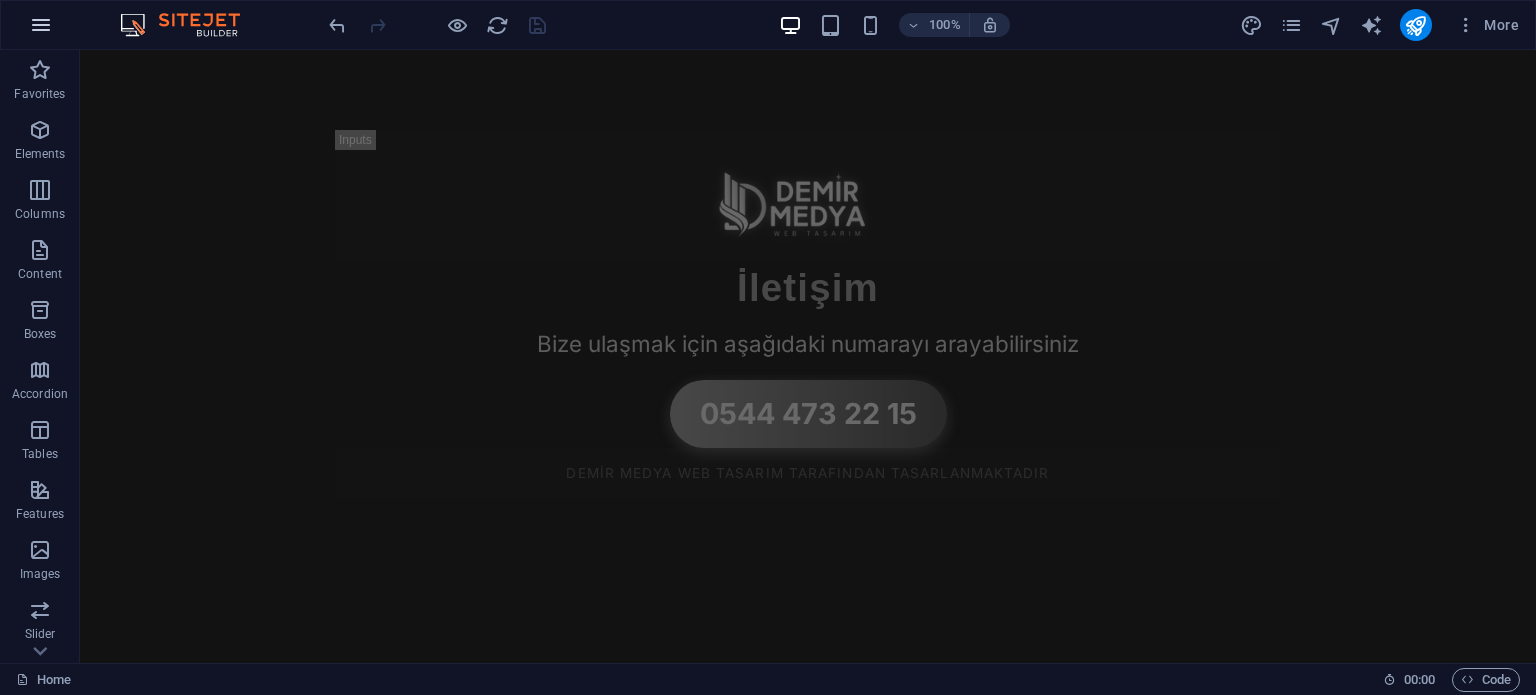 click at bounding box center [41, 25] 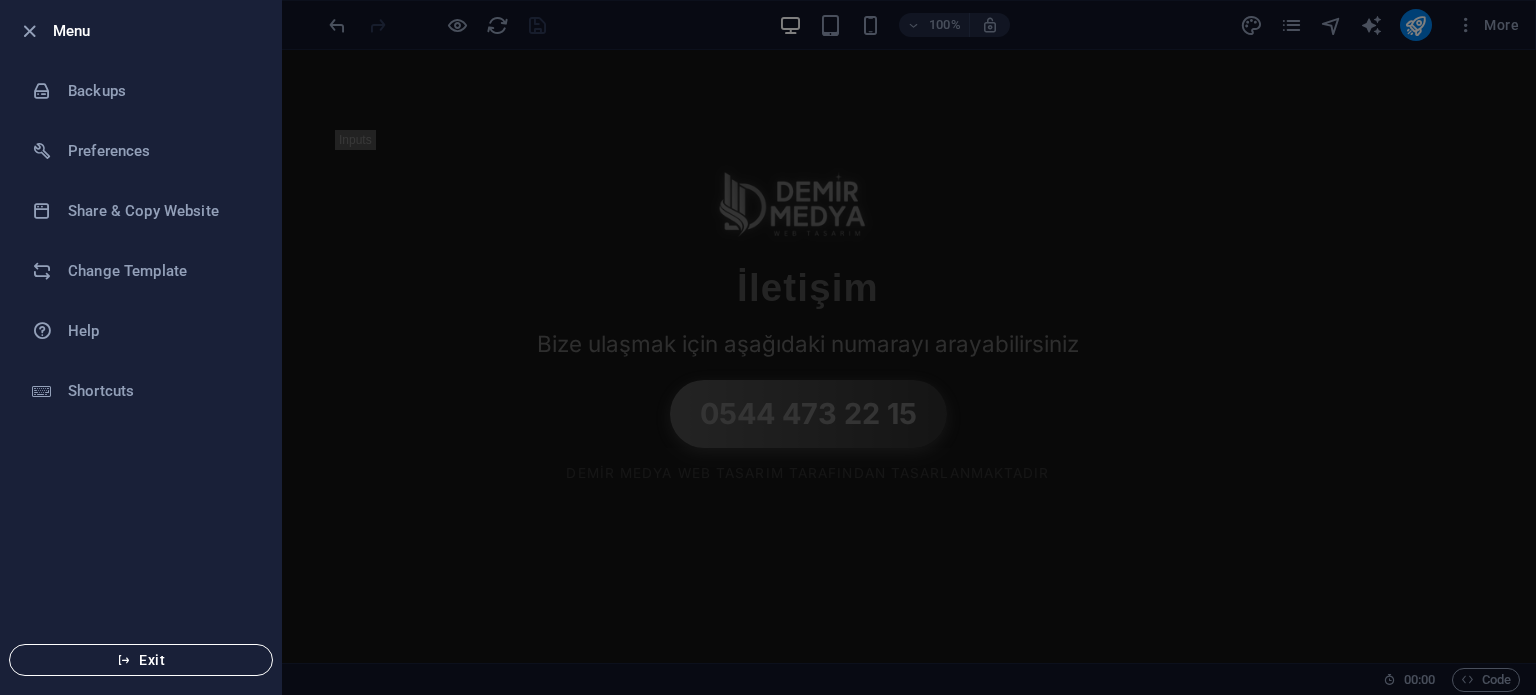 click on "Exit" at bounding box center (141, 660) 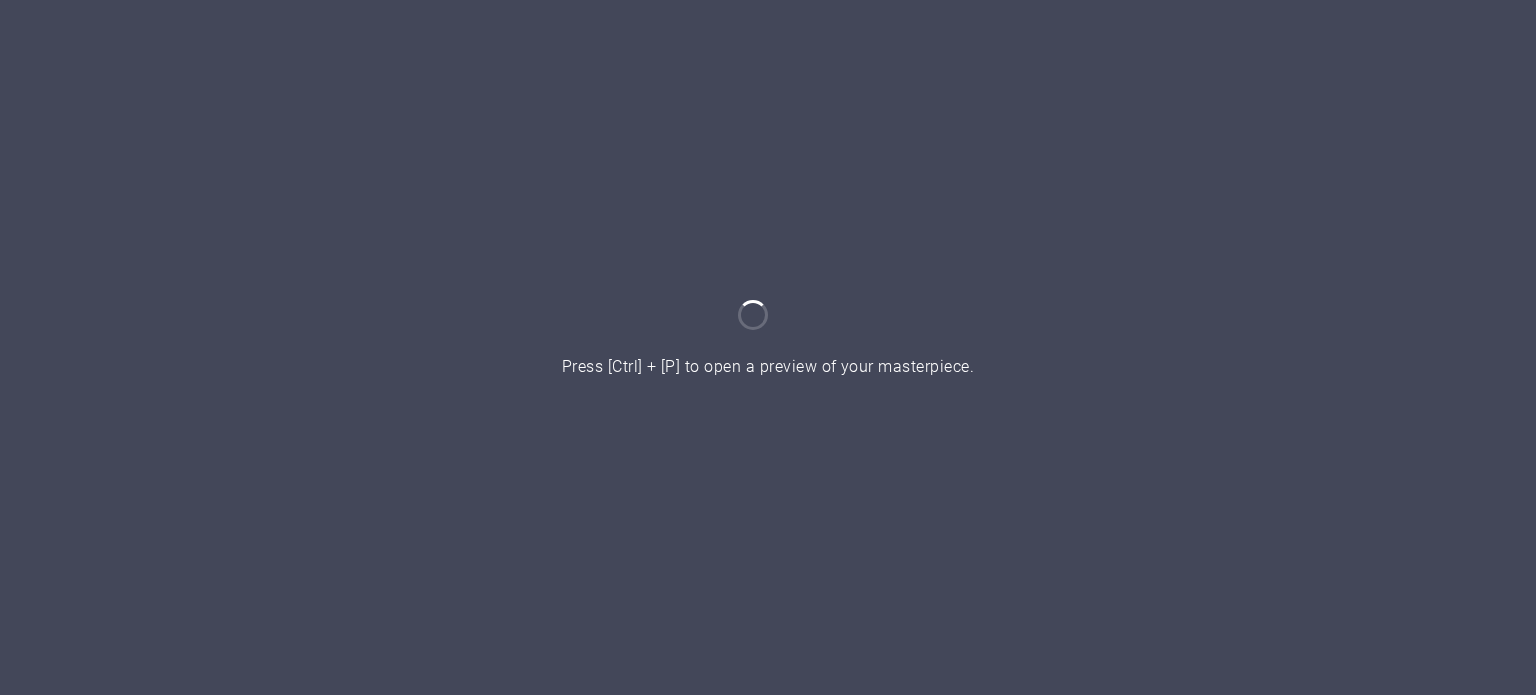 scroll, scrollTop: 0, scrollLeft: 0, axis: both 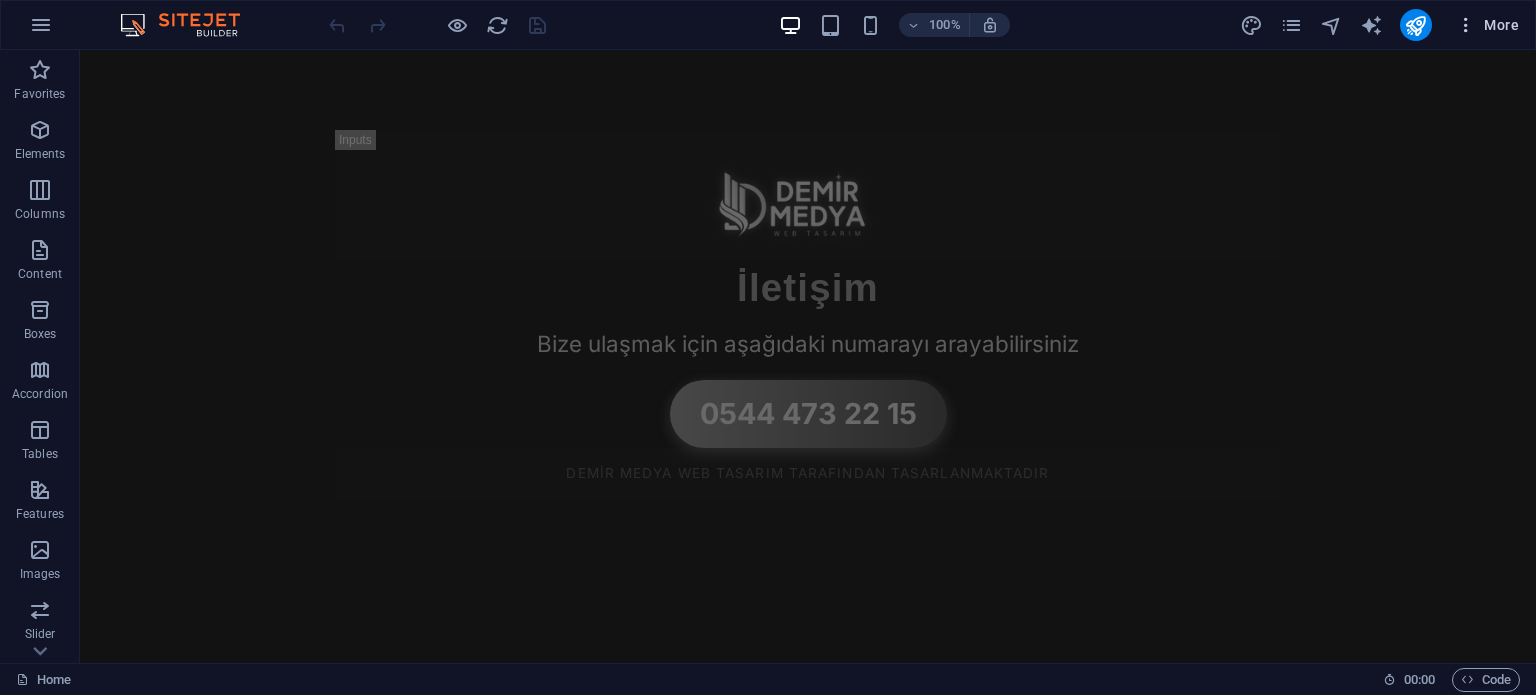 click on "More" at bounding box center [1487, 25] 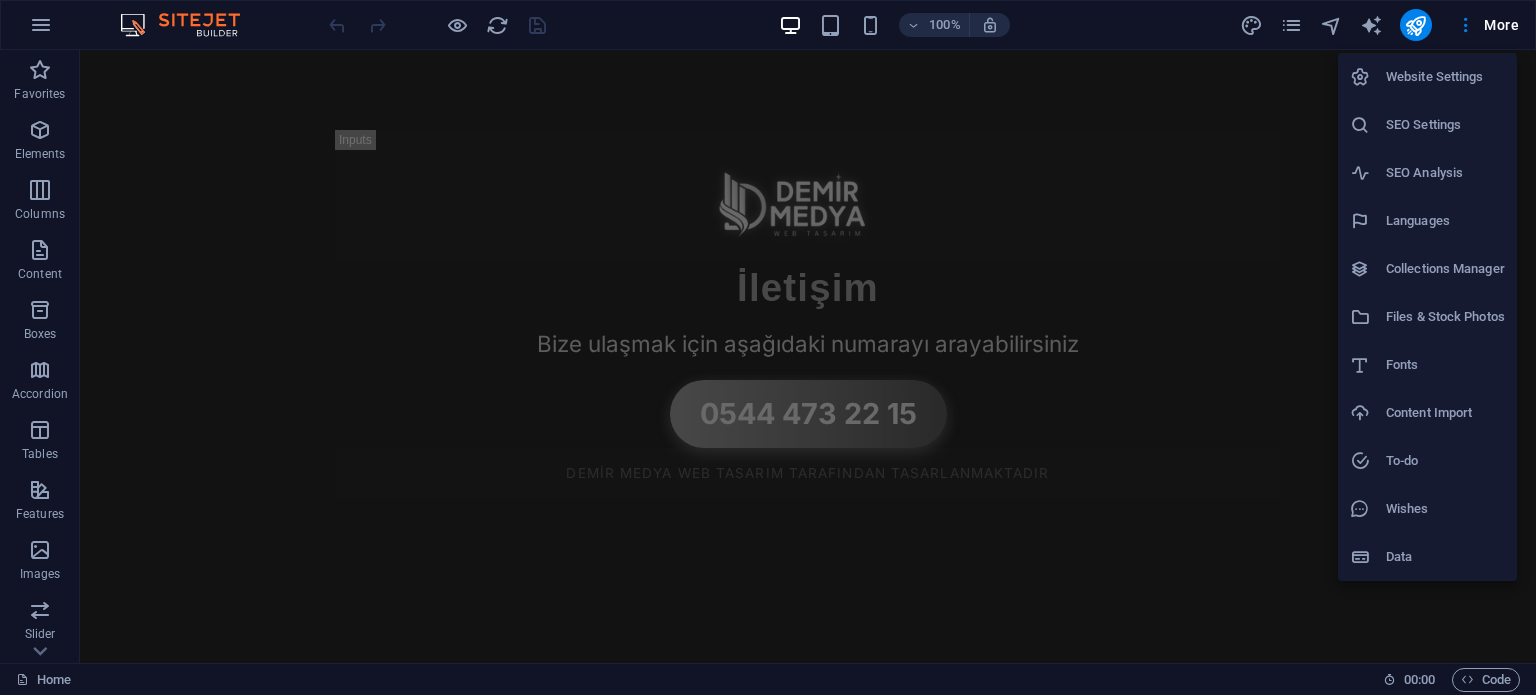 click on "Website Settings" at bounding box center (1445, 77) 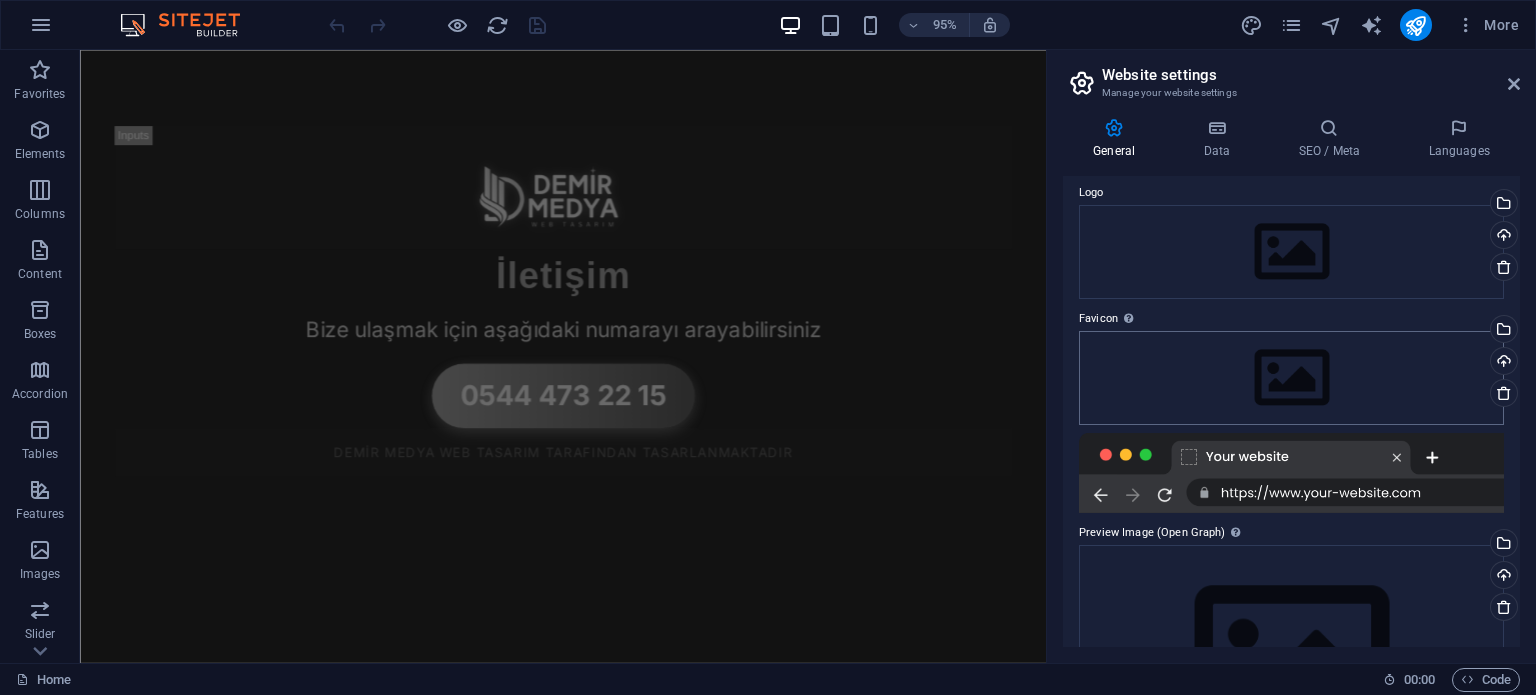 scroll, scrollTop: 210, scrollLeft: 0, axis: vertical 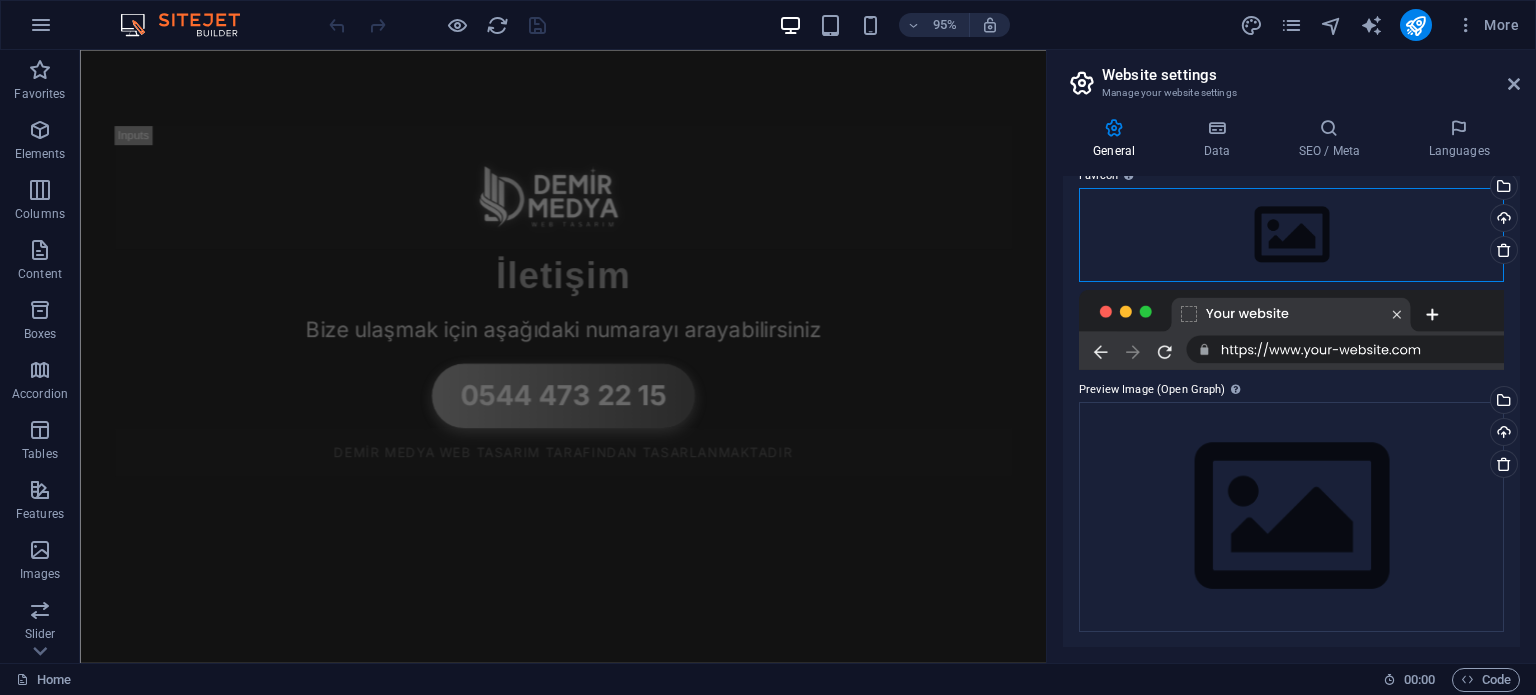 click on "Drag files here, click to choose files or select files from Files or our free stock photos & videos" at bounding box center (1291, 235) 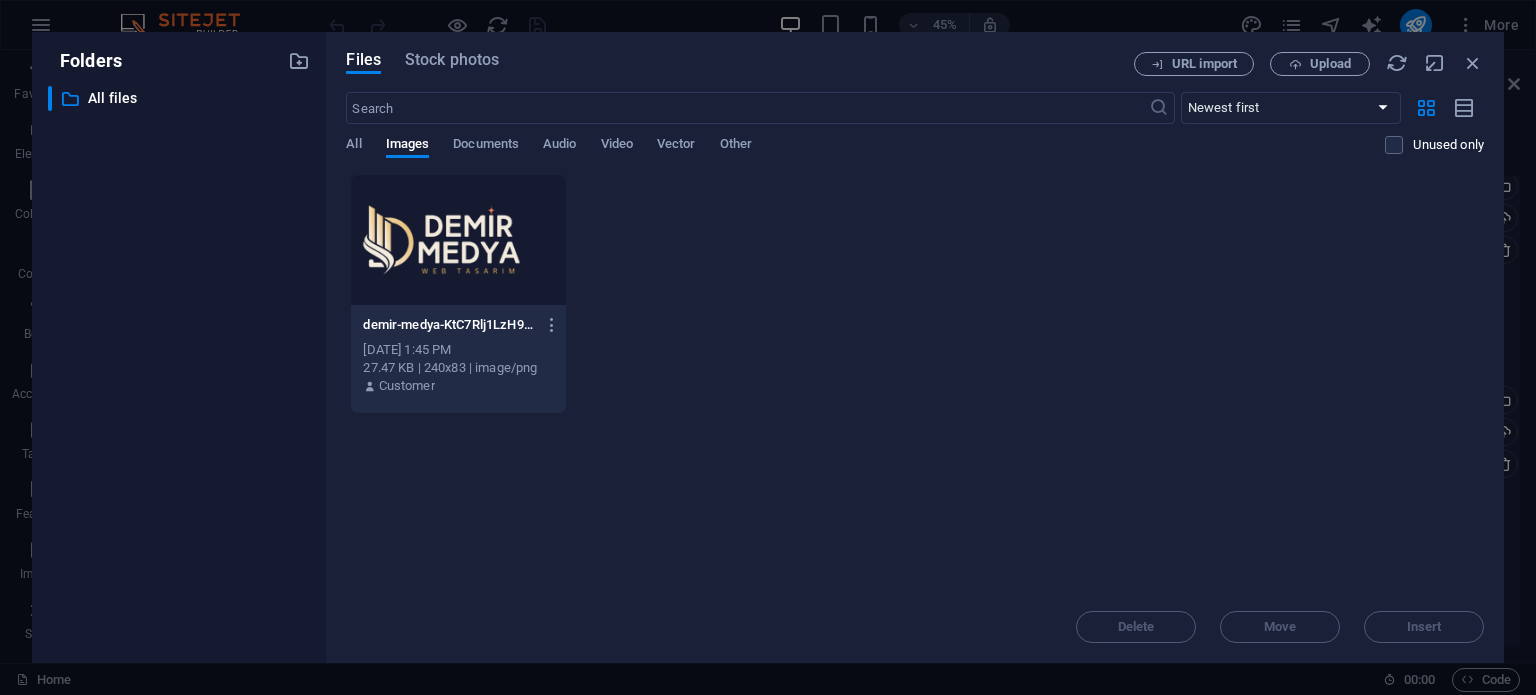 click at bounding box center [458, 240] 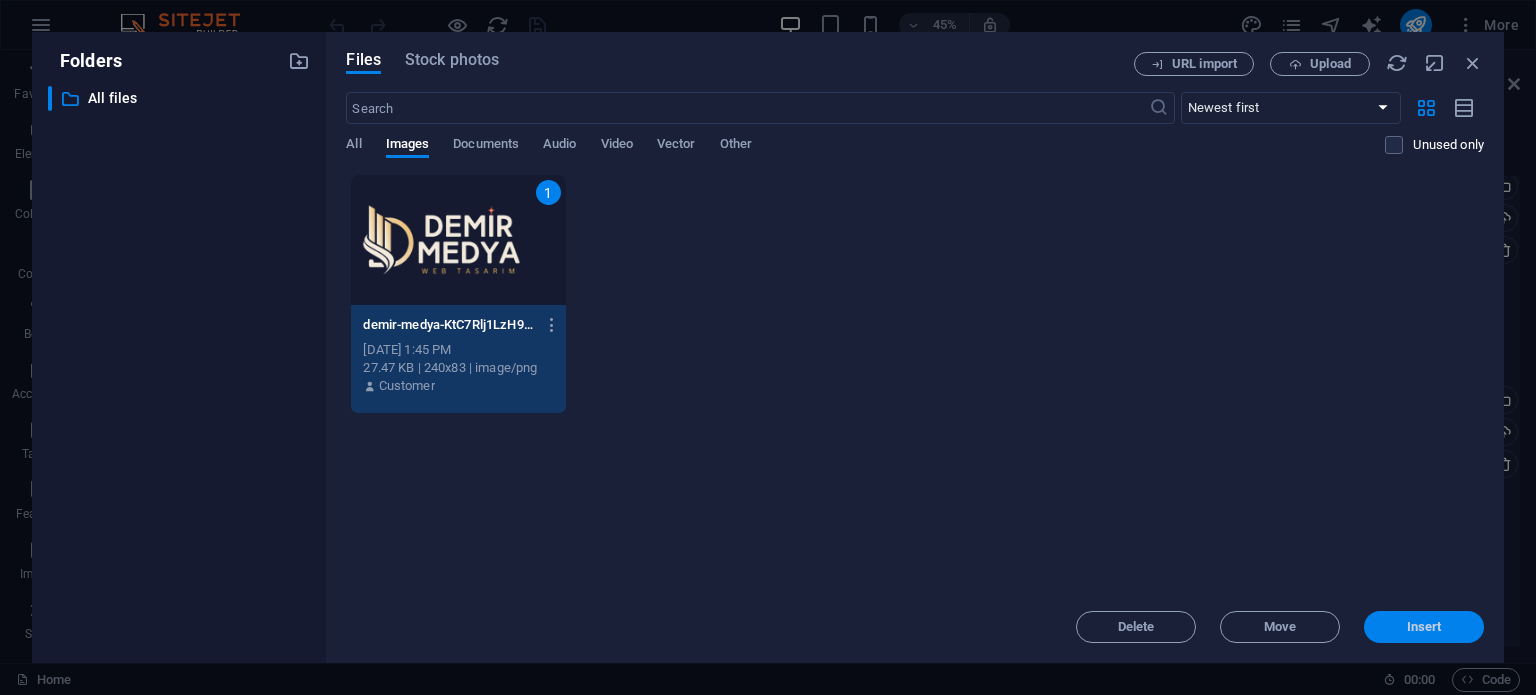 click on "Insert" at bounding box center (1424, 627) 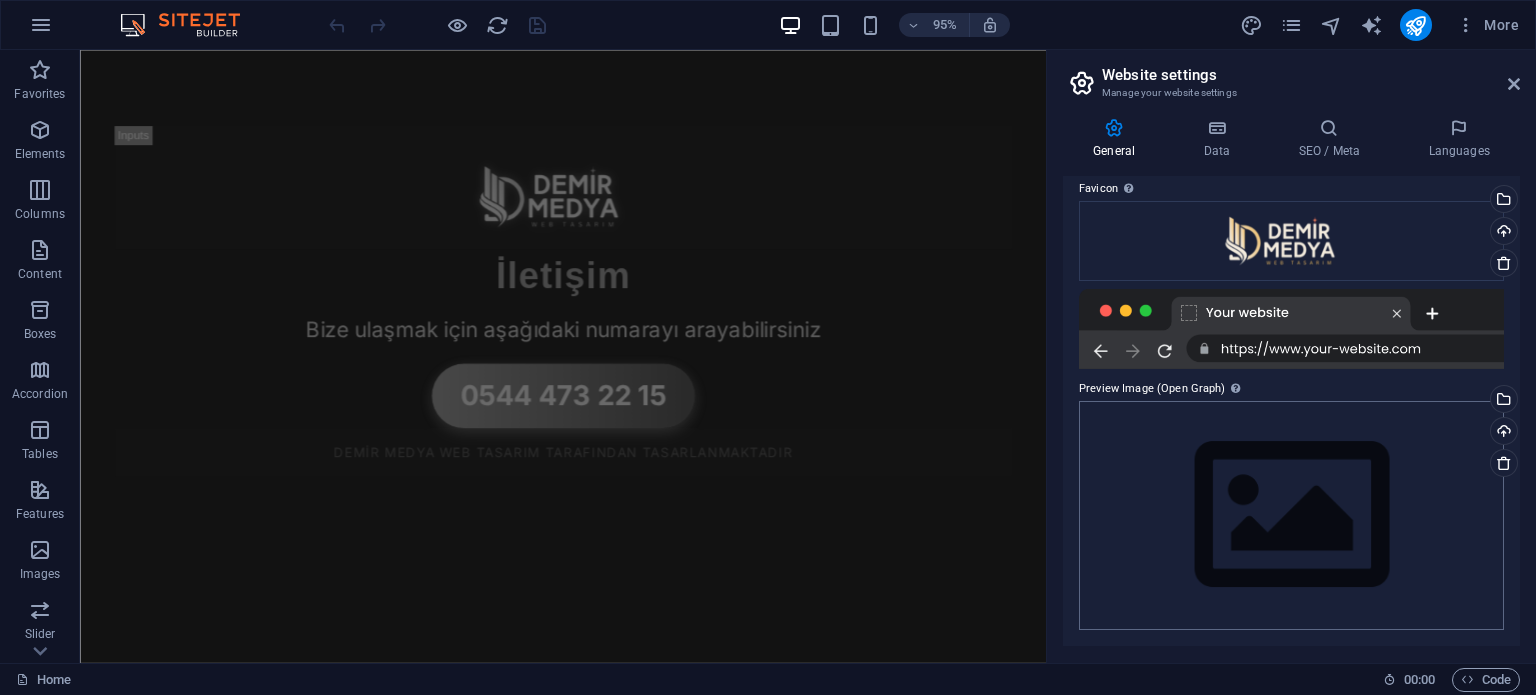 scroll, scrollTop: 196, scrollLeft: 0, axis: vertical 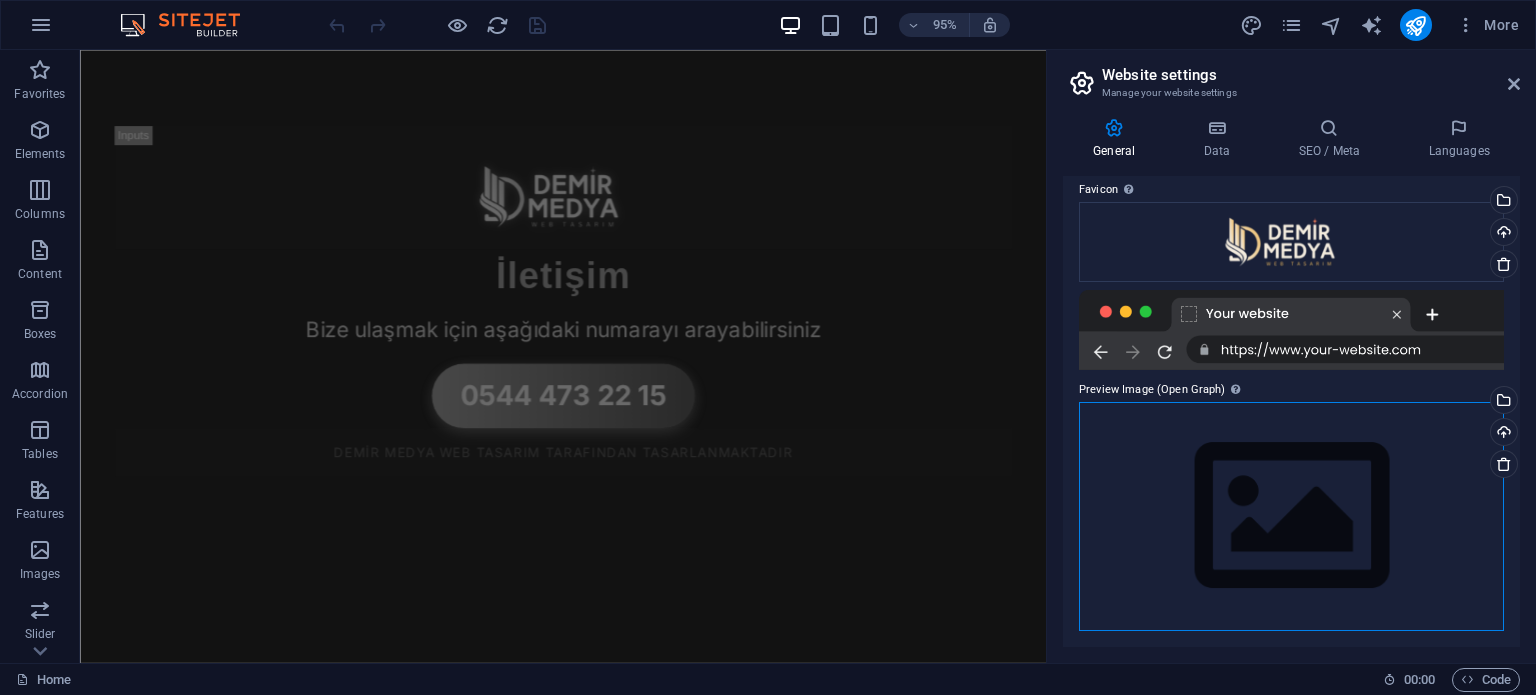 click on "Drag files here, click to choose files or select files from Files or our free stock photos & videos" at bounding box center (1291, 516) 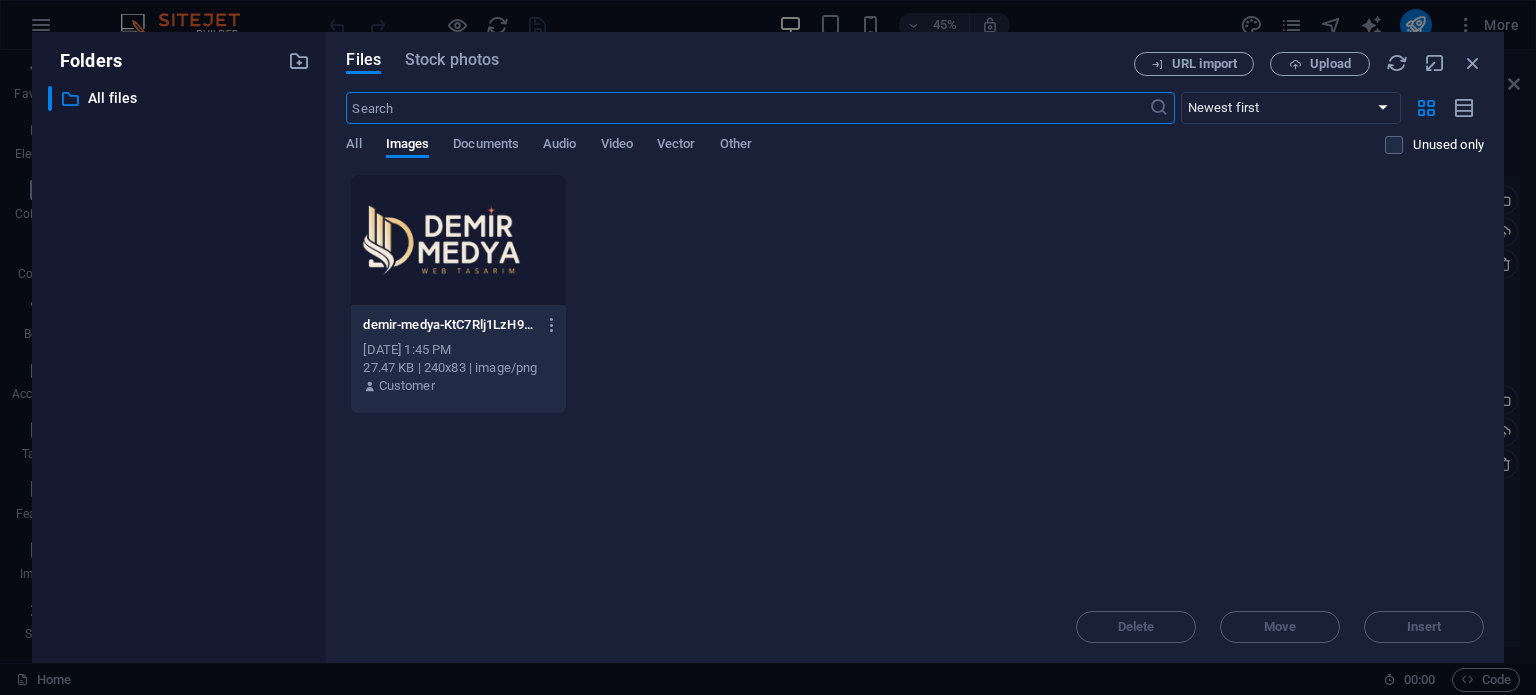 click at bounding box center [458, 240] 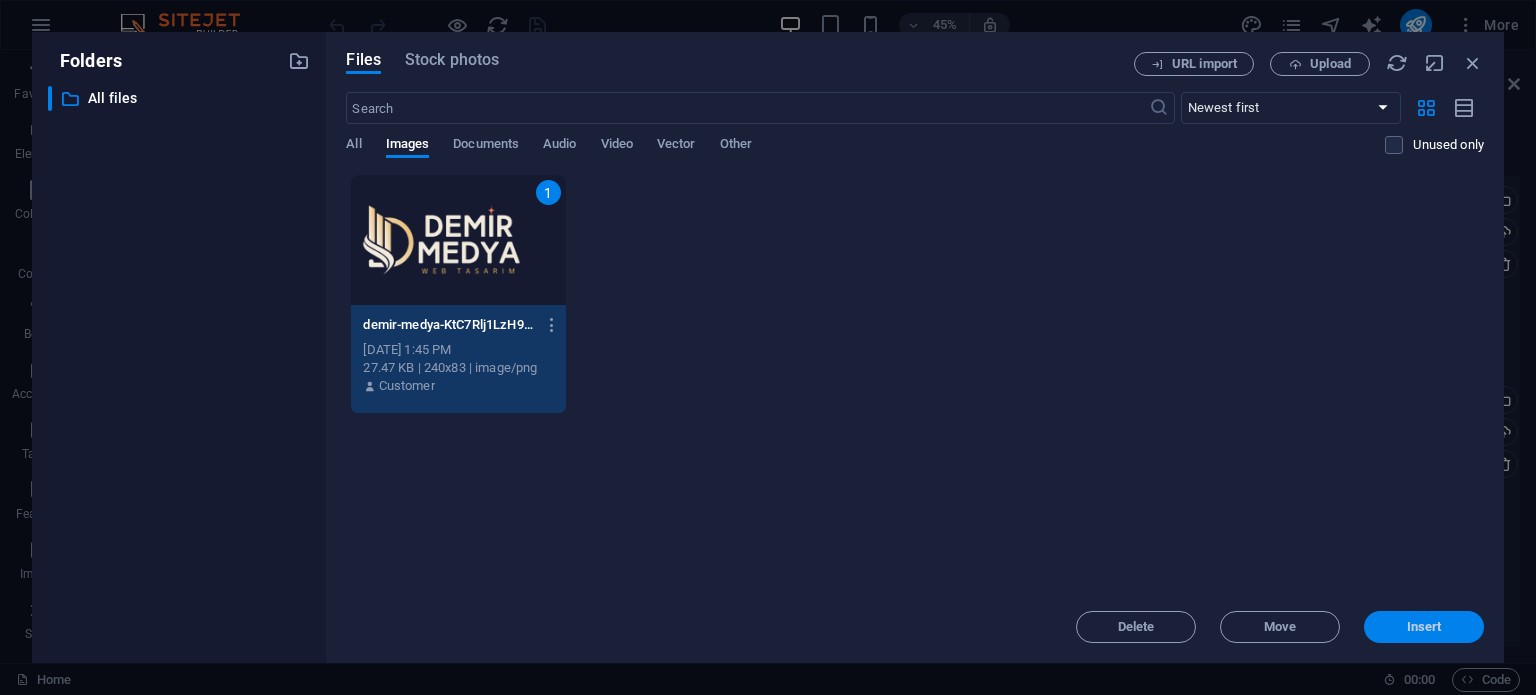 click on "Insert" at bounding box center [1424, 627] 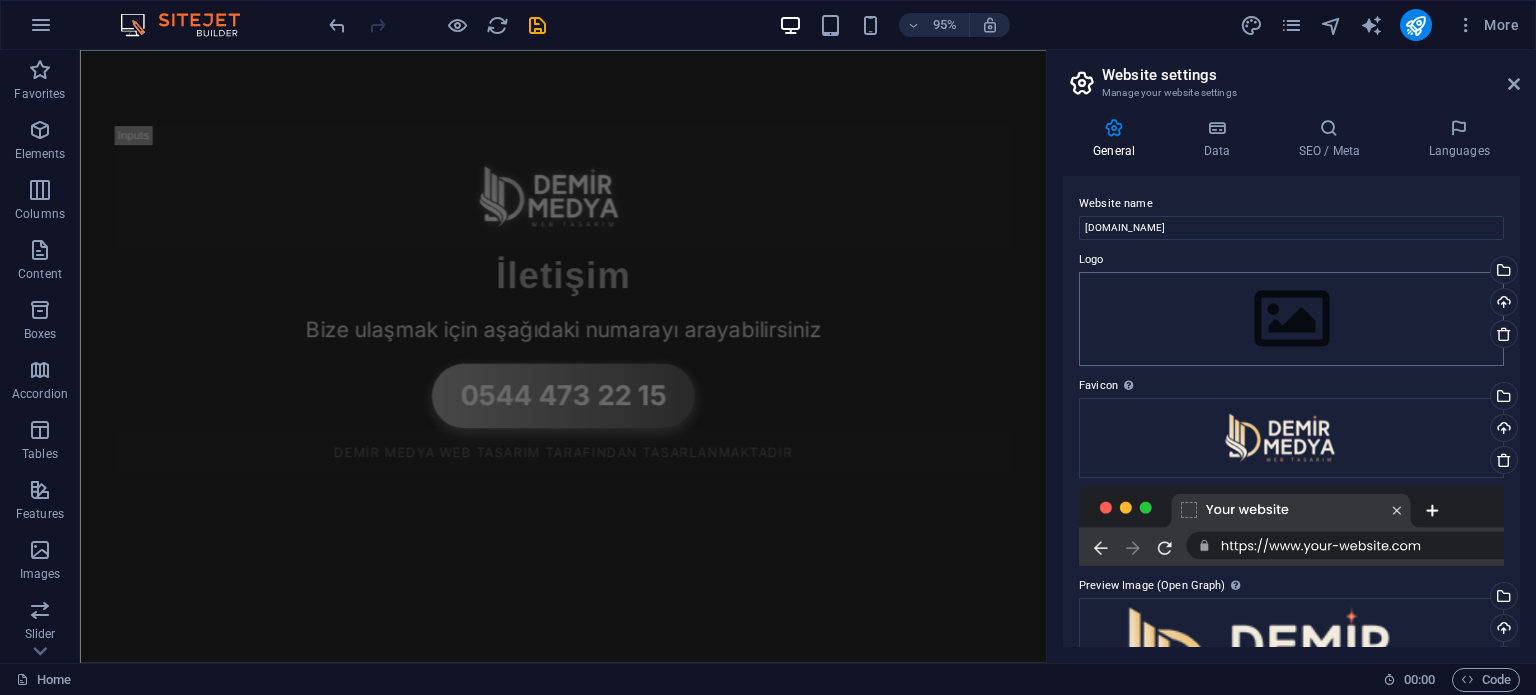 scroll, scrollTop: 0, scrollLeft: 0, axis: both 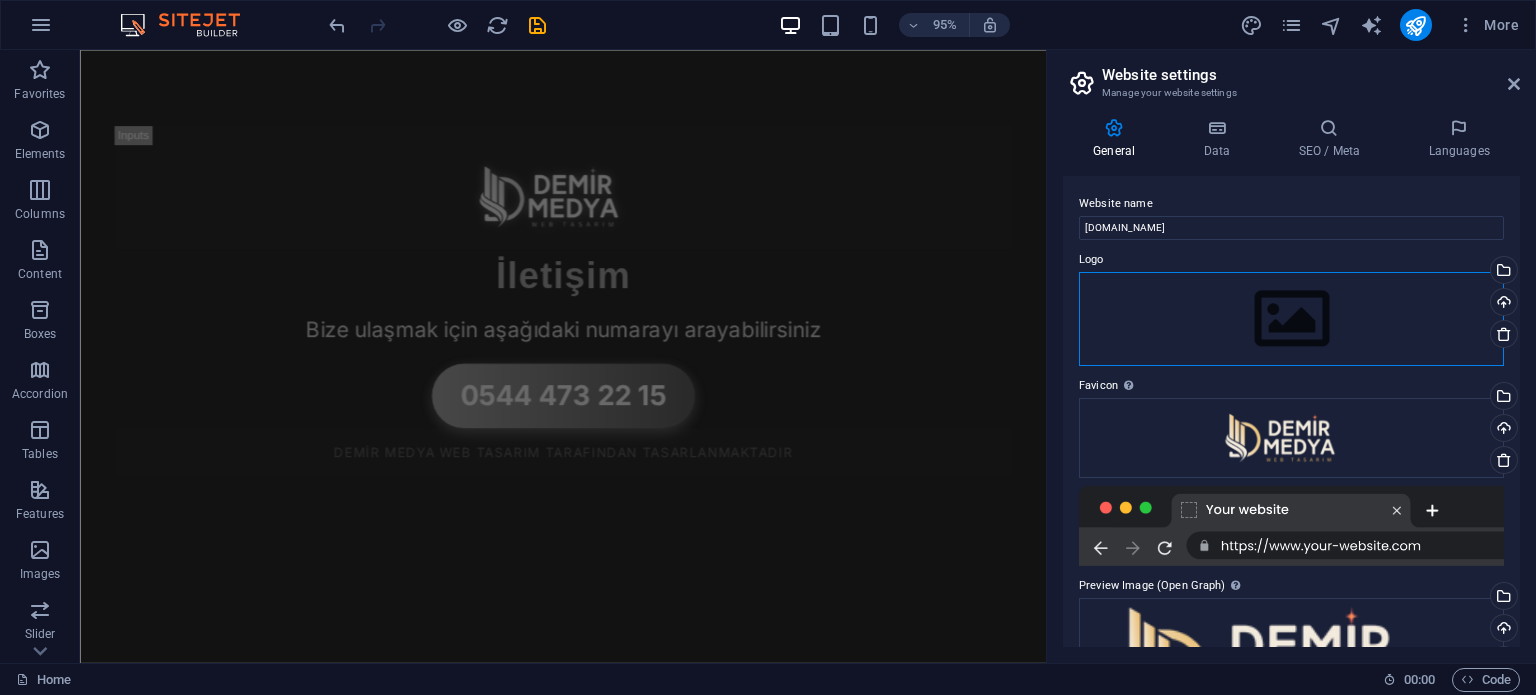 click on "Drag files here, click to choose files or select files from Files or our free stock photos & videos" at bounding box center (1291, 319) 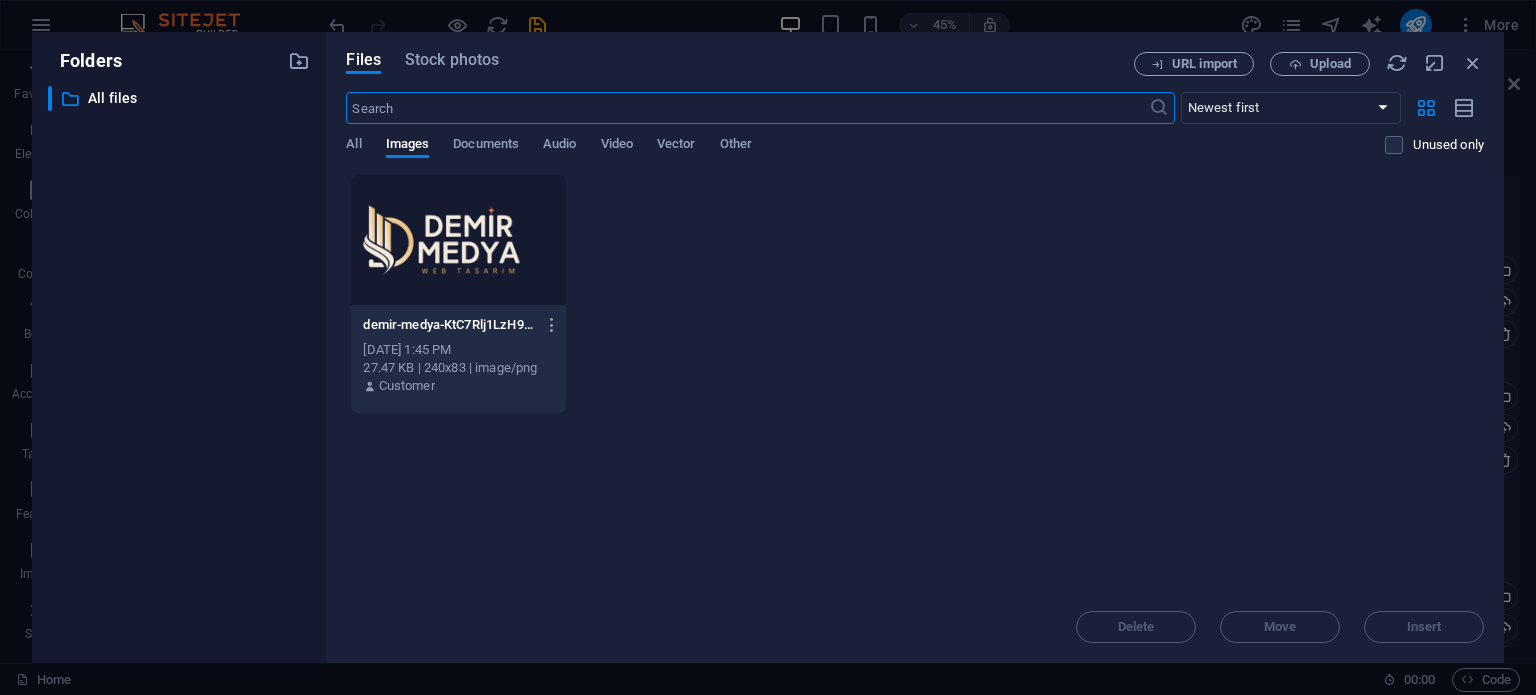 click at bounding box center (458, 240) 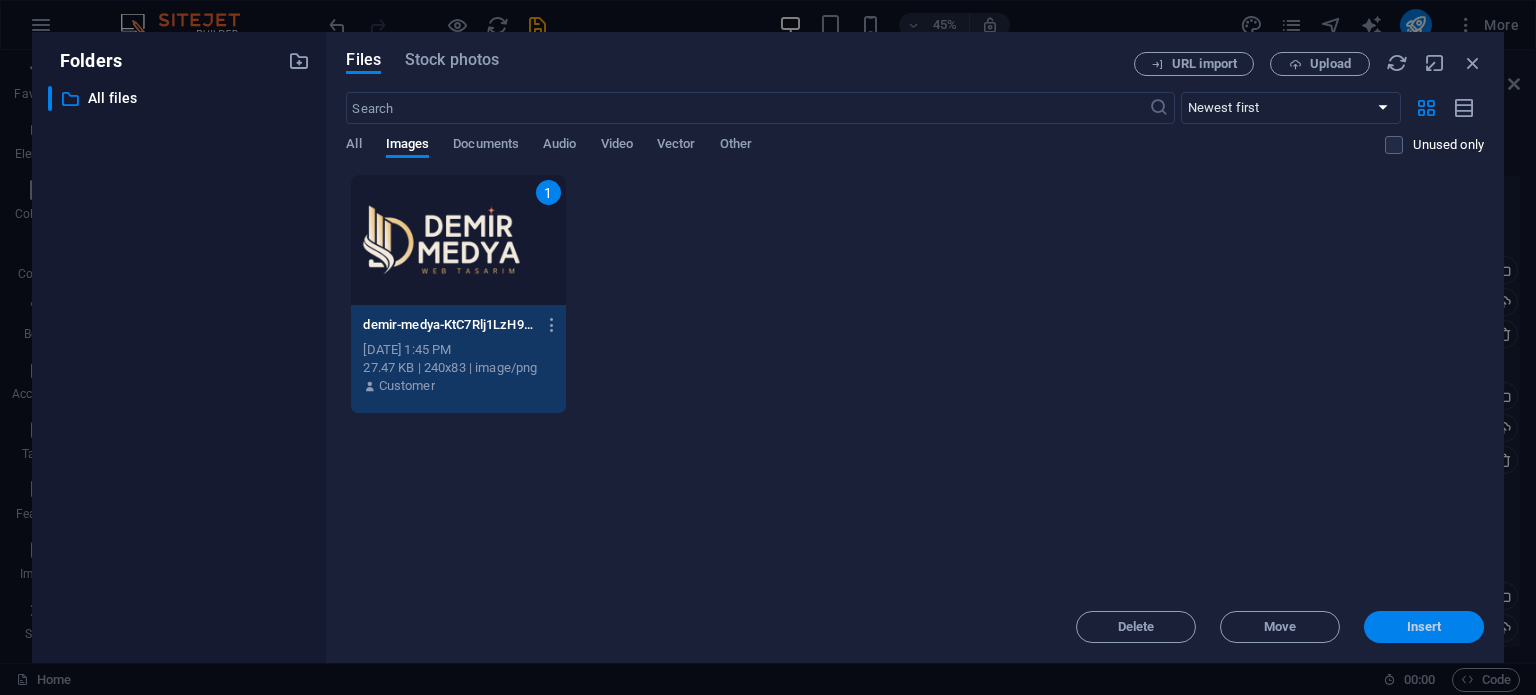 click on "Insert" at bounding box center [1424, 627] 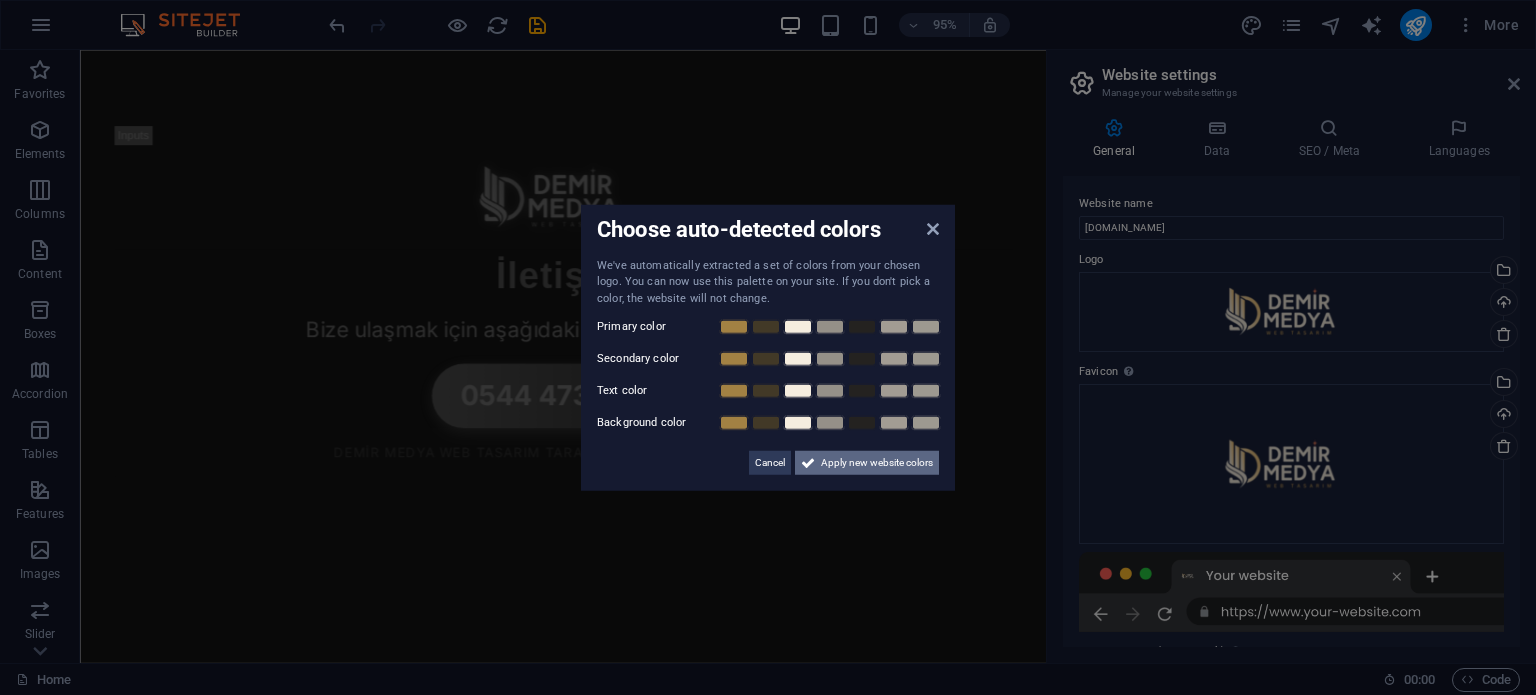 click on "Apply new website colors" at bounding box center [877, 463] 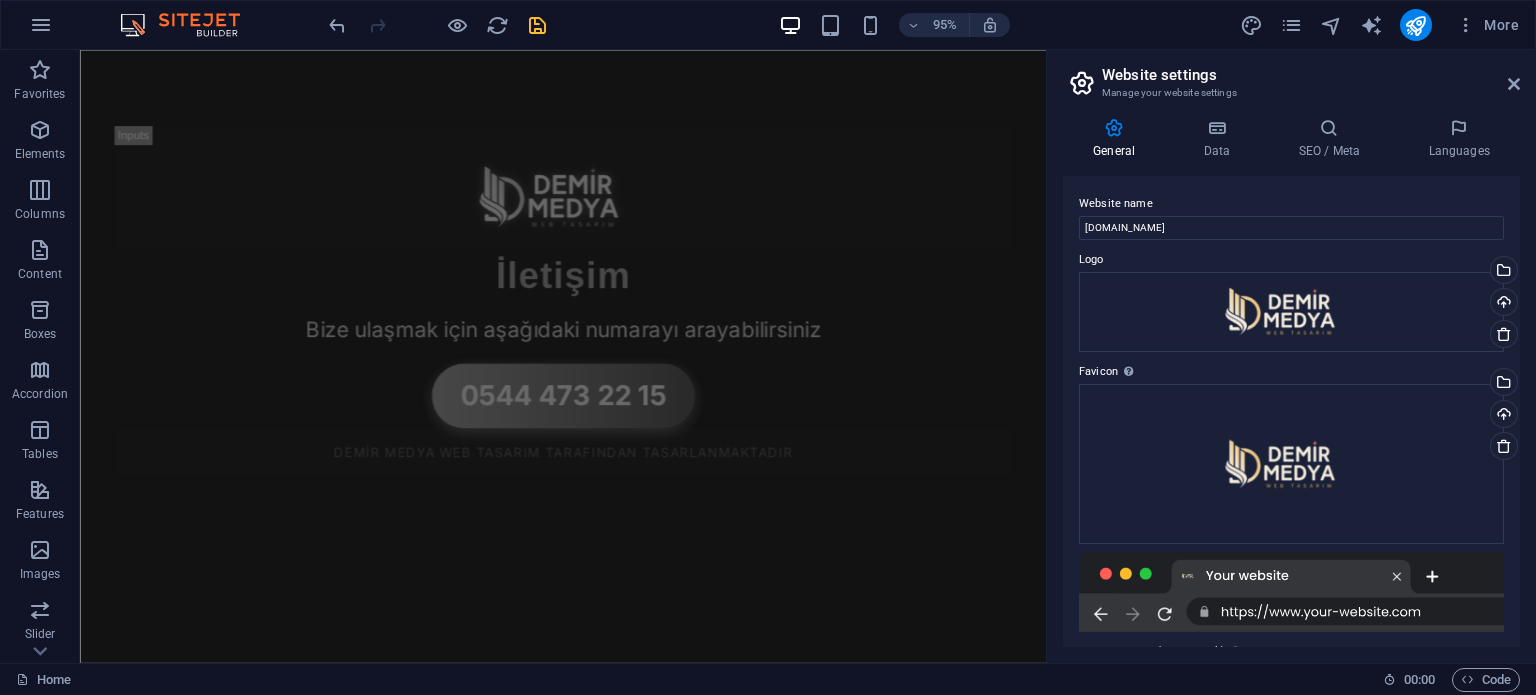 click at bounding box center (537, 25) 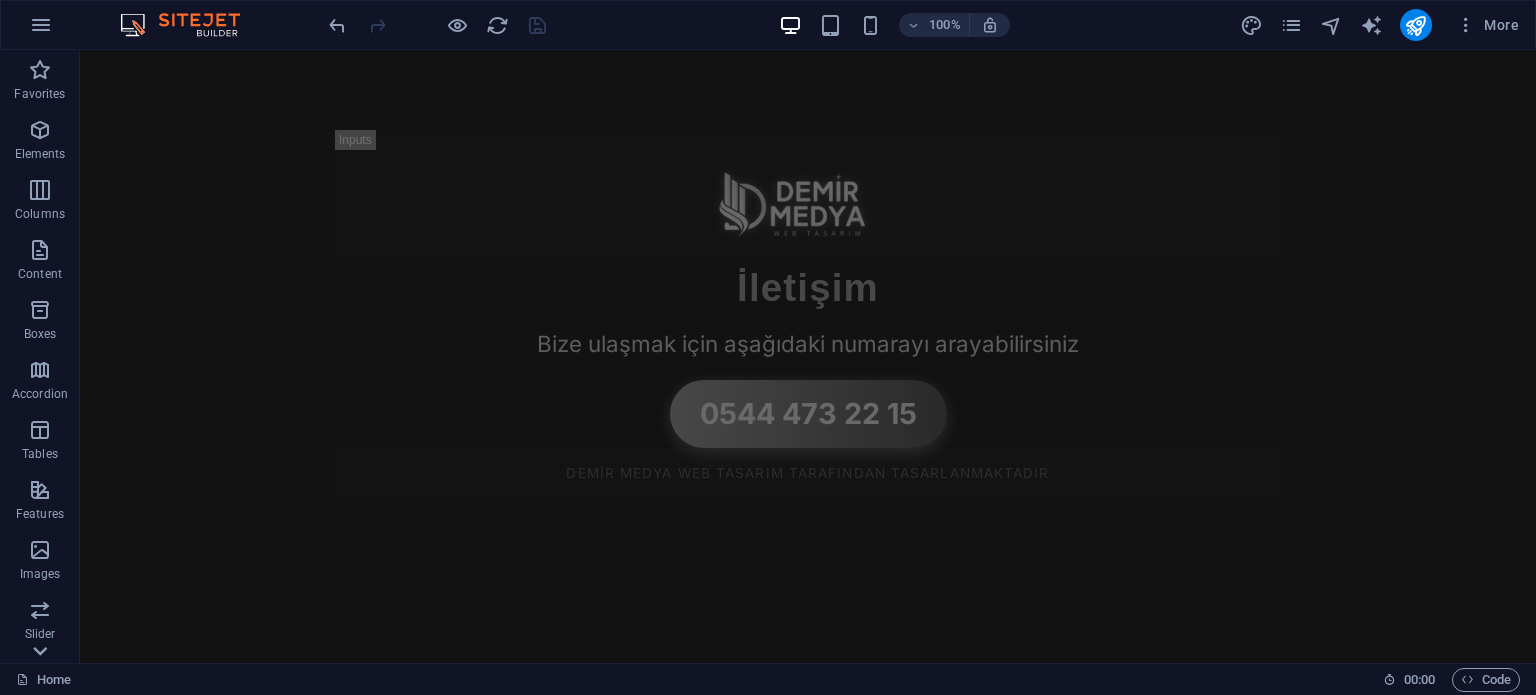 click 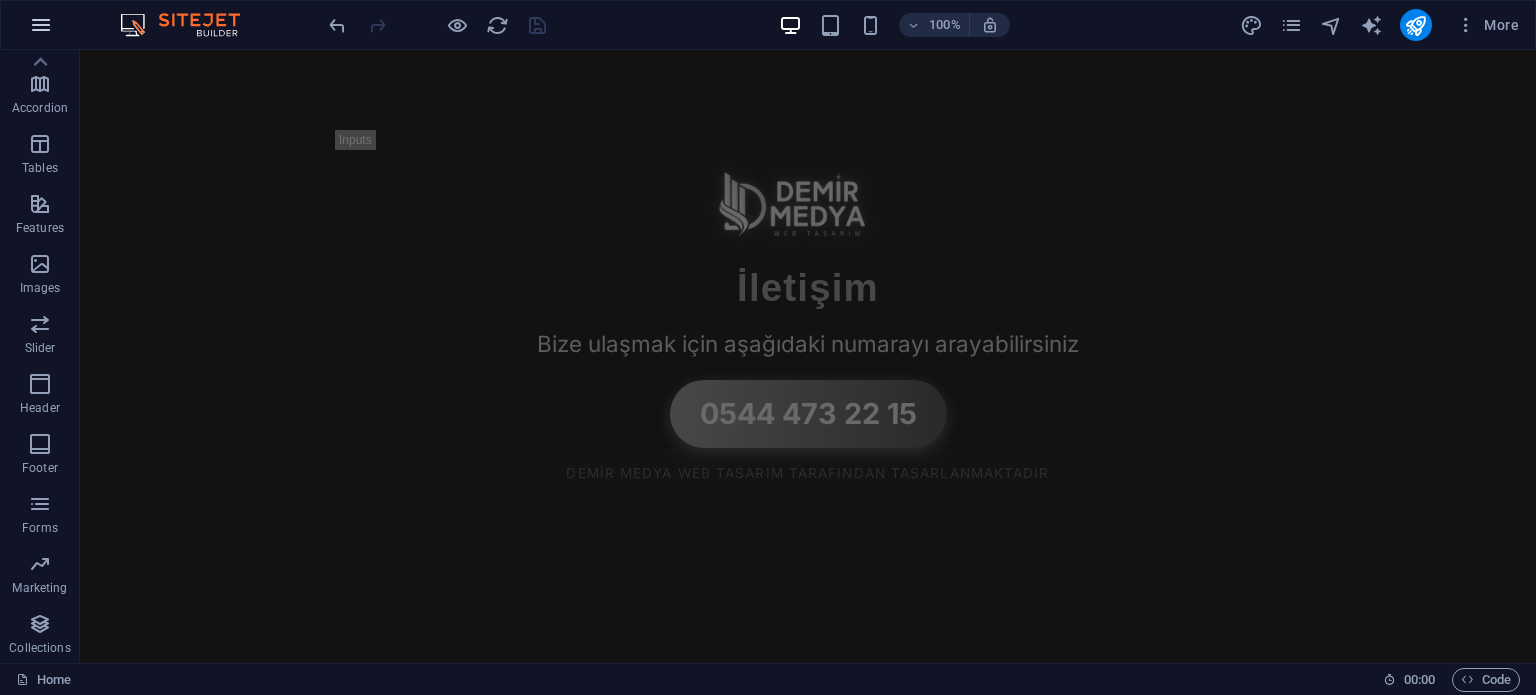 click at bounding box center (41, 25) 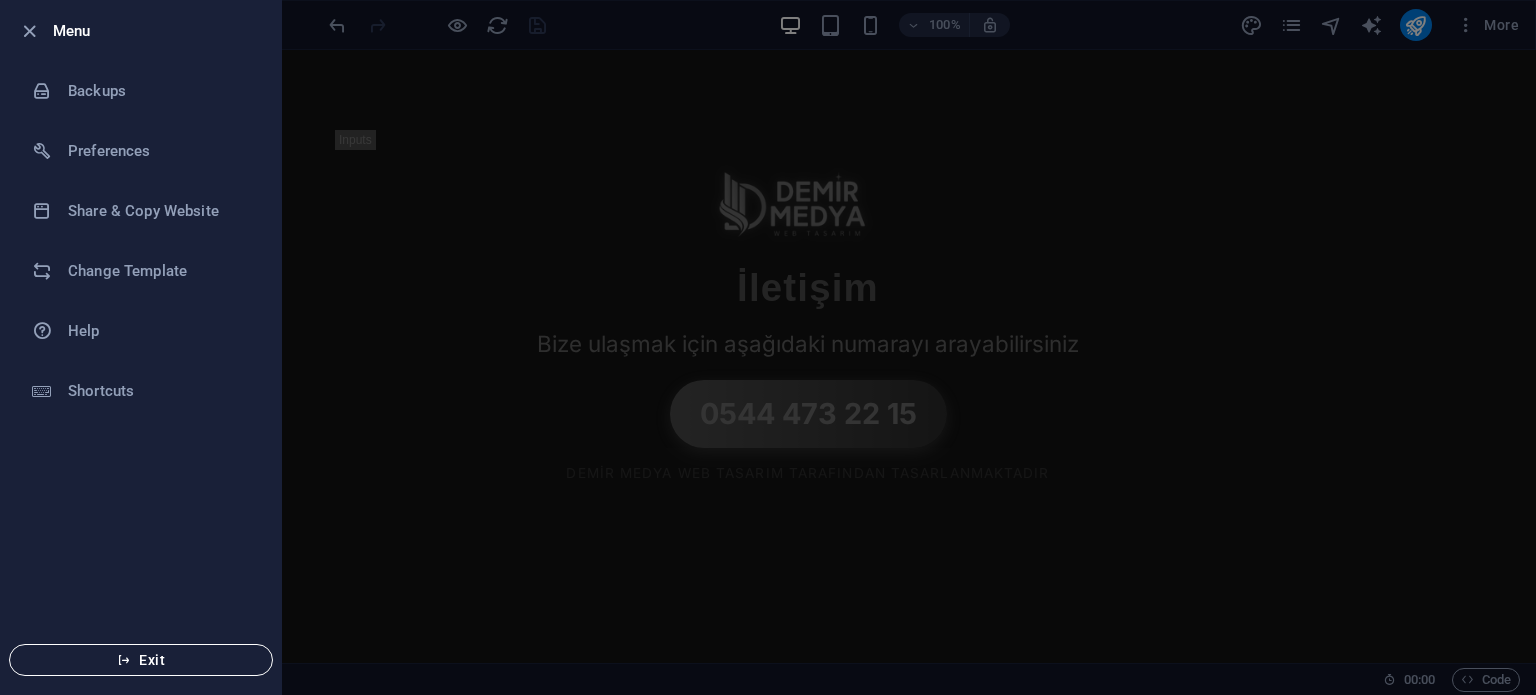 click on "Exit" at bounding box center (141, 660) 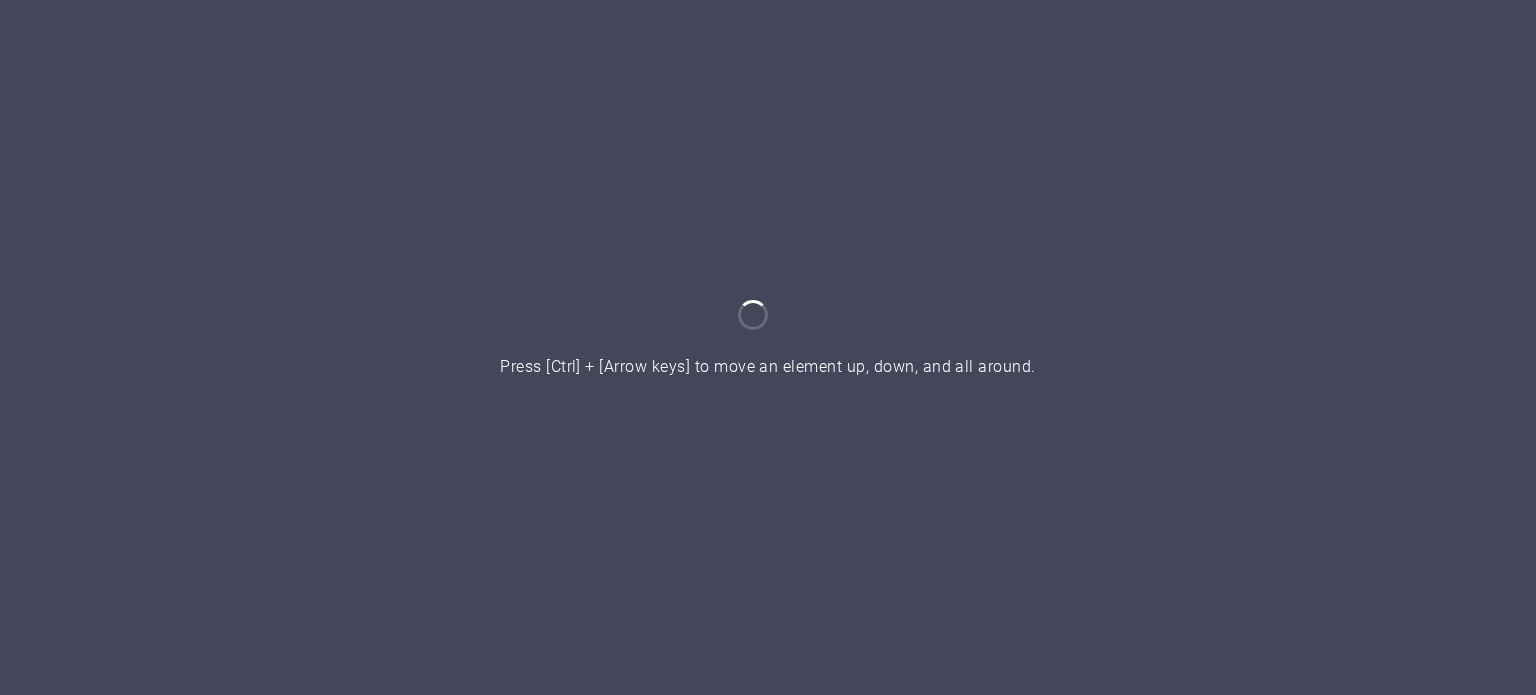 scroll, scrollTop: 0, scrollLeft: 0, axis: both 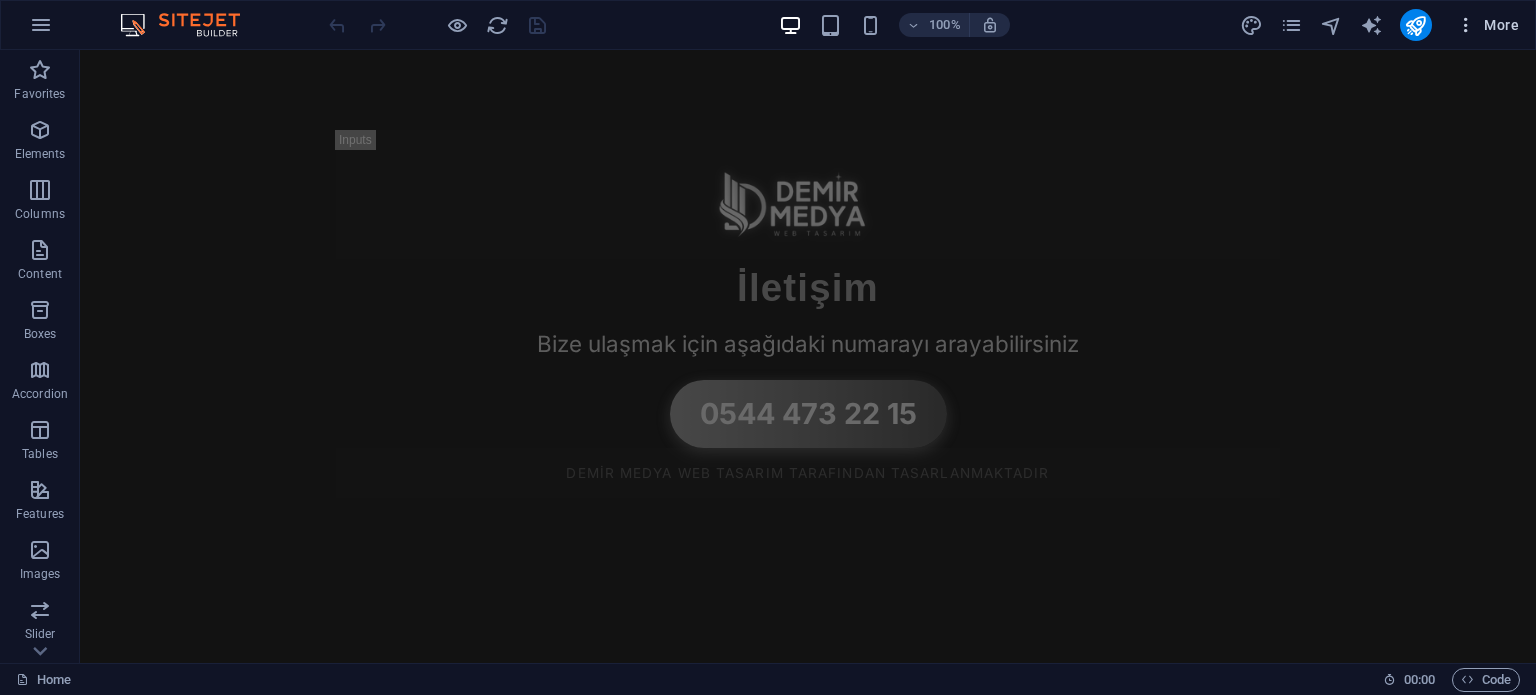click on "More" at bounding box center (1487, 25) 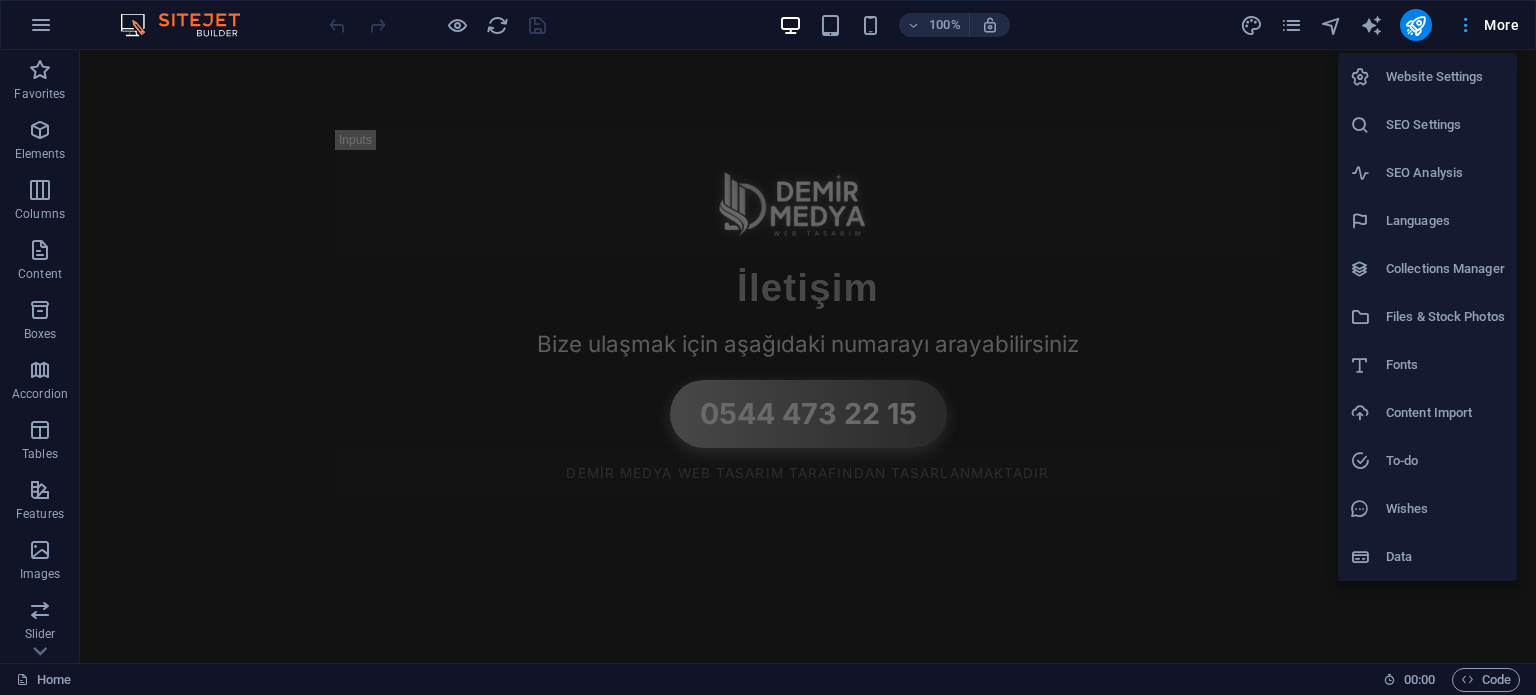 click at bounding box center (768, 347) 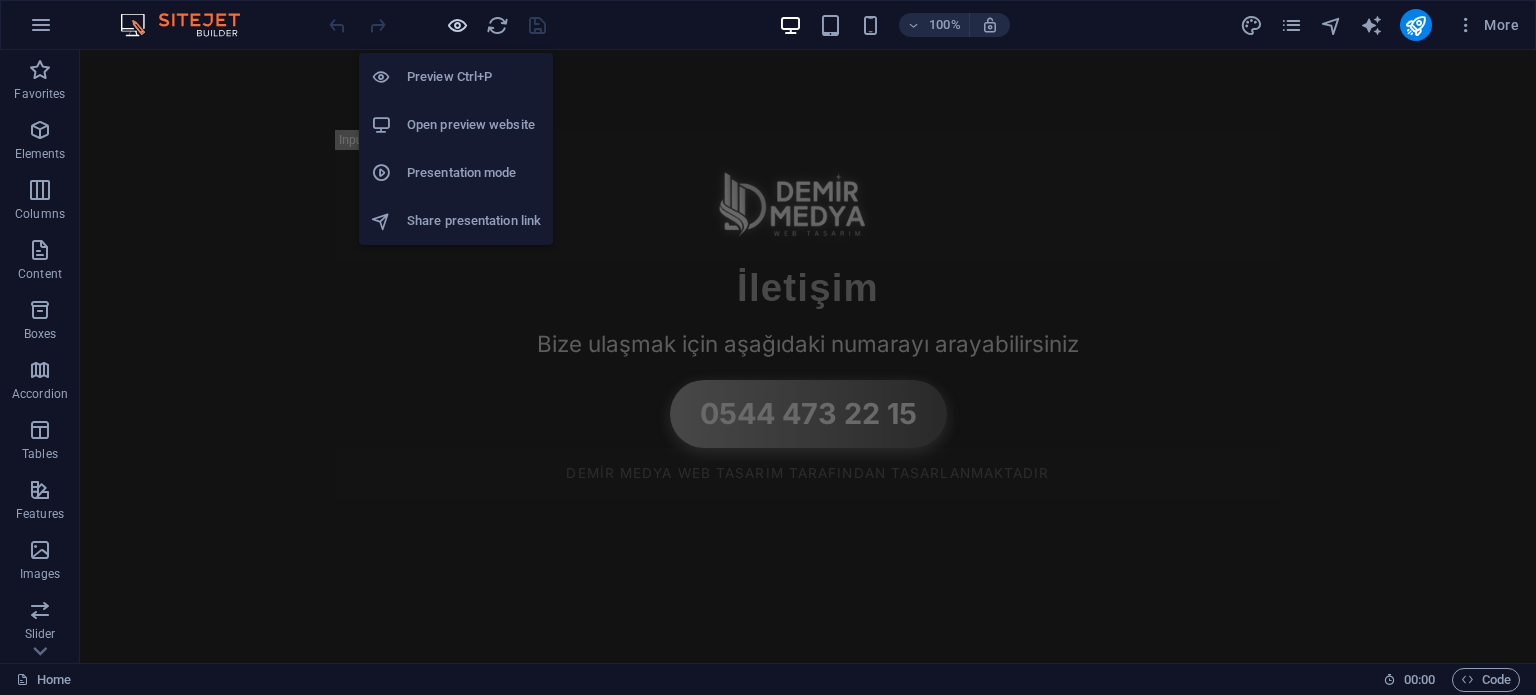 click at bounding box center [457, 25] 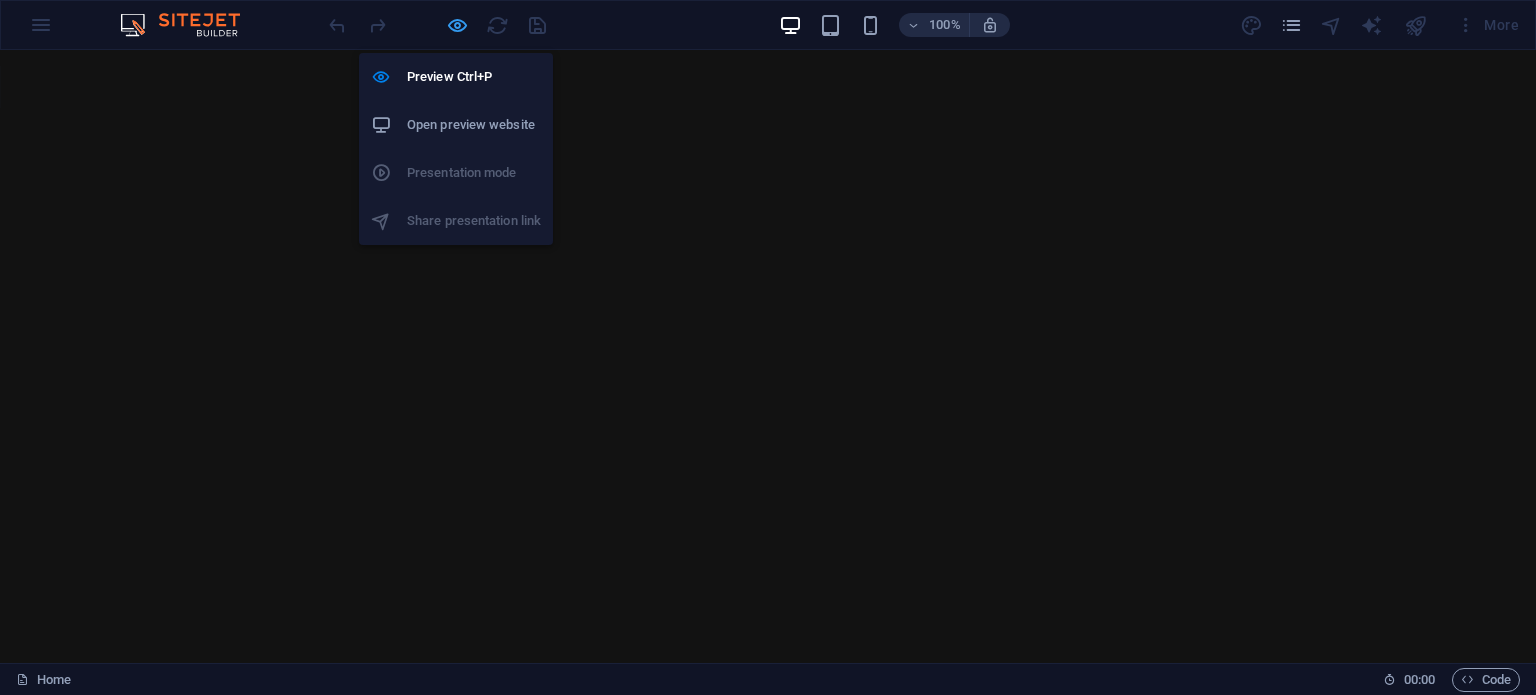 click at bounding box center [457, 25] 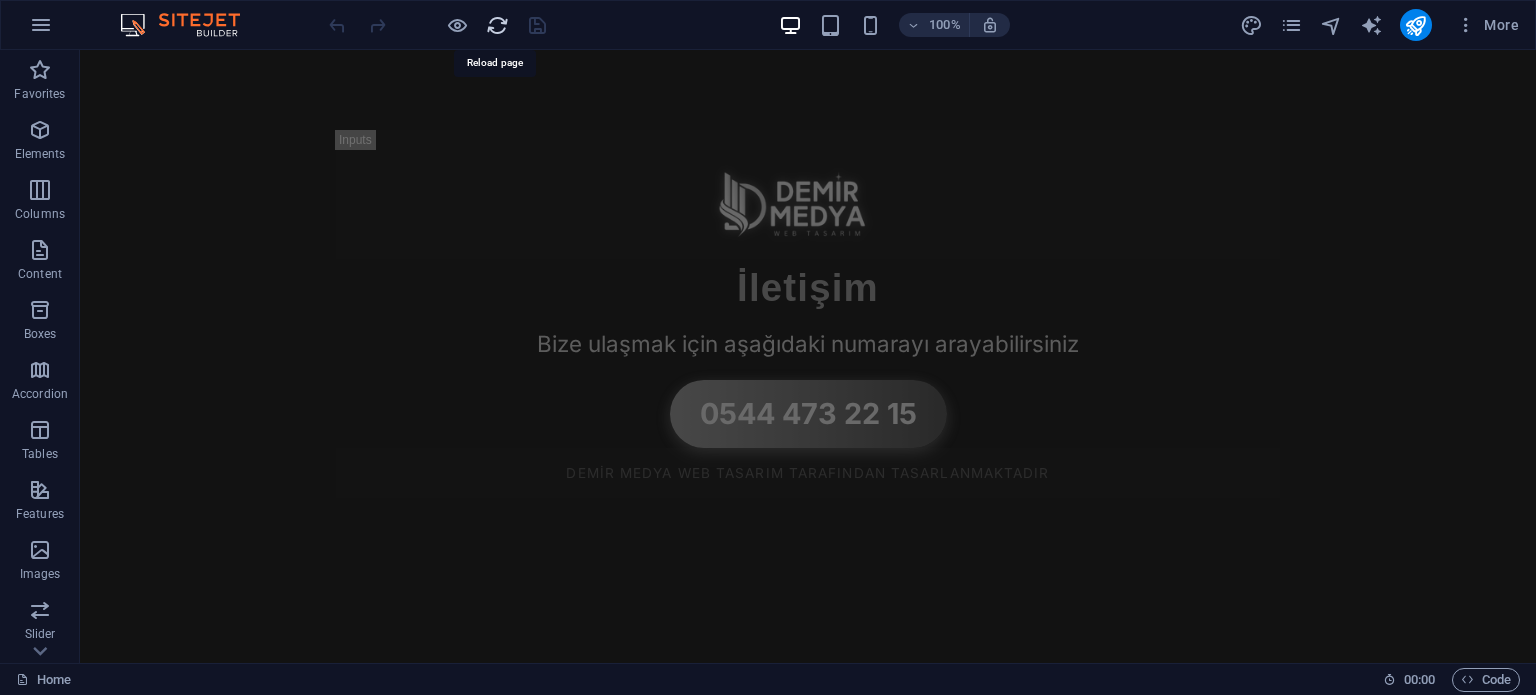 click at bounding box center (497, 25) 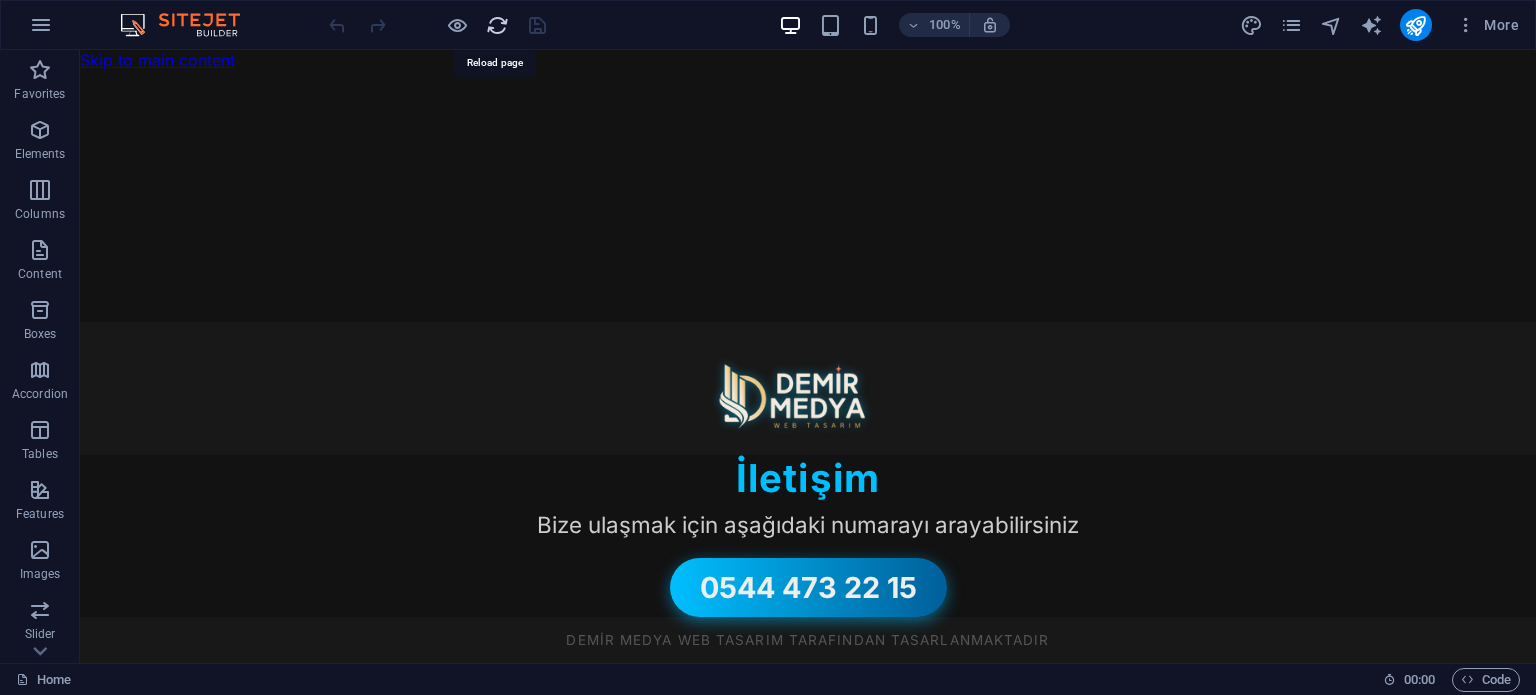 scroll, scrollTop: 0, scrollLeft: 0, axis: both 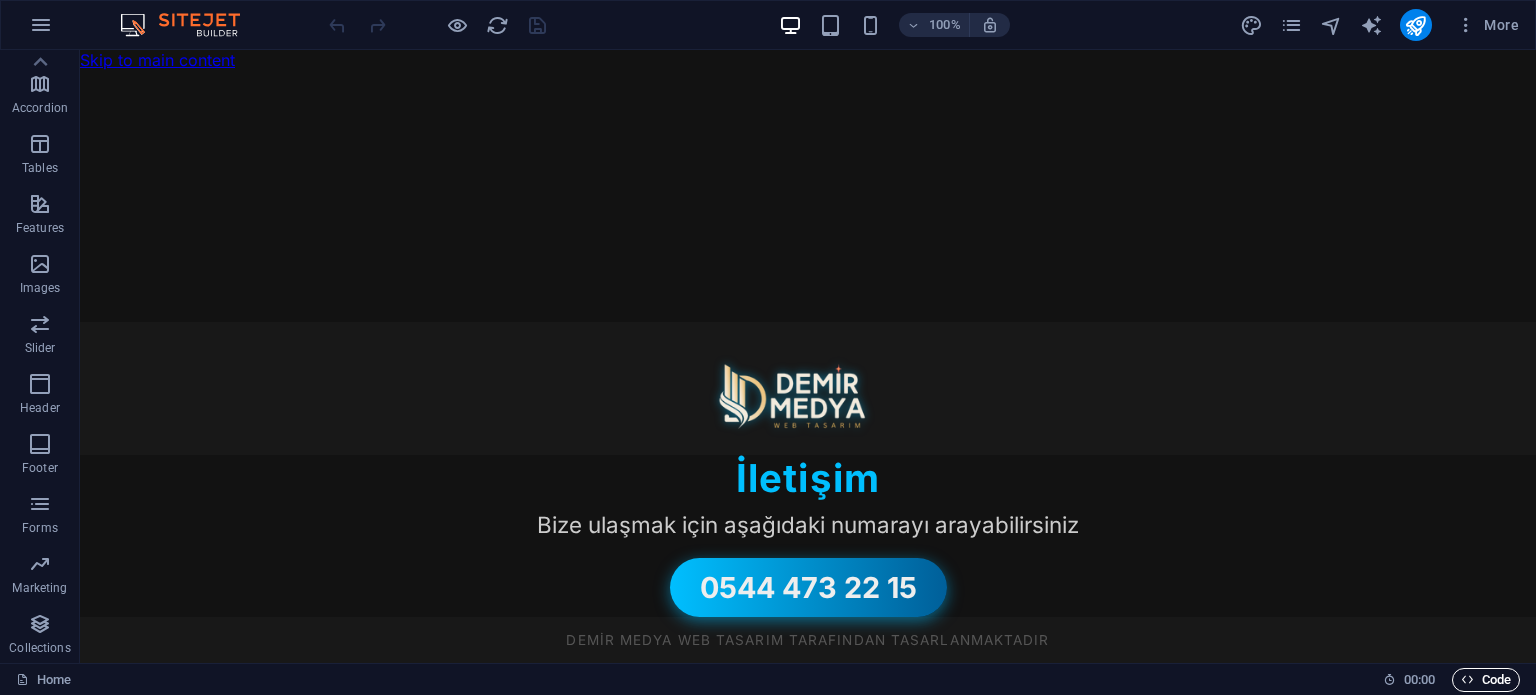 click on "Code" at bounding box center [1486, 680] 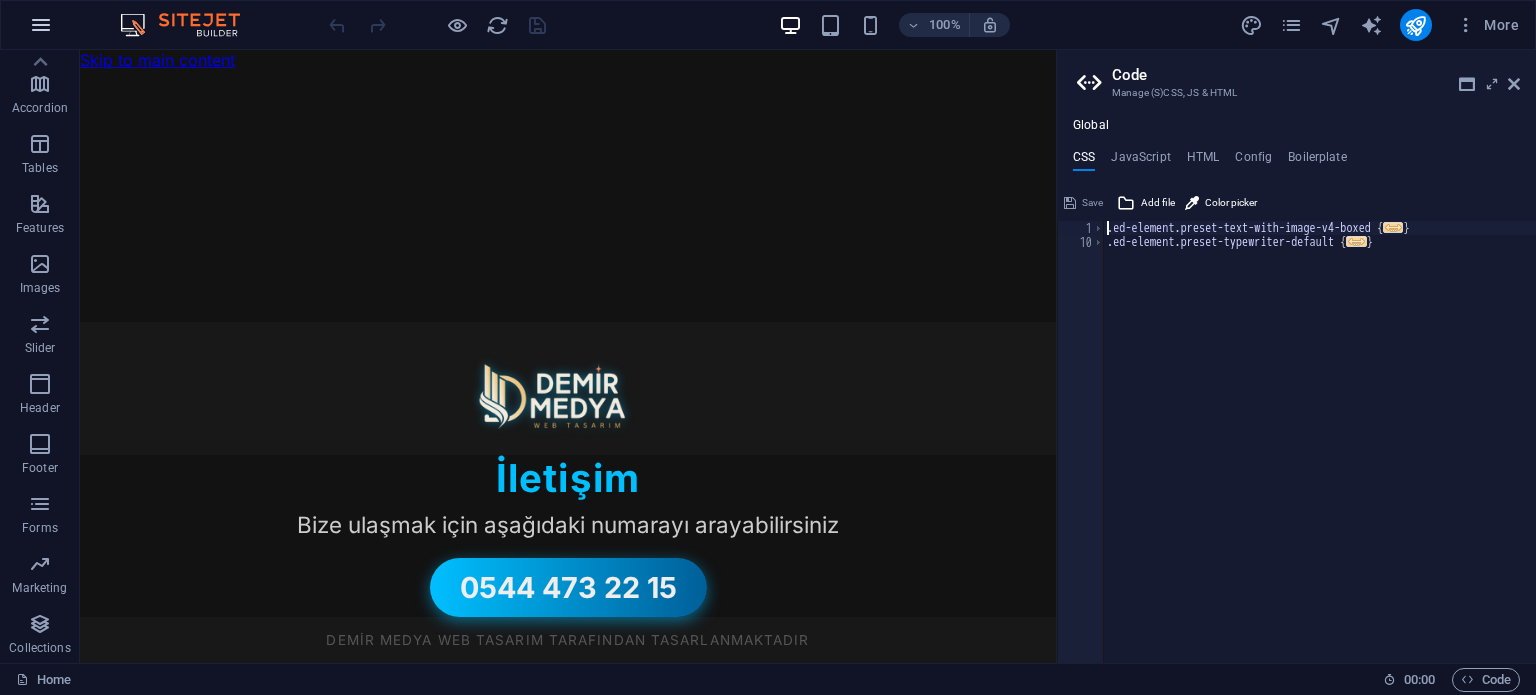 click at bounding box center (41, 25) 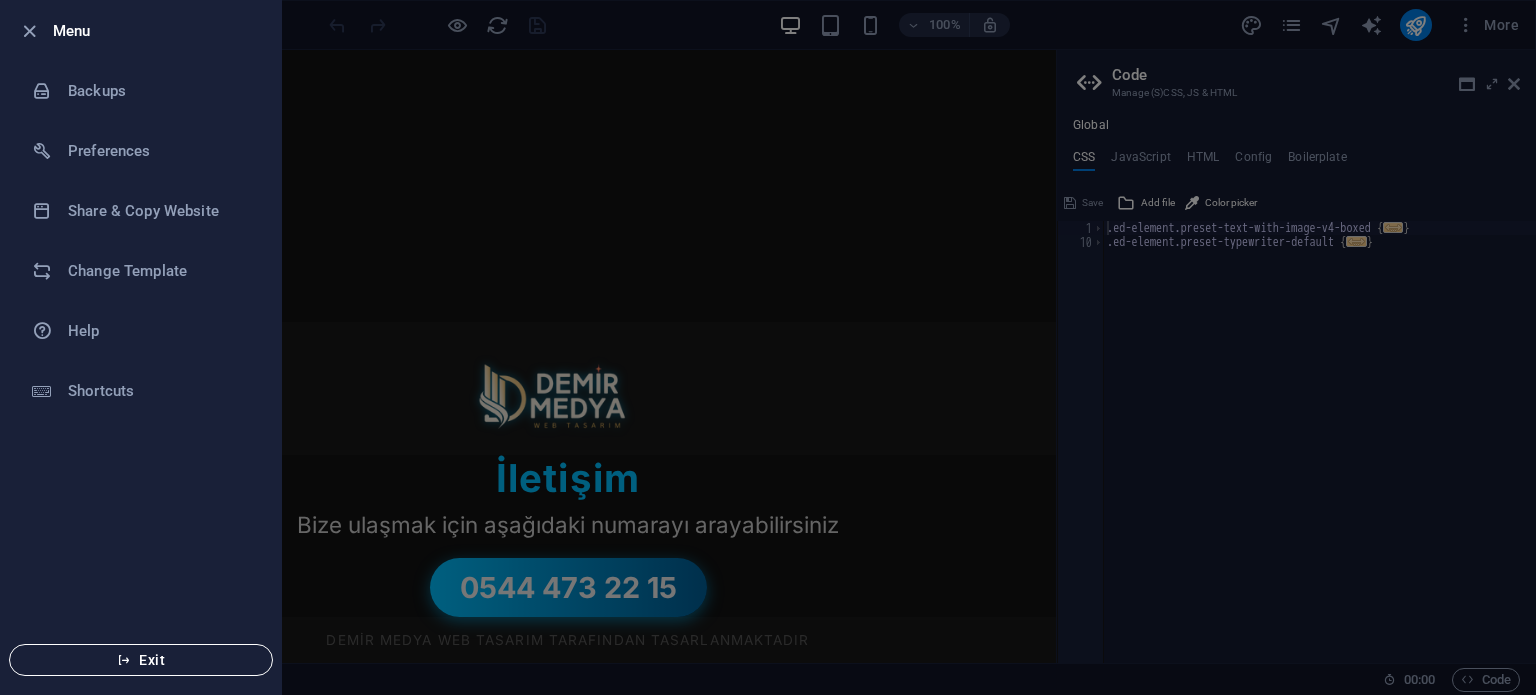 click on "Exit" at bounding box center (141, 660) 